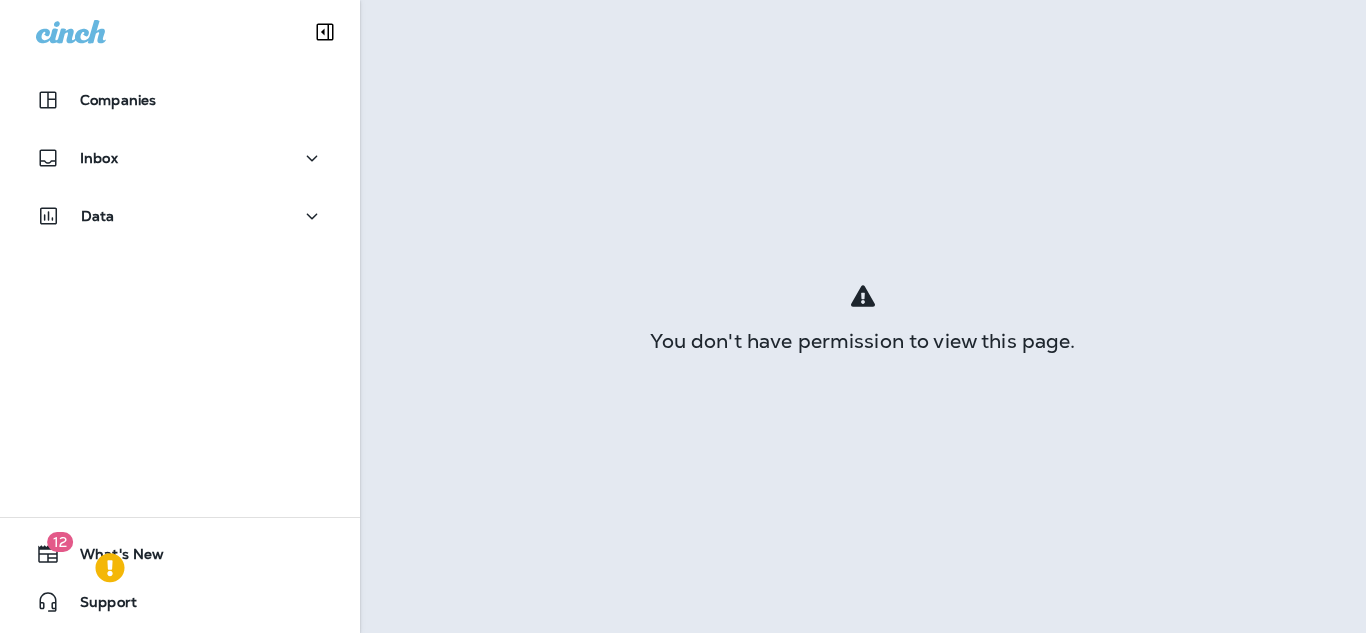 scroll, scrollTop: 0, scrollLeft: 0, axis: both 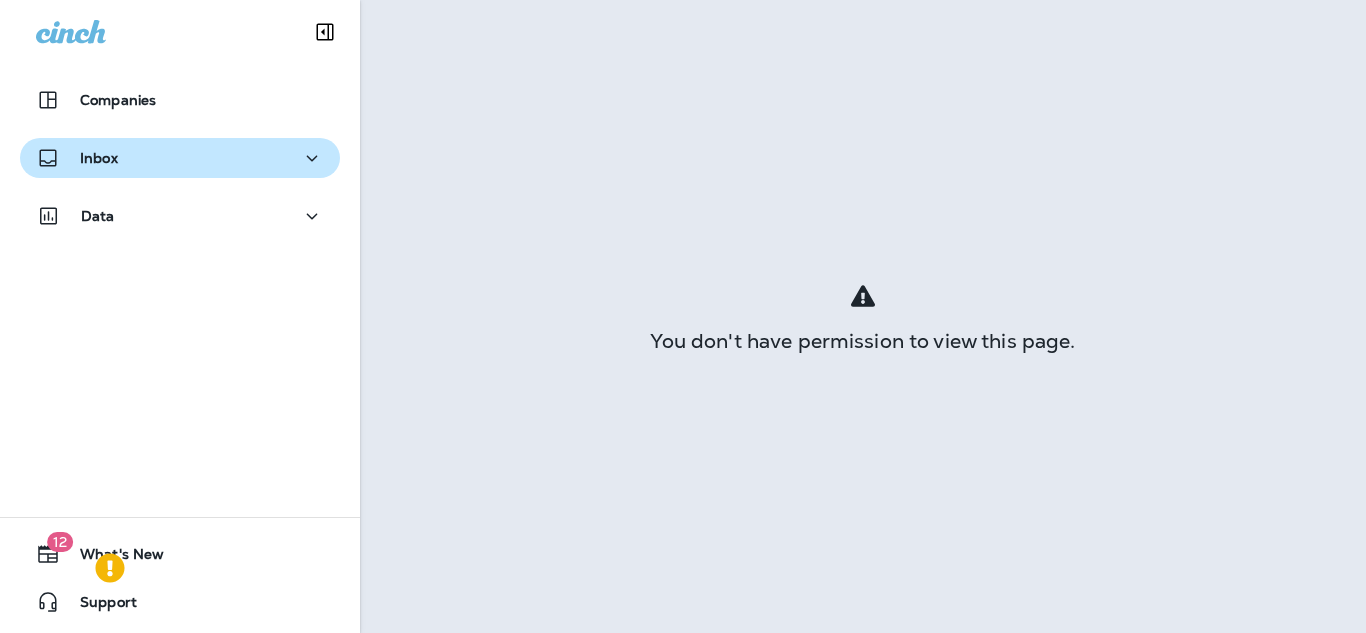 click on "Inbox" at bounding box center [180, 158] 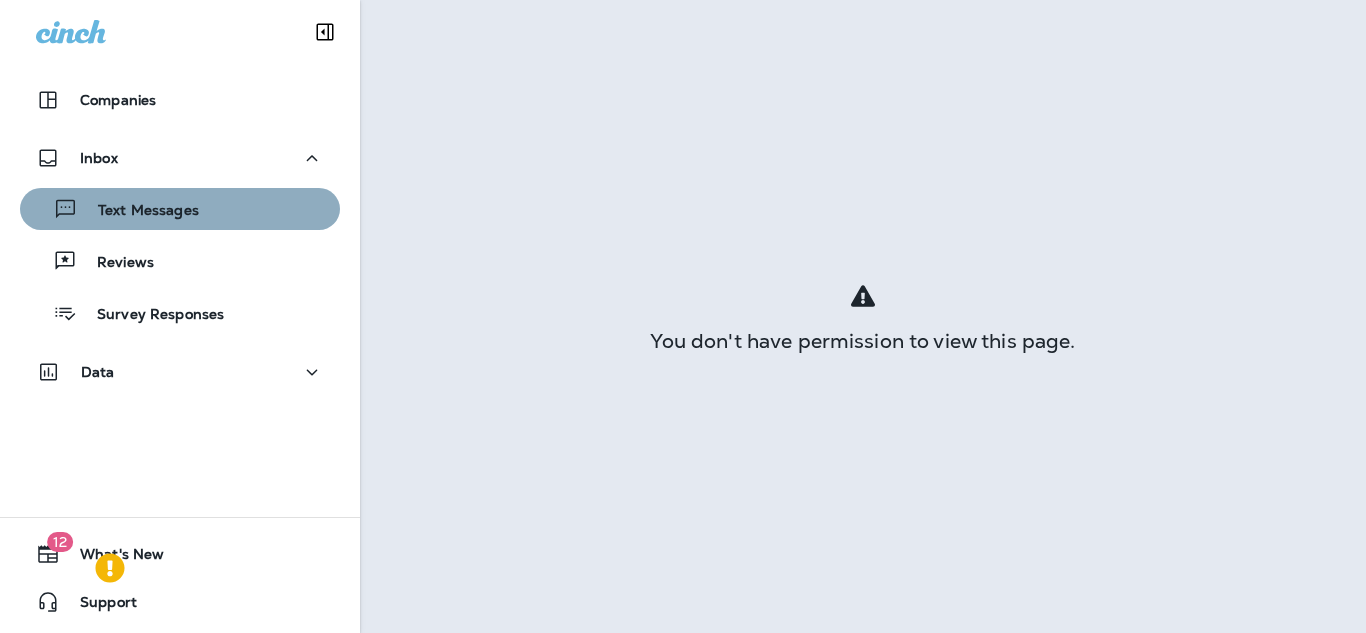 drag, startPoint x: 156, startPoint y: 213, endPoint x: 165, endPoint y: 219, distance: 10.816654 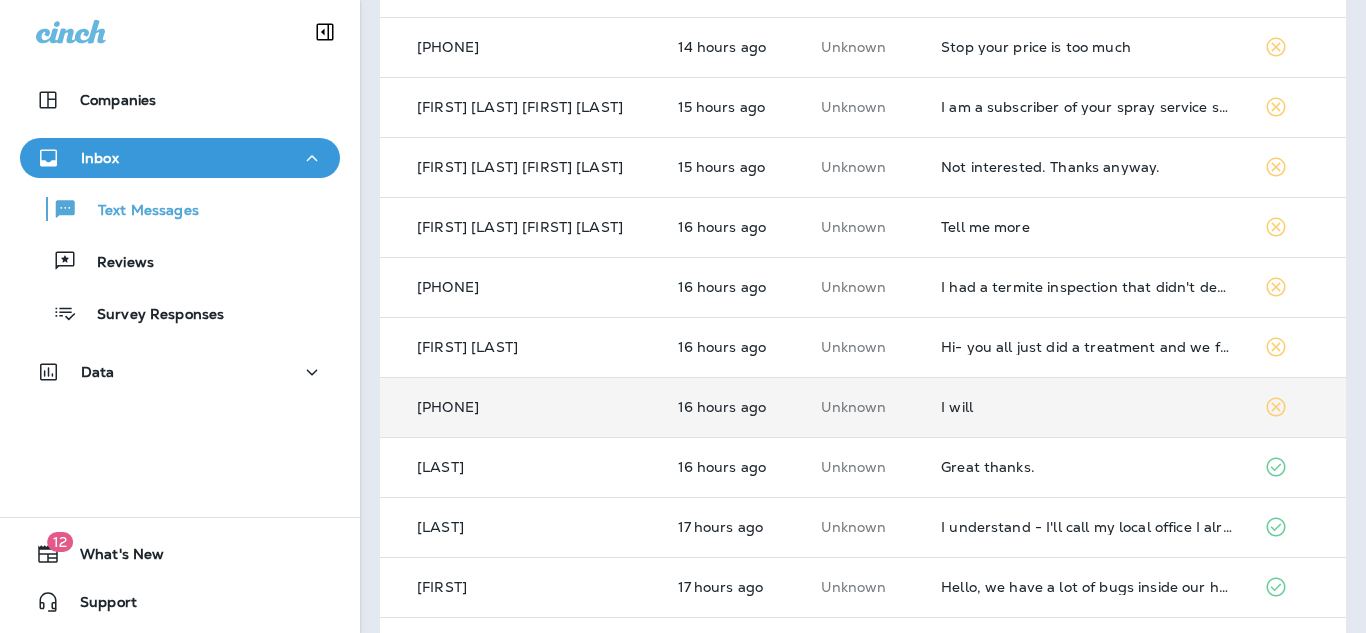 scroll, scrollTop: 254, scrollLeft: 0, axis: vertical 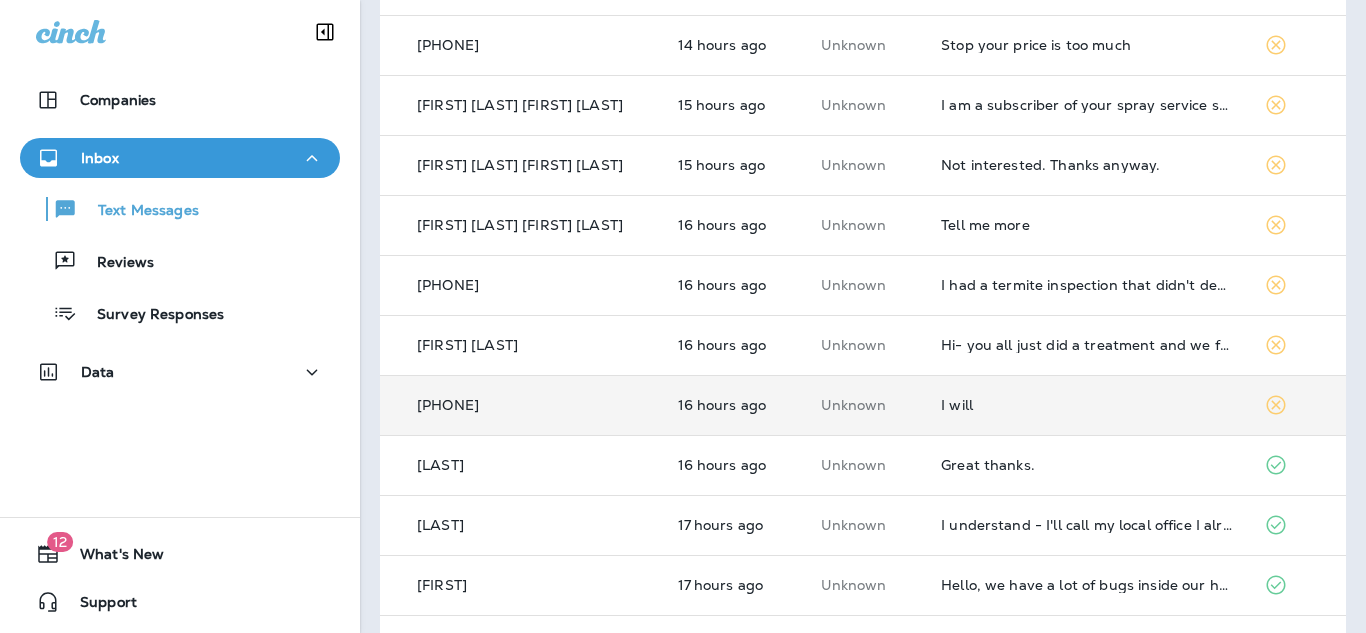 click on "Unknown" at bounding box center (865, 405) 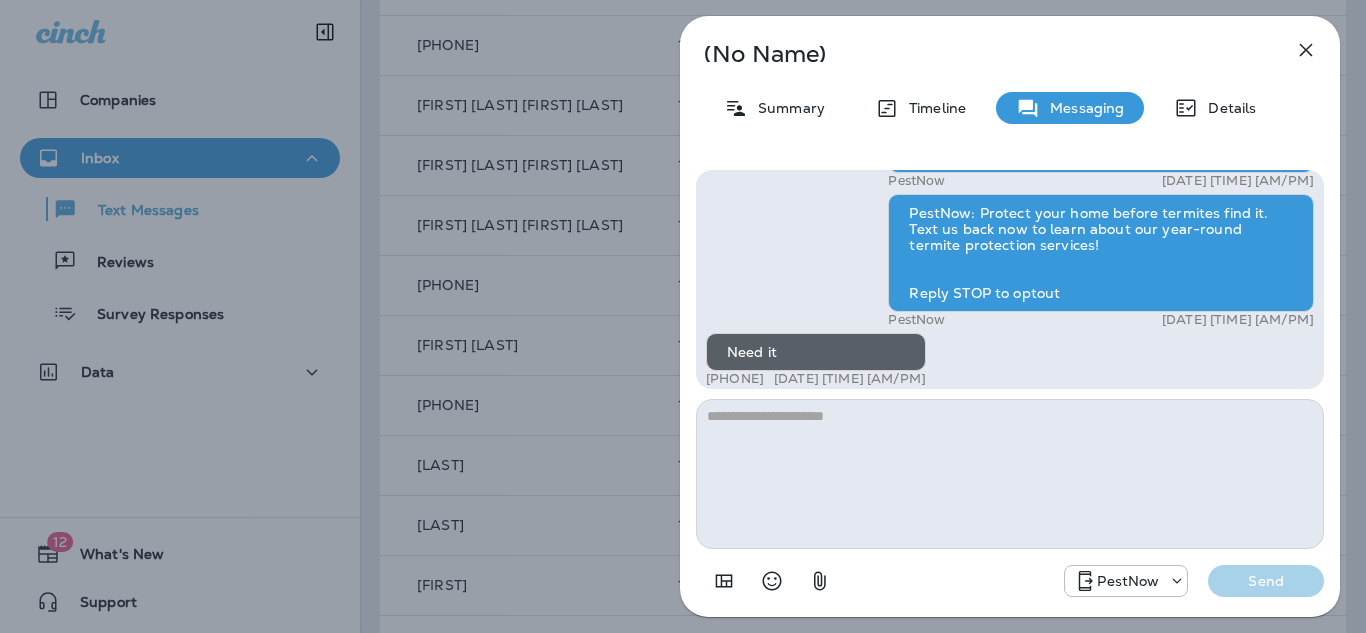 scroll, scrollTop: -348, scrollLeft: 0, axis: vertical 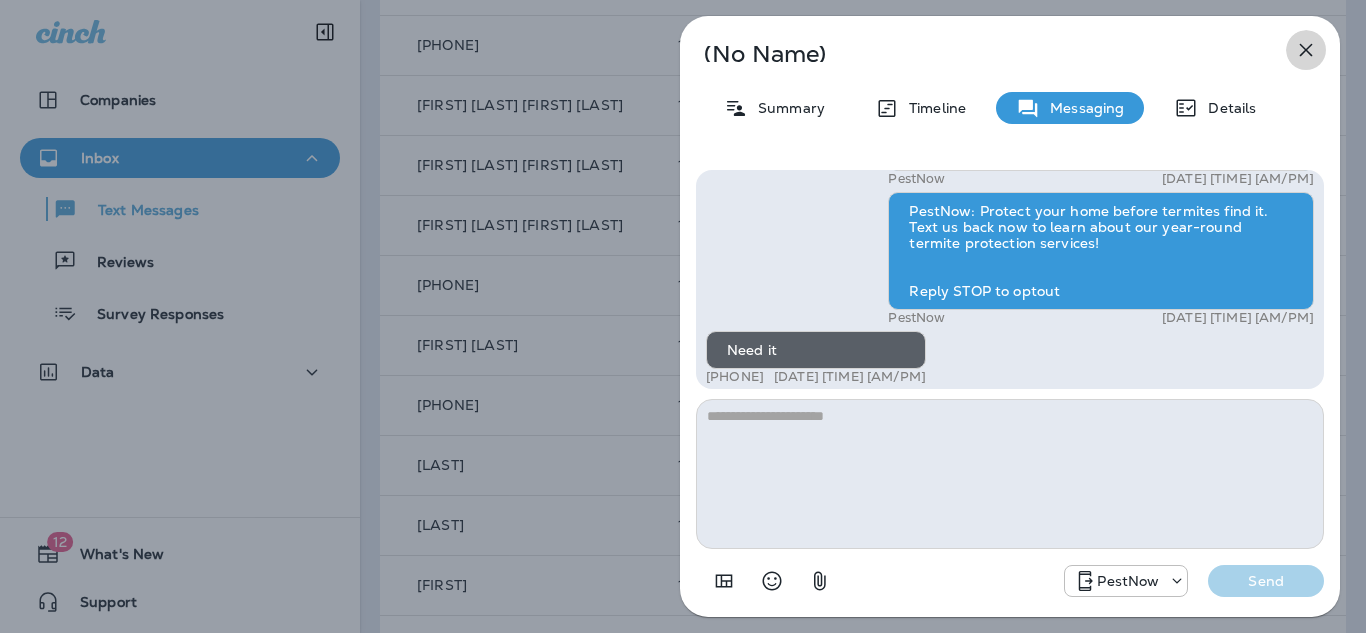 click 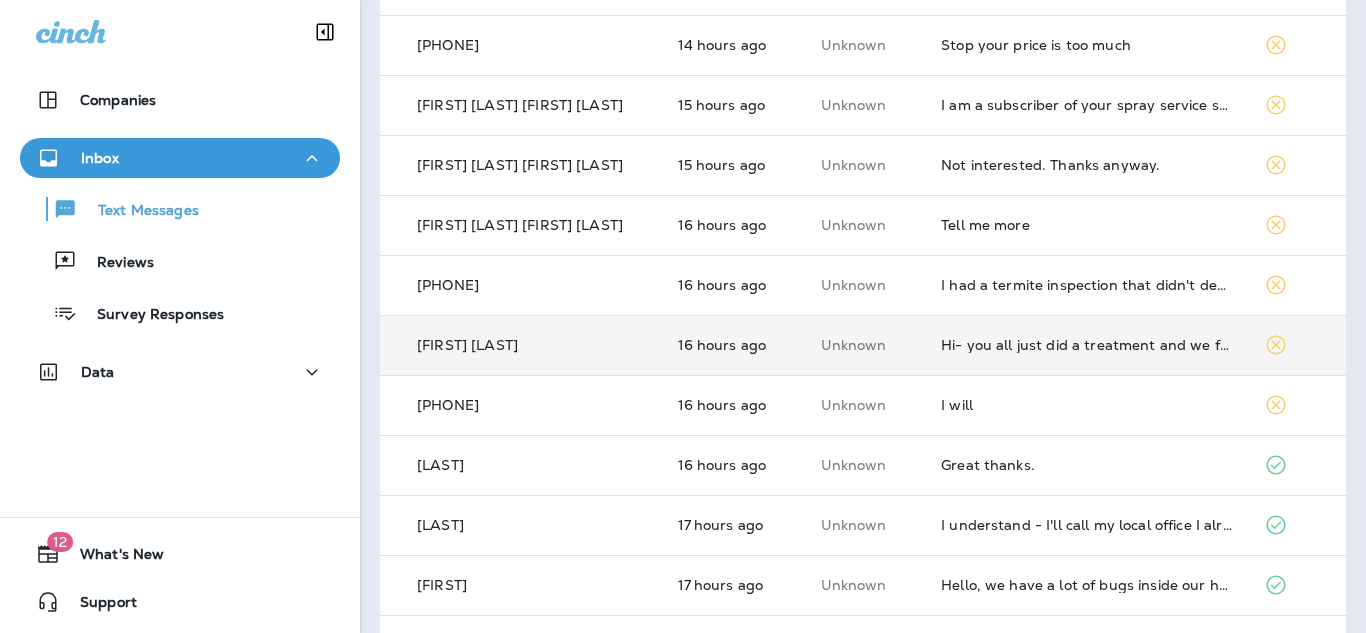 click on "Hi- you all just did a treatment and we found a wasp nest and we have a spotted lantern bug??
We also have small, black and fuzzy spiders in the house
I think you need to come back out please" at bounding box center (1086, 345) 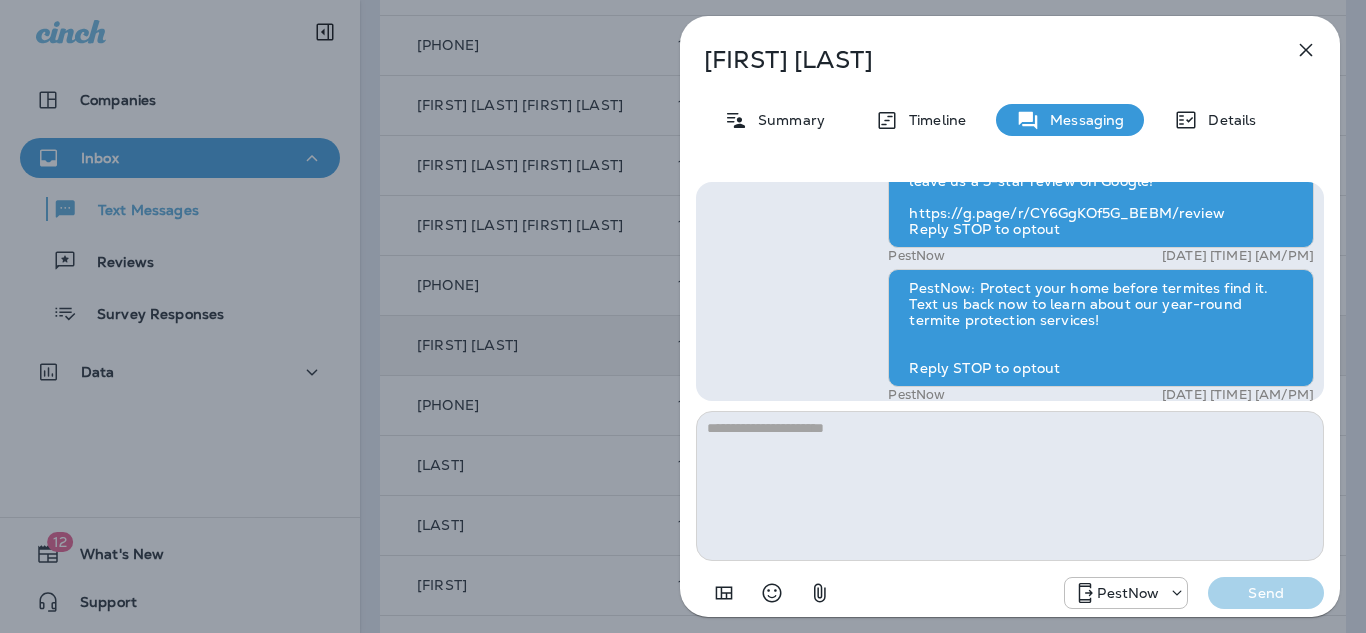 scroll, scrollTop: -355, scrollLeft: 0, axis: vertical 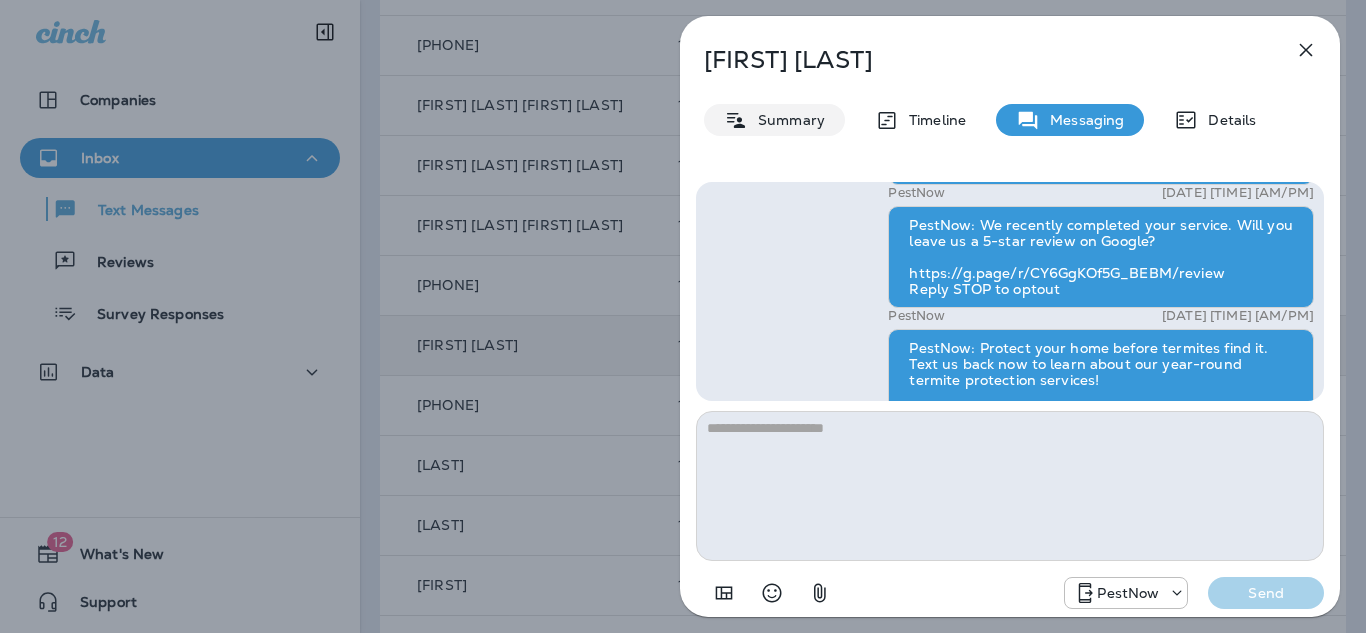 drag, startPoint x: 793, startPoint y: 122, endPoint x: 802, endPoint y: 150, distance: 29.410883 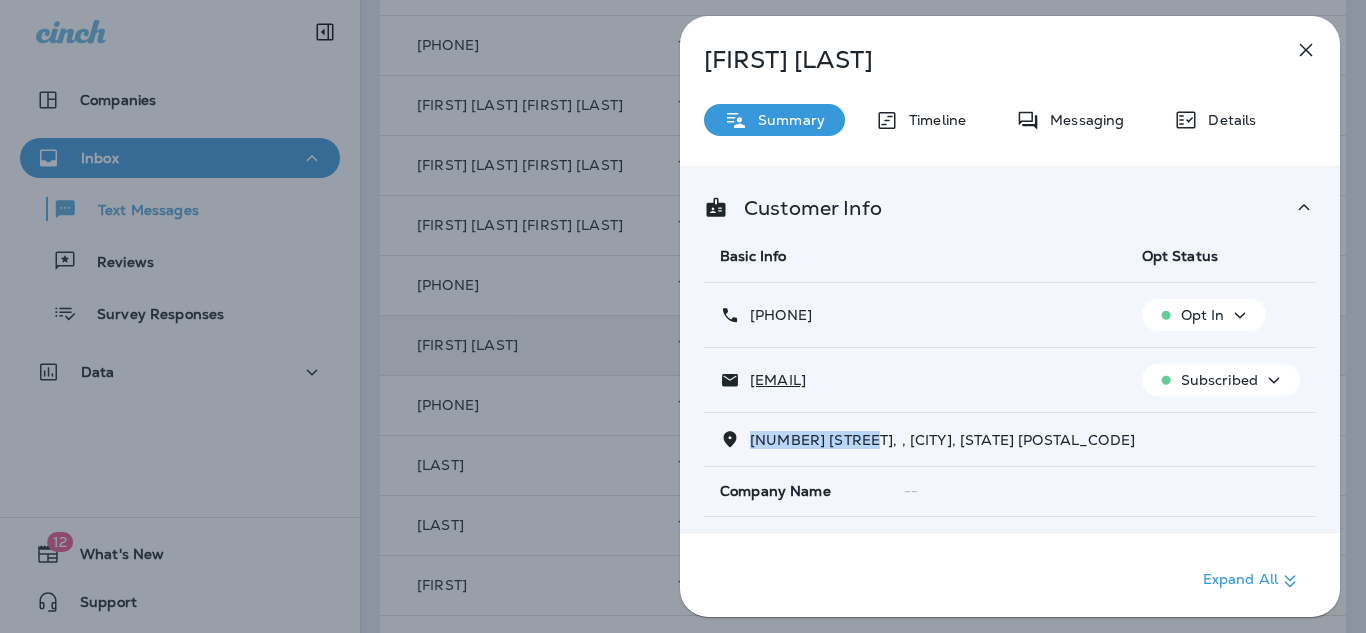 drag, startPoint x: 876, startPoint y: 445, endPoint x: 752, endPoint y: 445, distance: 124 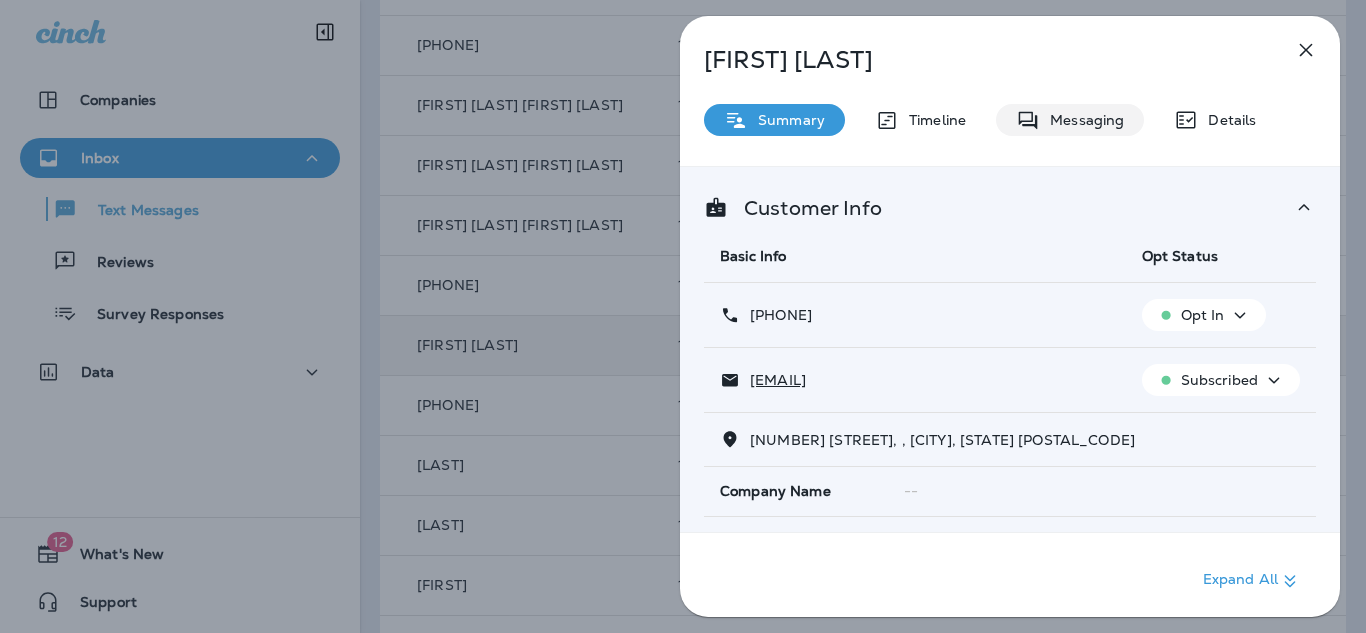 click on "Messaging" at bounding box center [1070, 120] 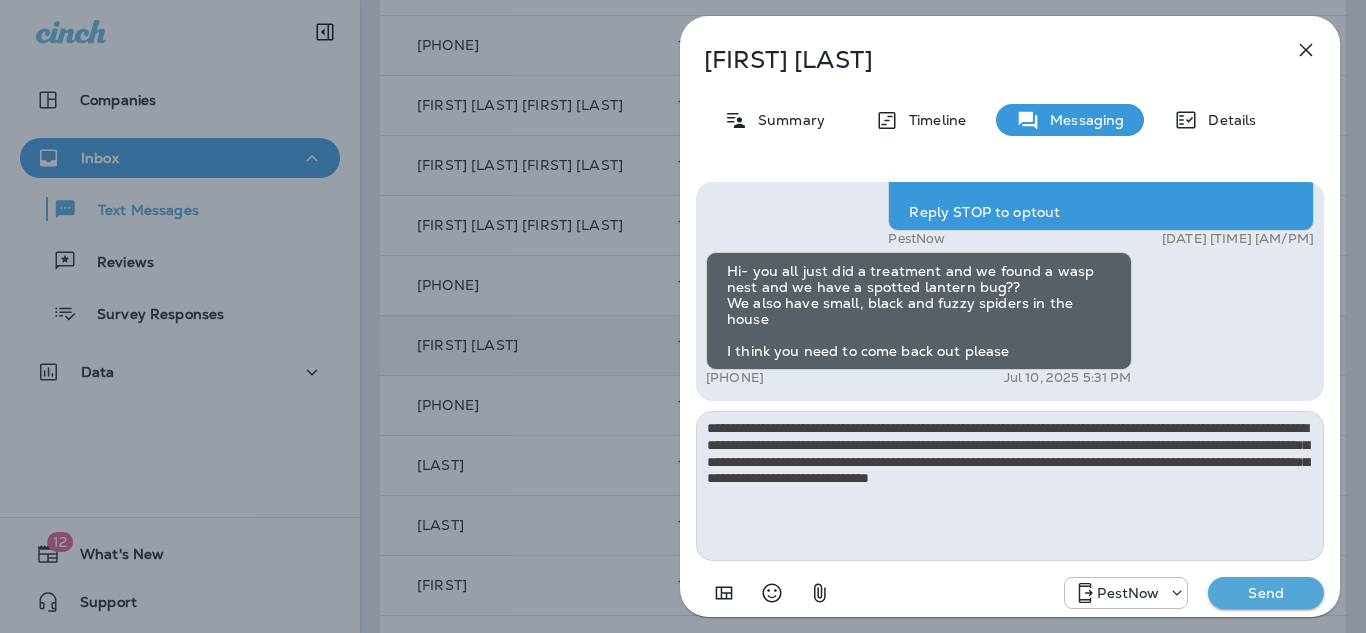 type on "**********" 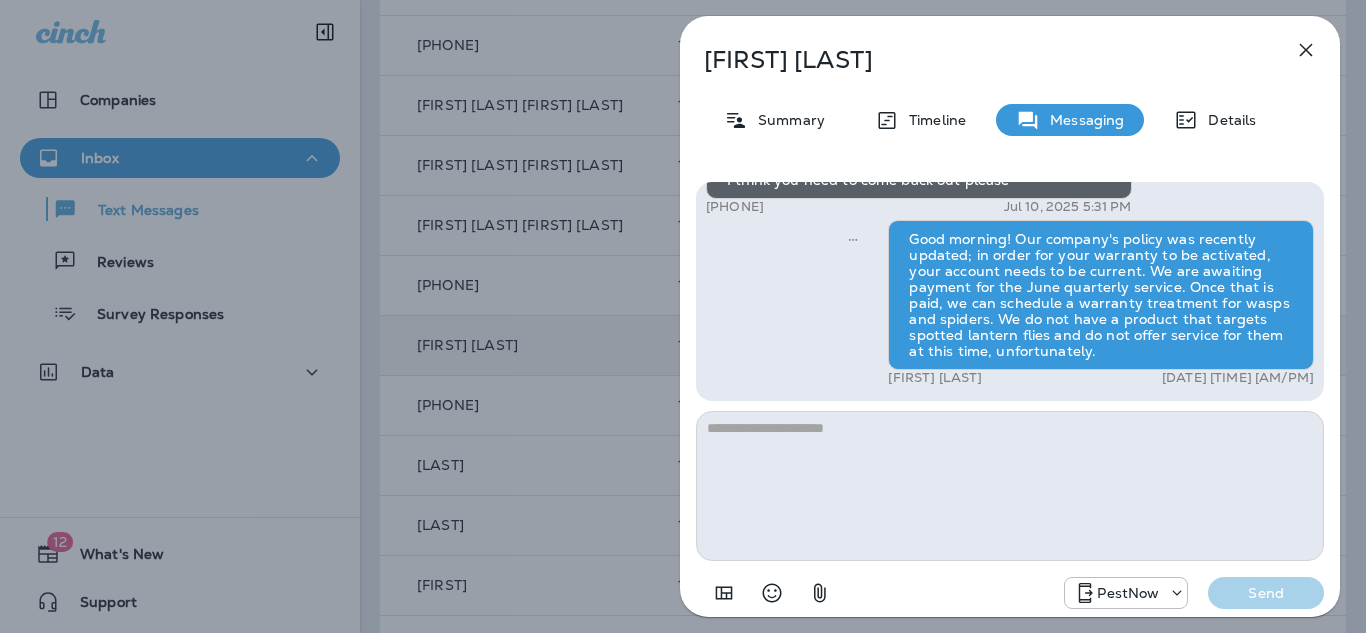 click 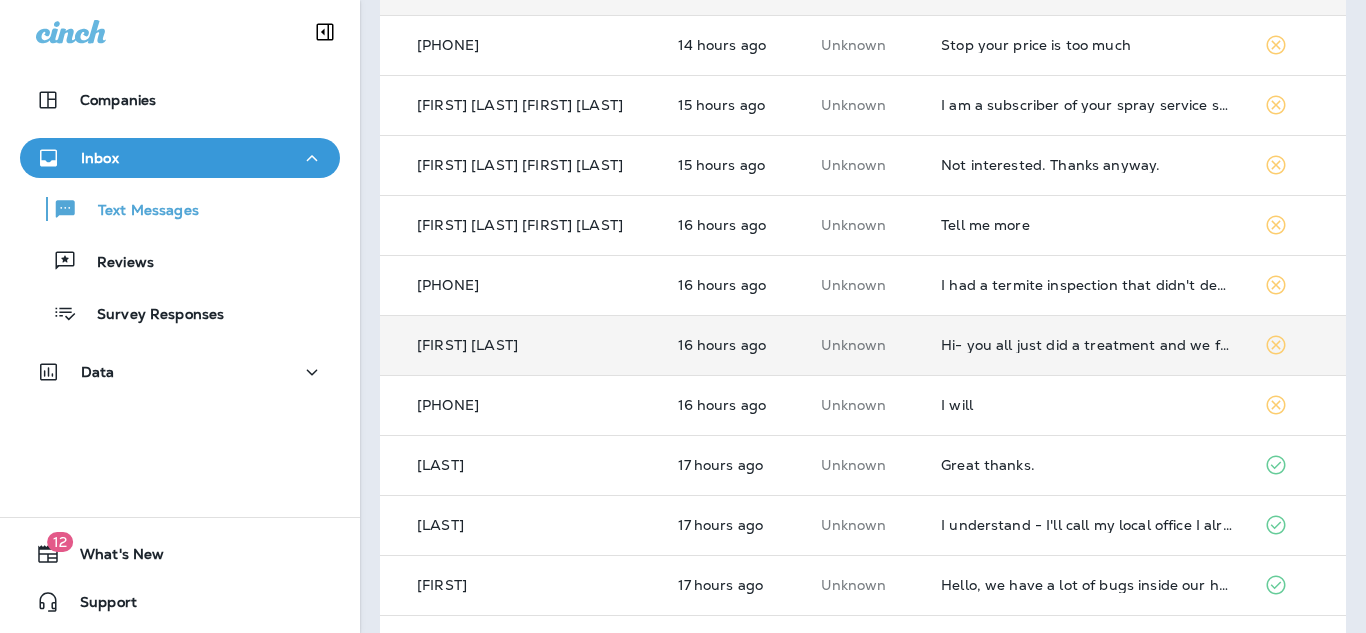 scroll, scrollTop: 0, scrollLeft: 0, axis: both 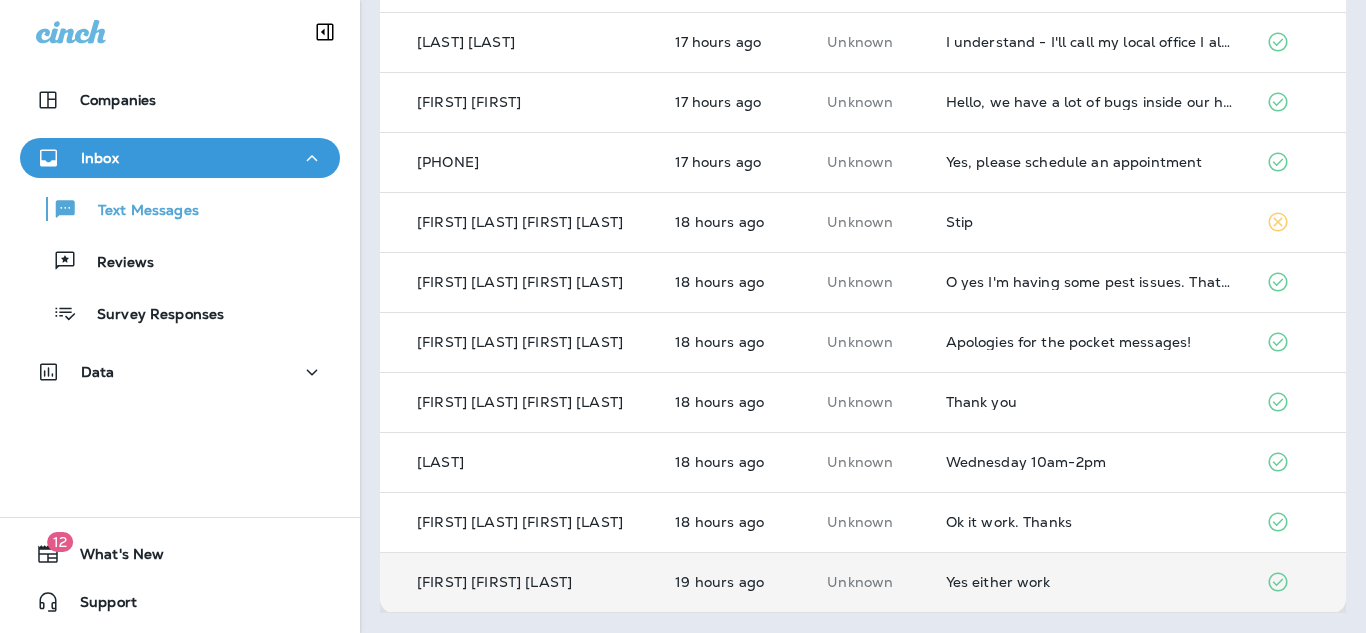 click on "Yes either work" at bounding box center [1090, 582] 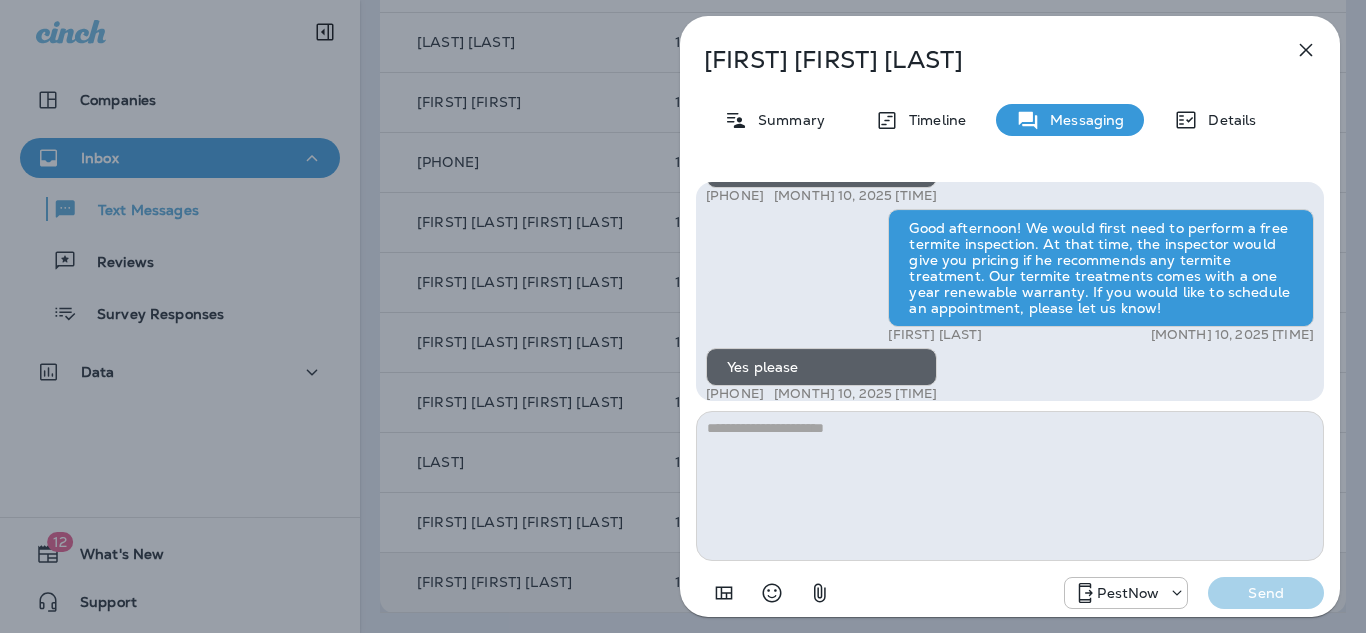 scroll, scrollTop: -217, scrollLeft: 0, axis: vertical 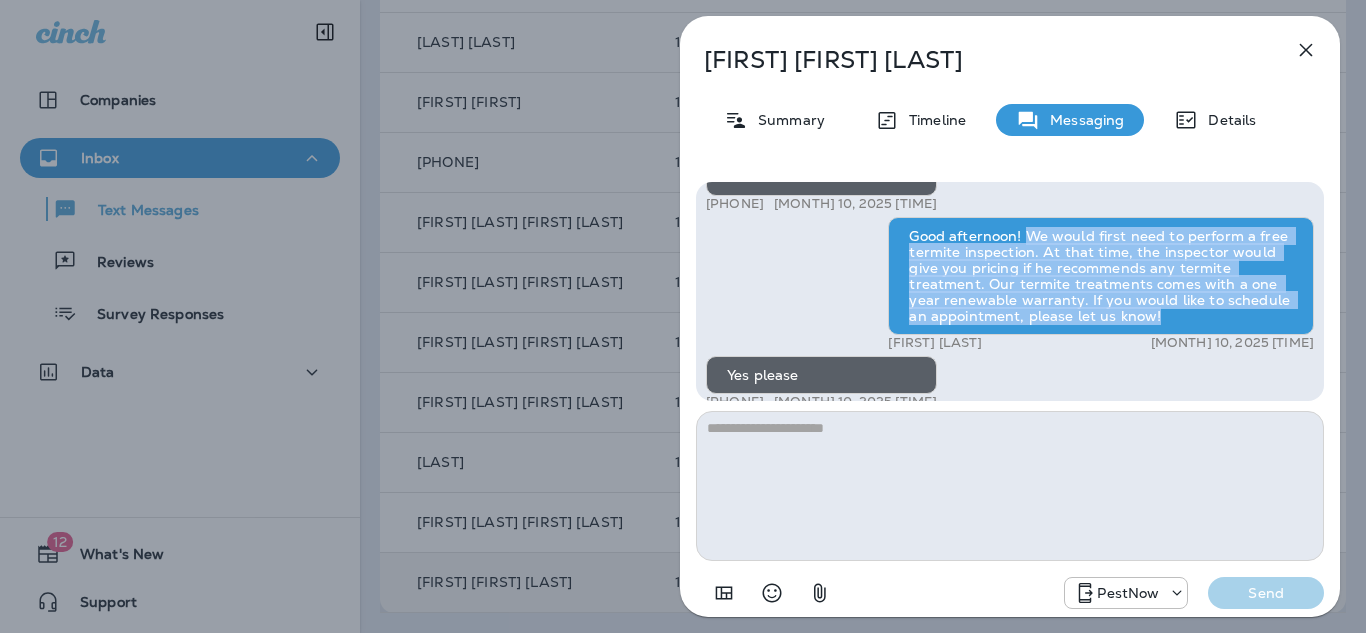 drag, startPoint x: 1028, startPoint y: 236, endPoint x: 1171, endPoint y: 318, distance: 164.84235 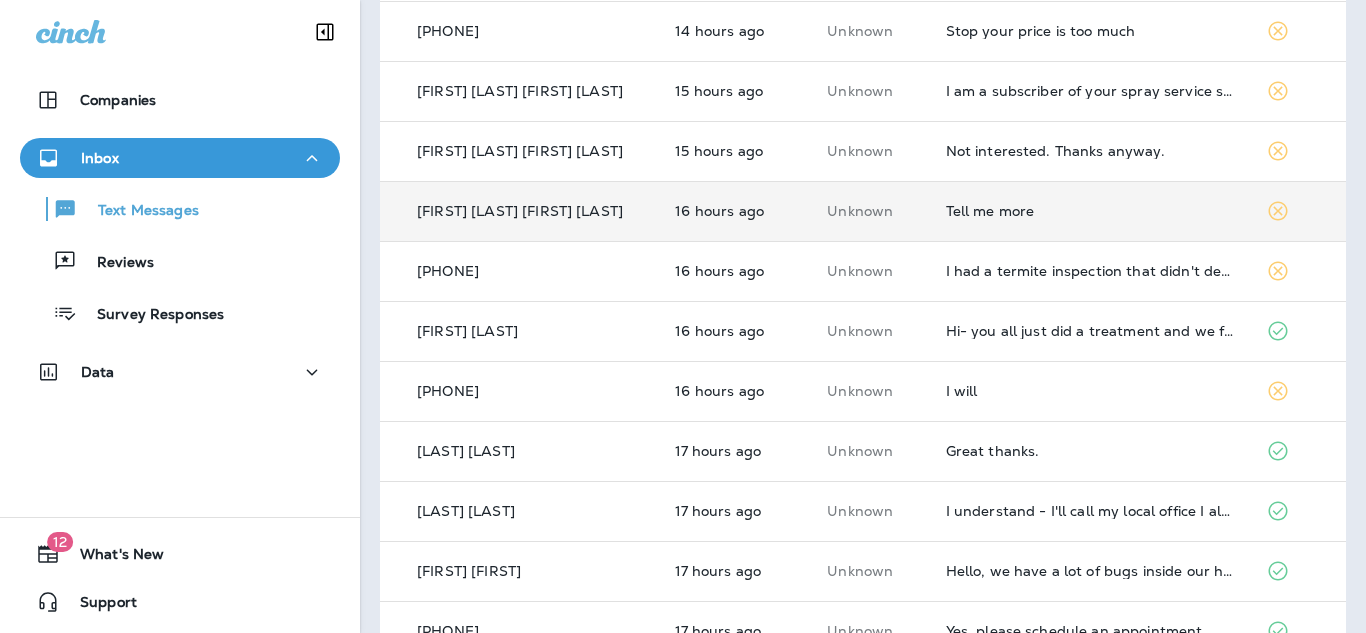 scroll, scrollTop: 324, scrollLeft: 0, axis: vertical 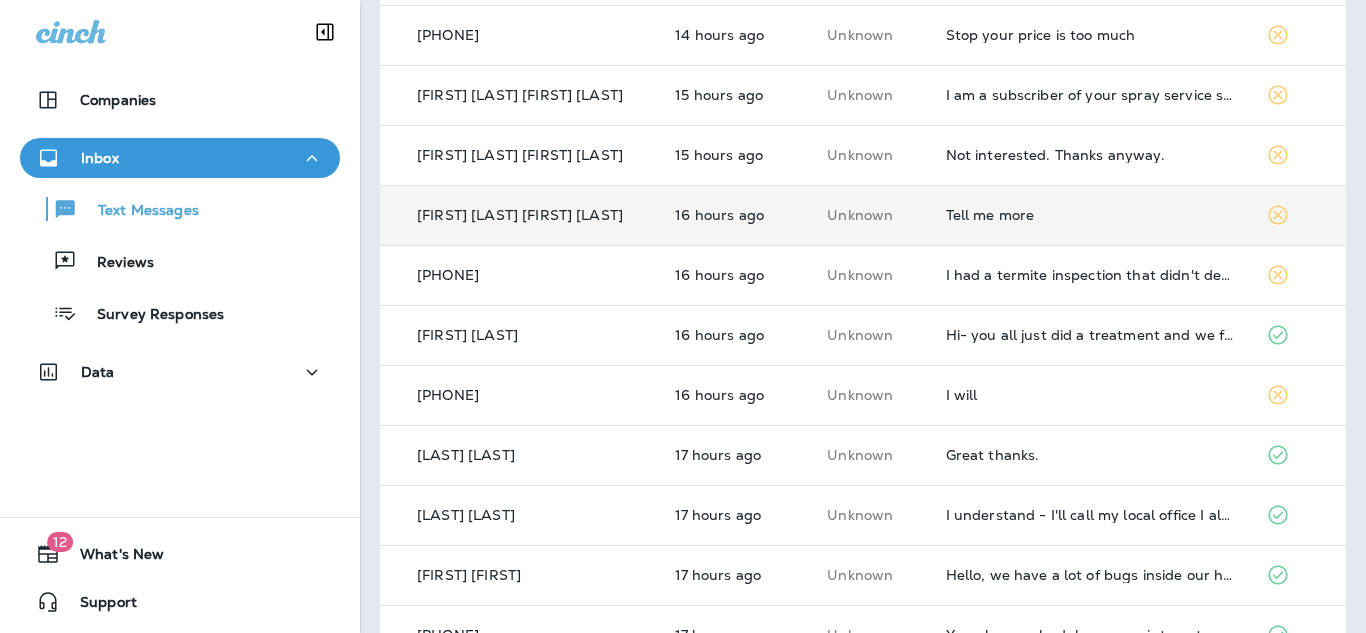 click on "Tell me more" at bounding box center [1090, 215] 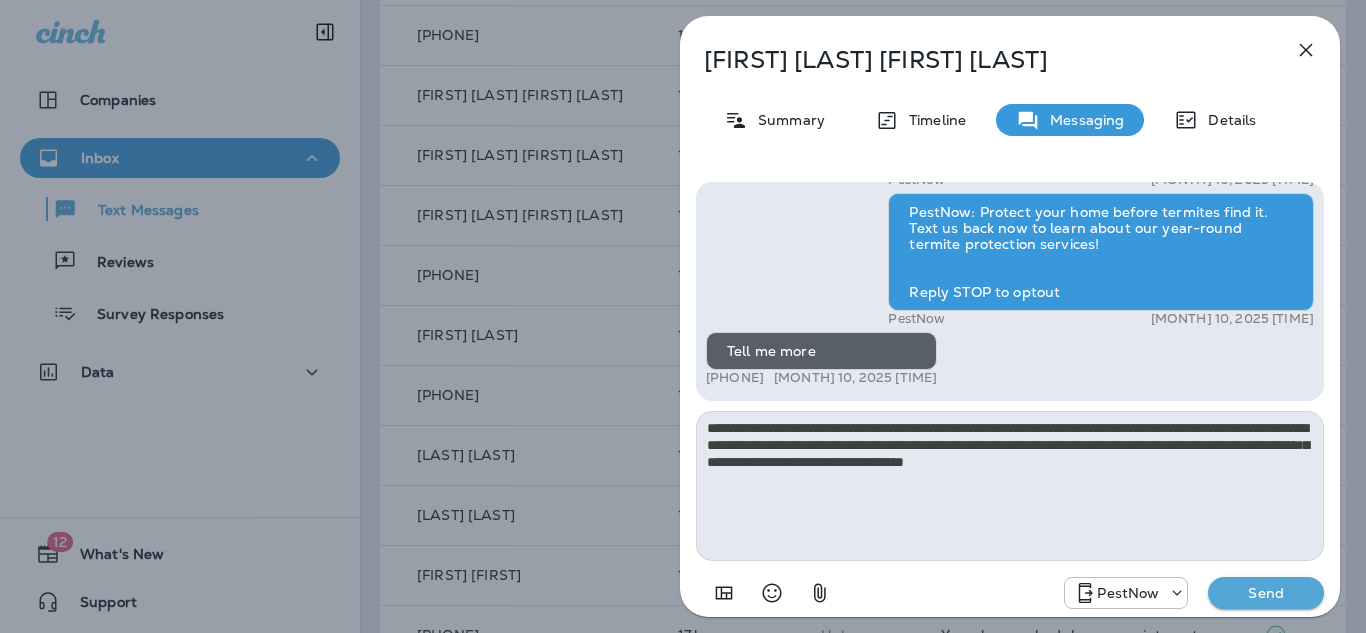 click on "**********" at bounding box center [1010, 486] 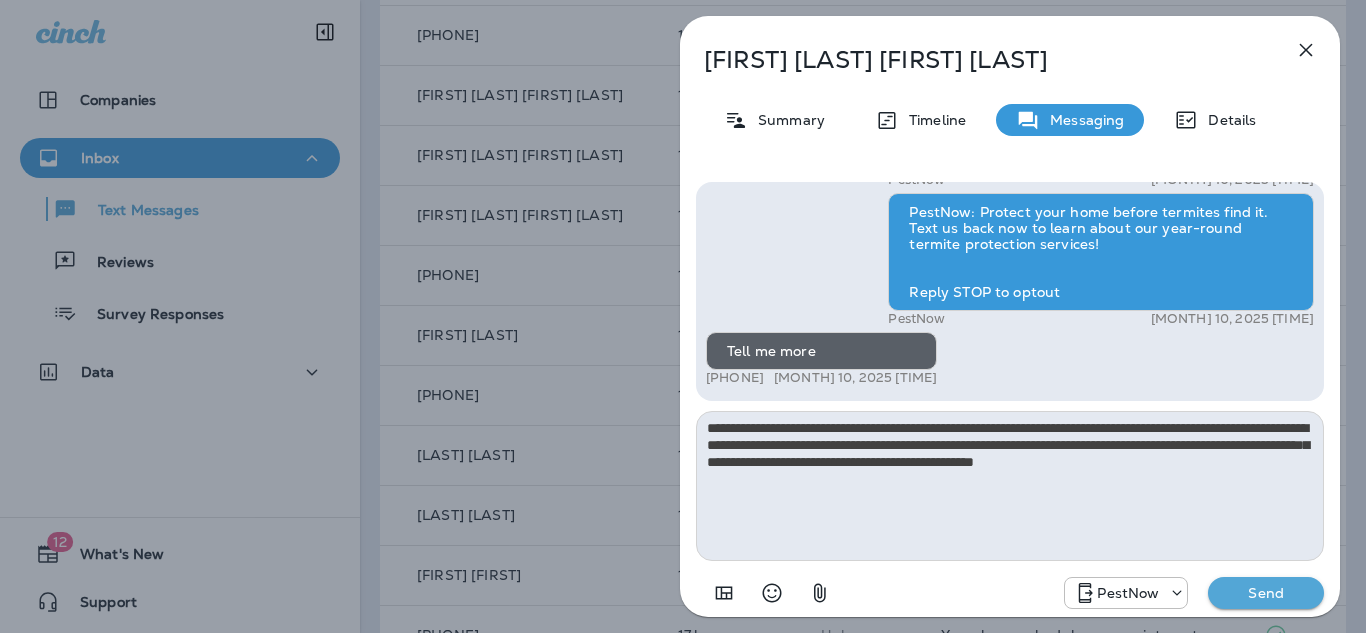 type on "**********" 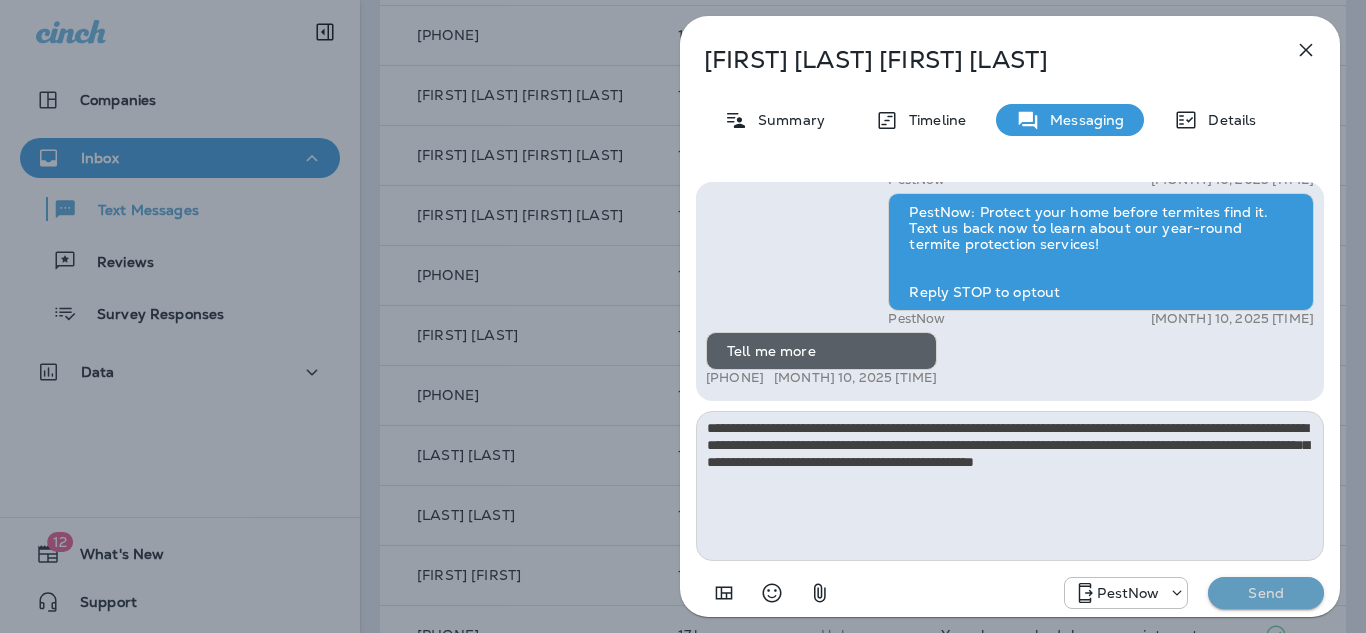 click on "Send" at bounding box center (1266, 593) 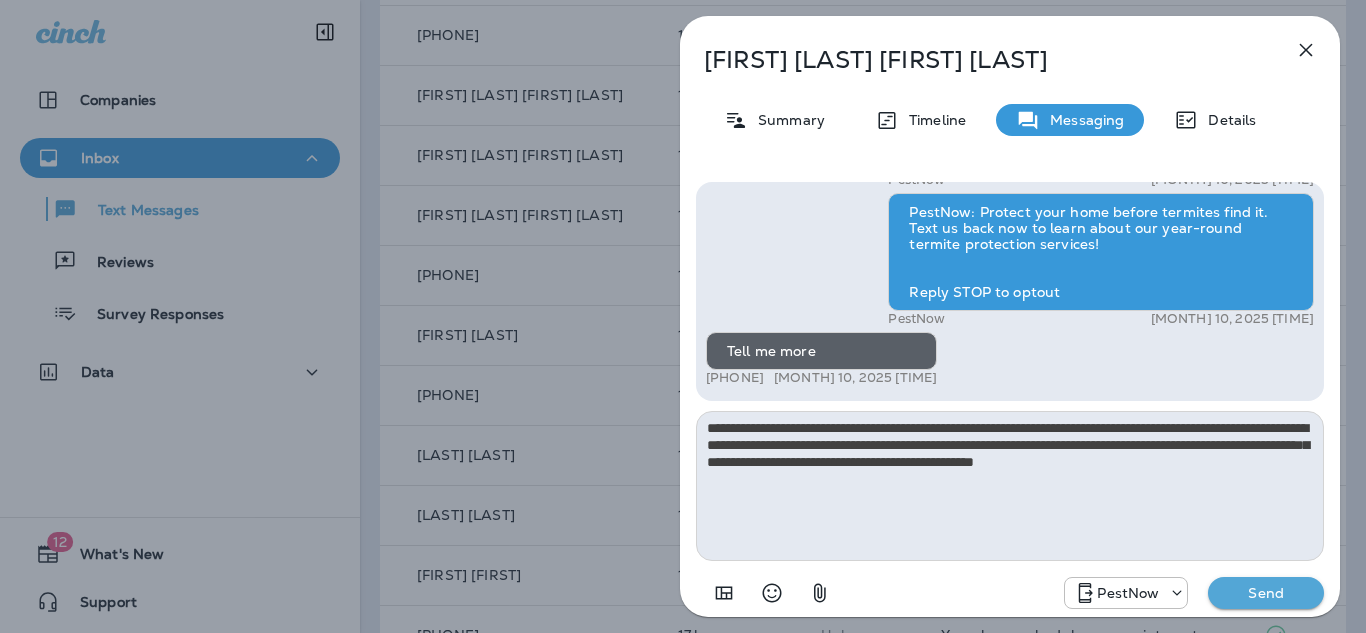 type 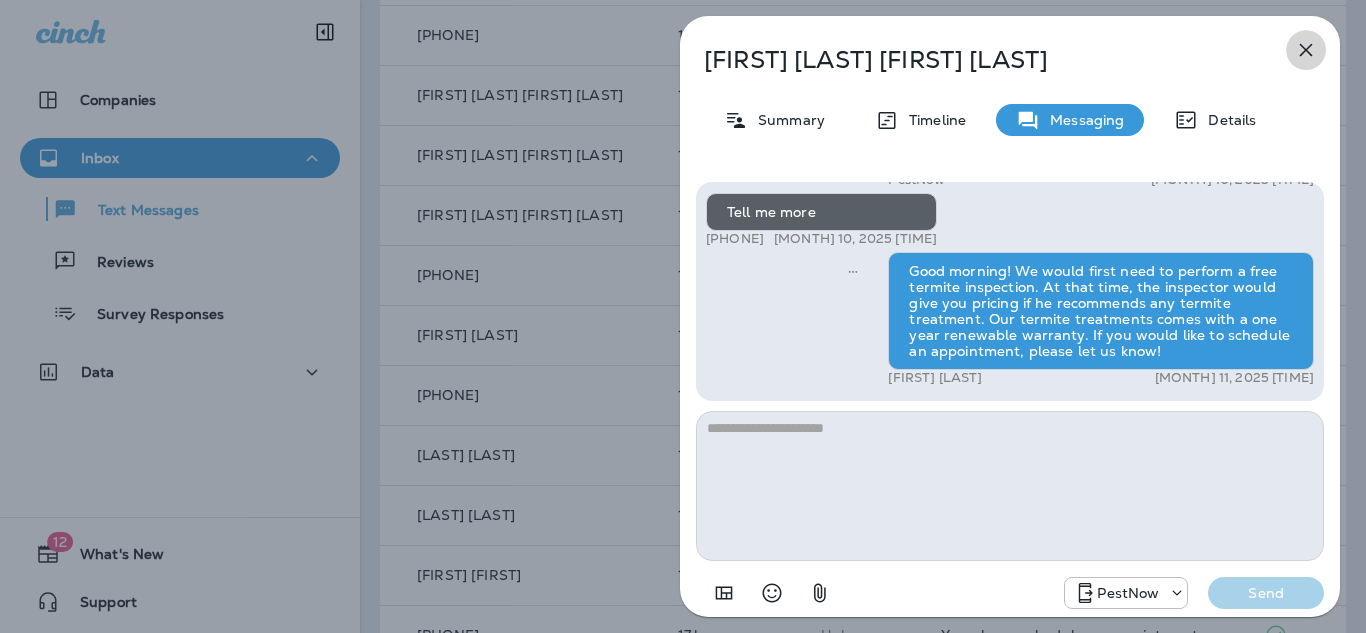click 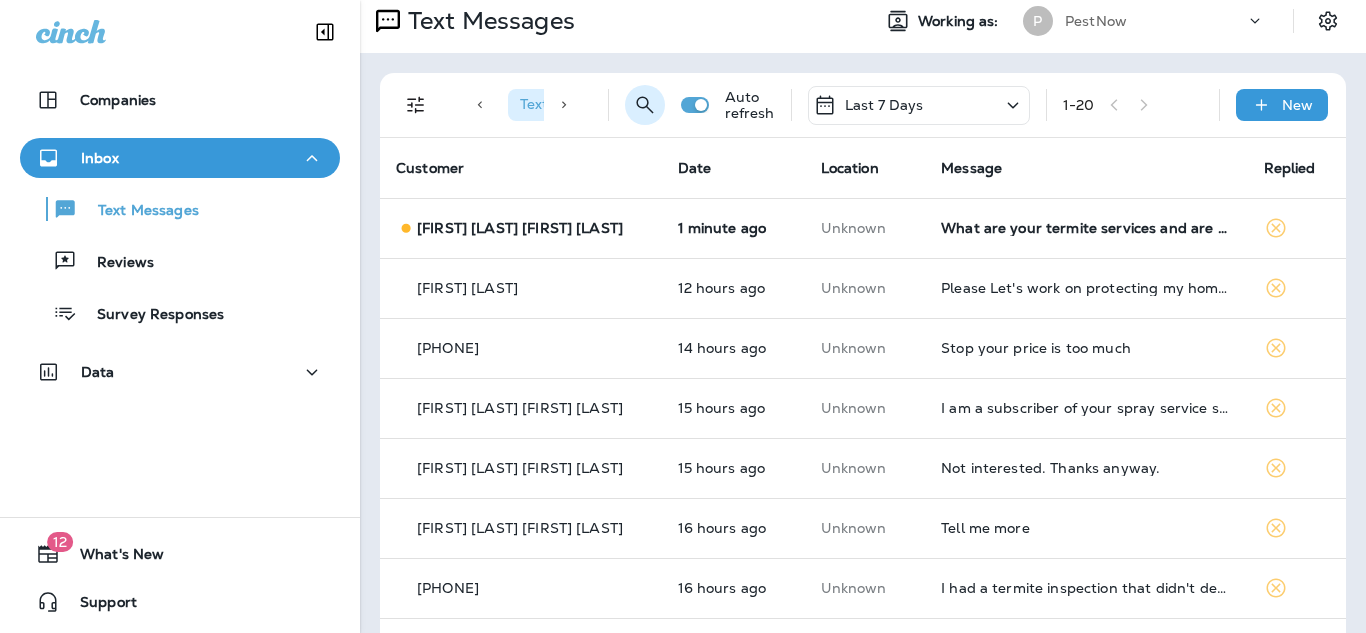 scroll, scrollTop: 10, scrollLeft: 0, axis: vertical 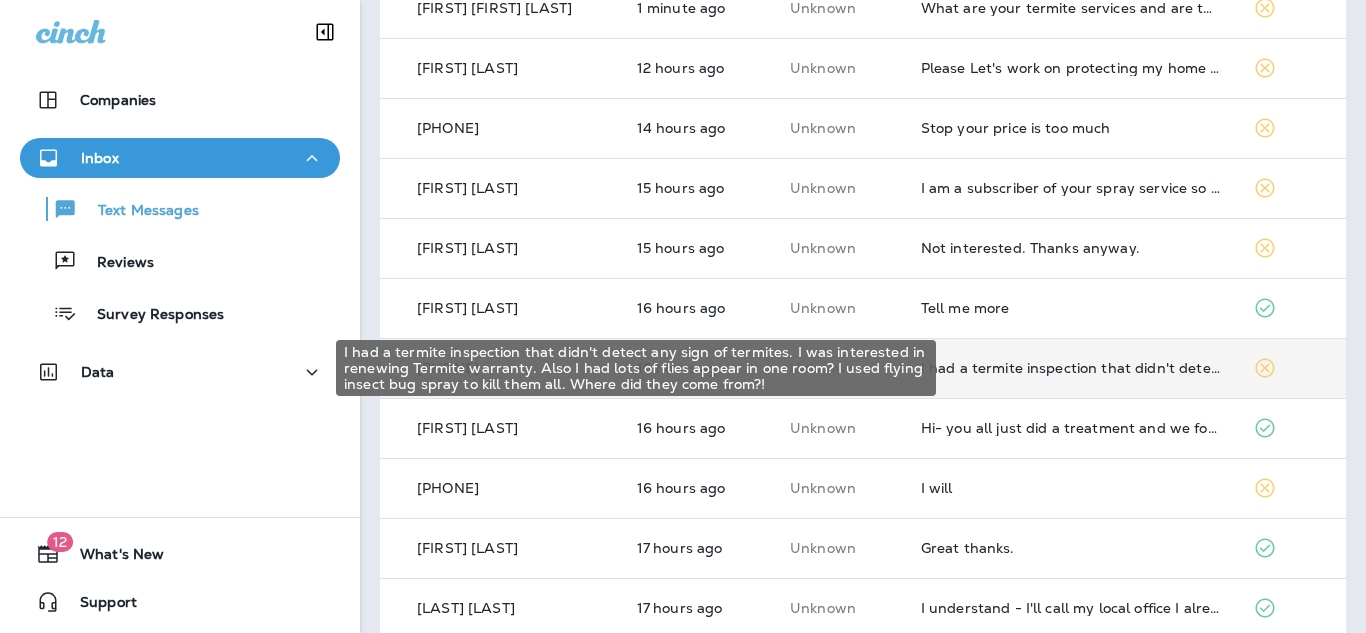 click on "I had a termite inspection that didn't detect any sign of termites.  I was interested in renewing Termite warranty.  Also I had lots of flies appear in one room?   I used flying insect bug spray to kill them all.  Where did they come from?!" at bounding box center [1071, 368] 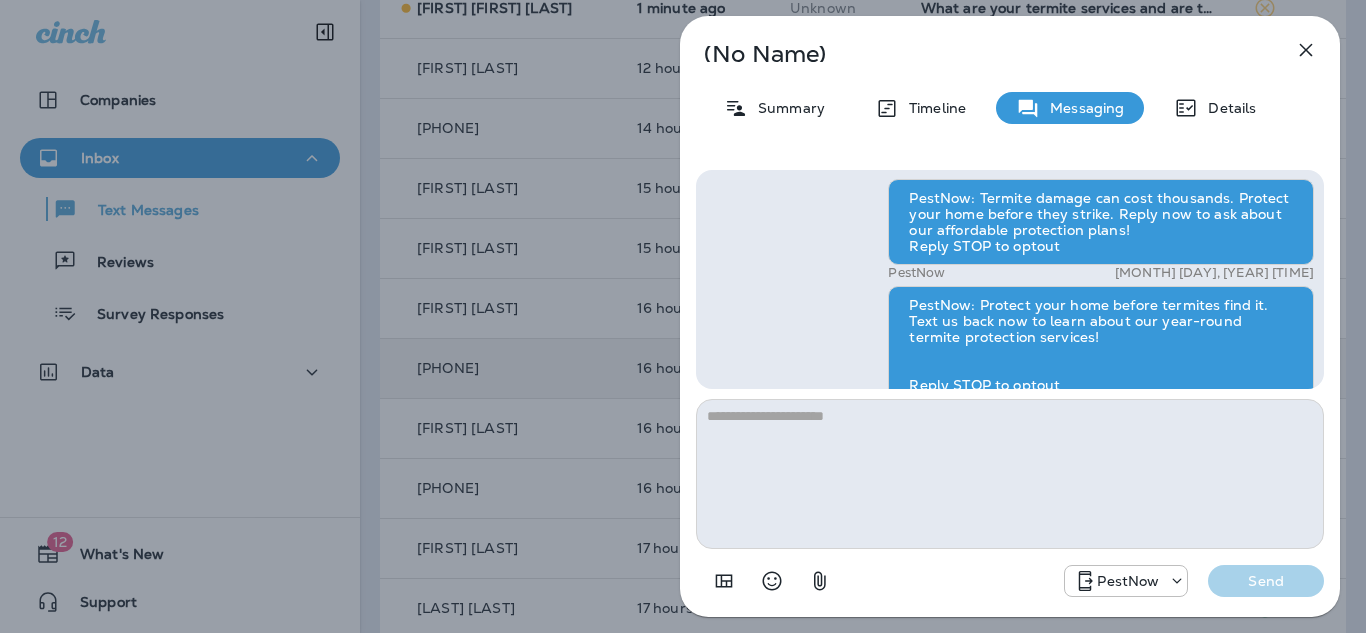 scroll, scrollTop: -585, scrollLeft: 0, axis: vertical 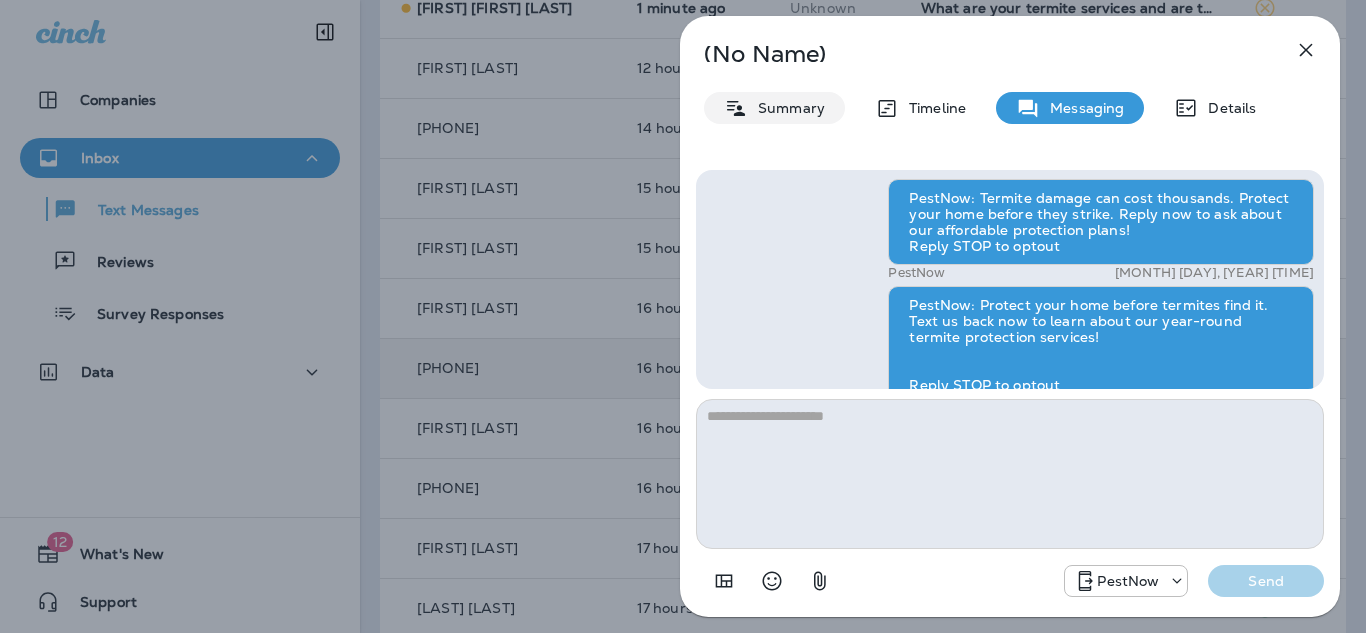 click on "Summary" at bounding box center (786, 108) 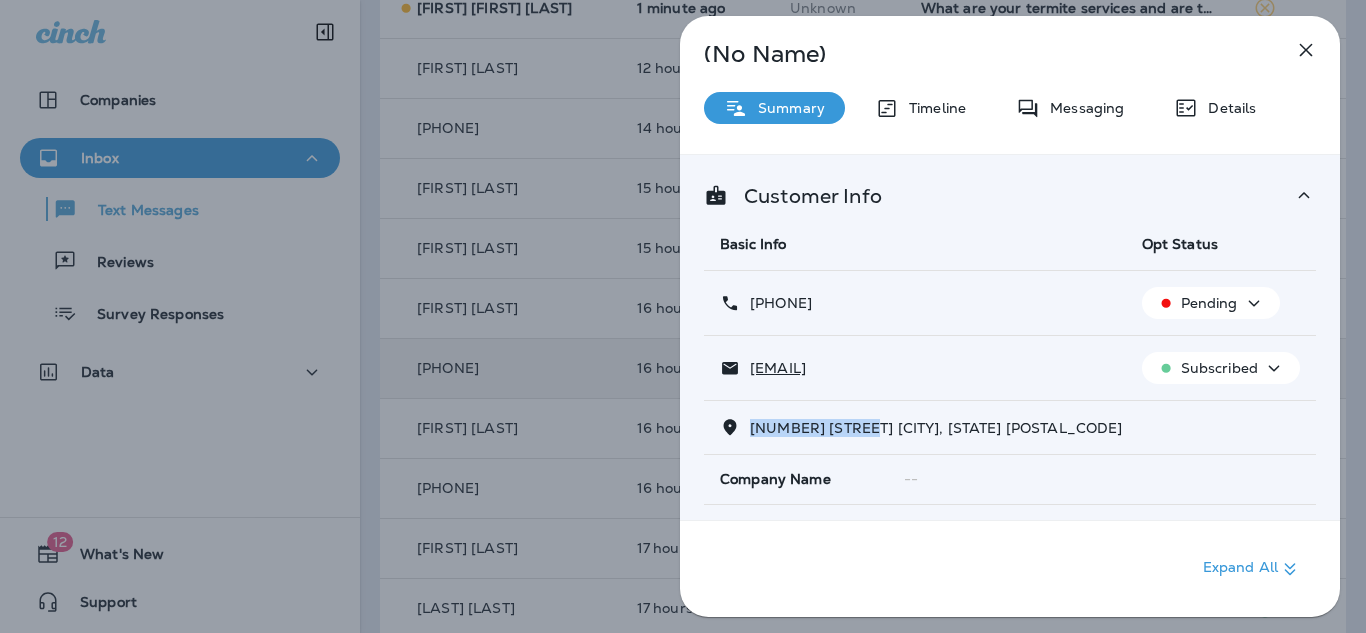 drag, startPoint x: 863, startPoint y: 430, endPoint x: 749, endPoint y: 432, distance: 114.01754 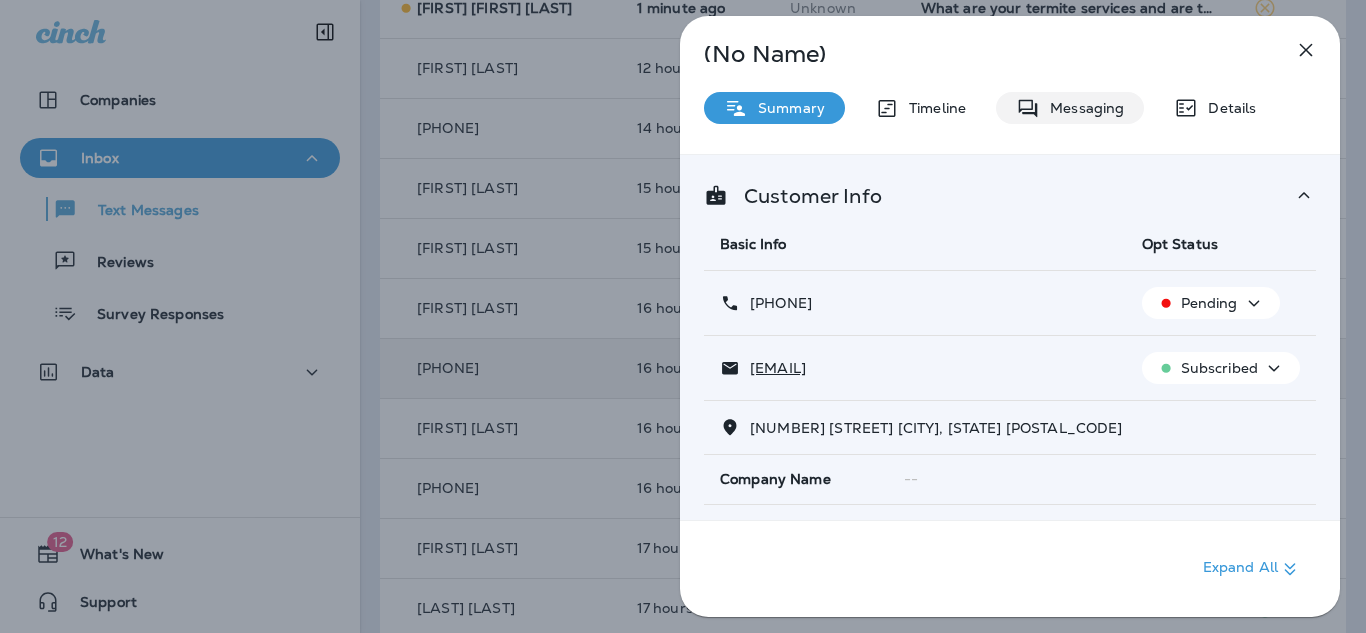 click on "Messaging" at bounding box center [1082, 108] 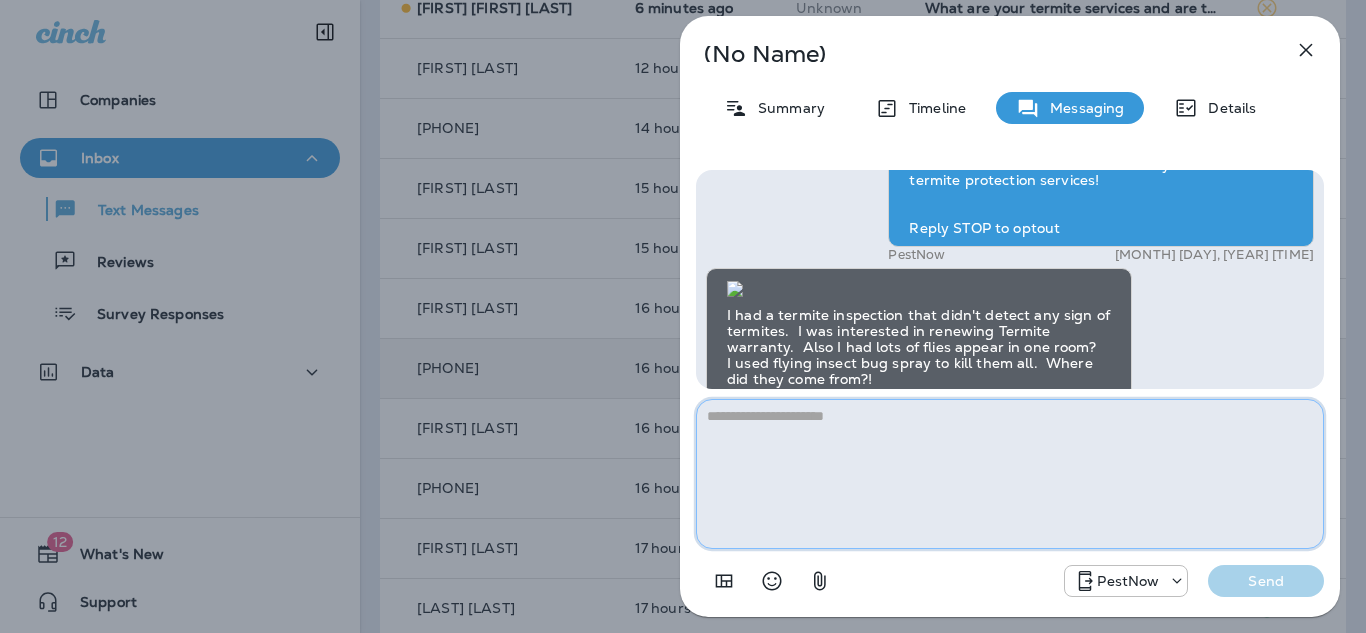 scroll, scrollTop: -34, scrollLeft: 0, axis: vertical 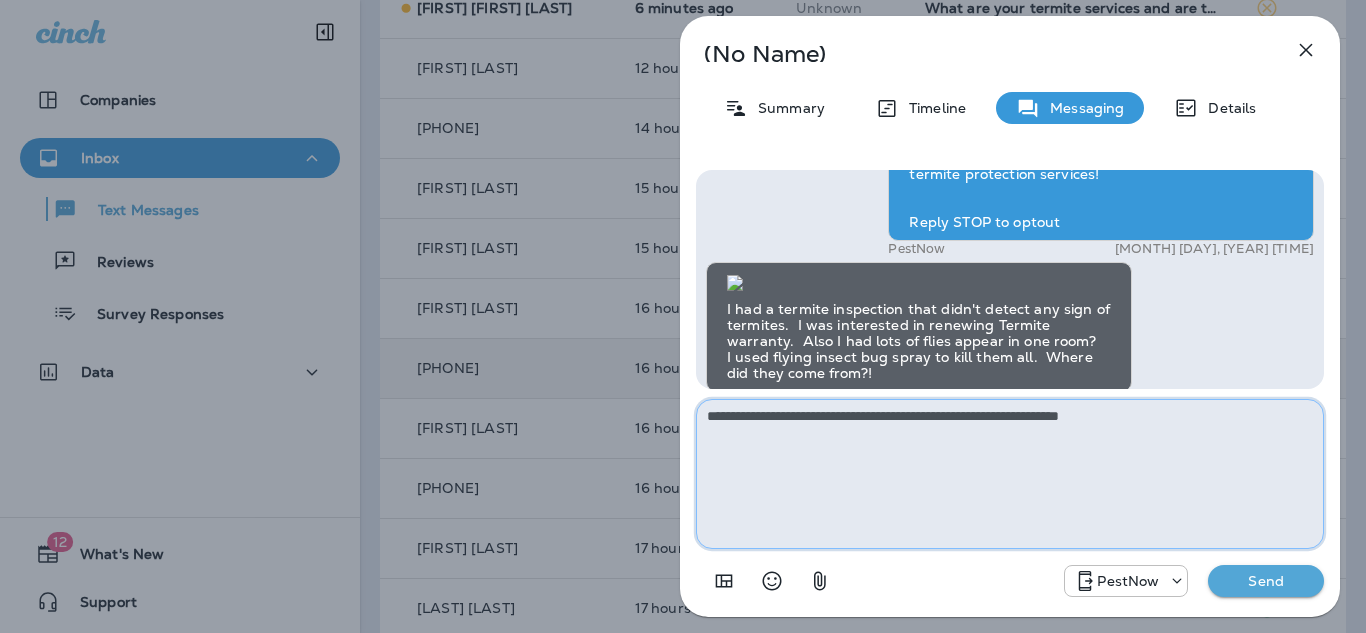 paste on "**********" 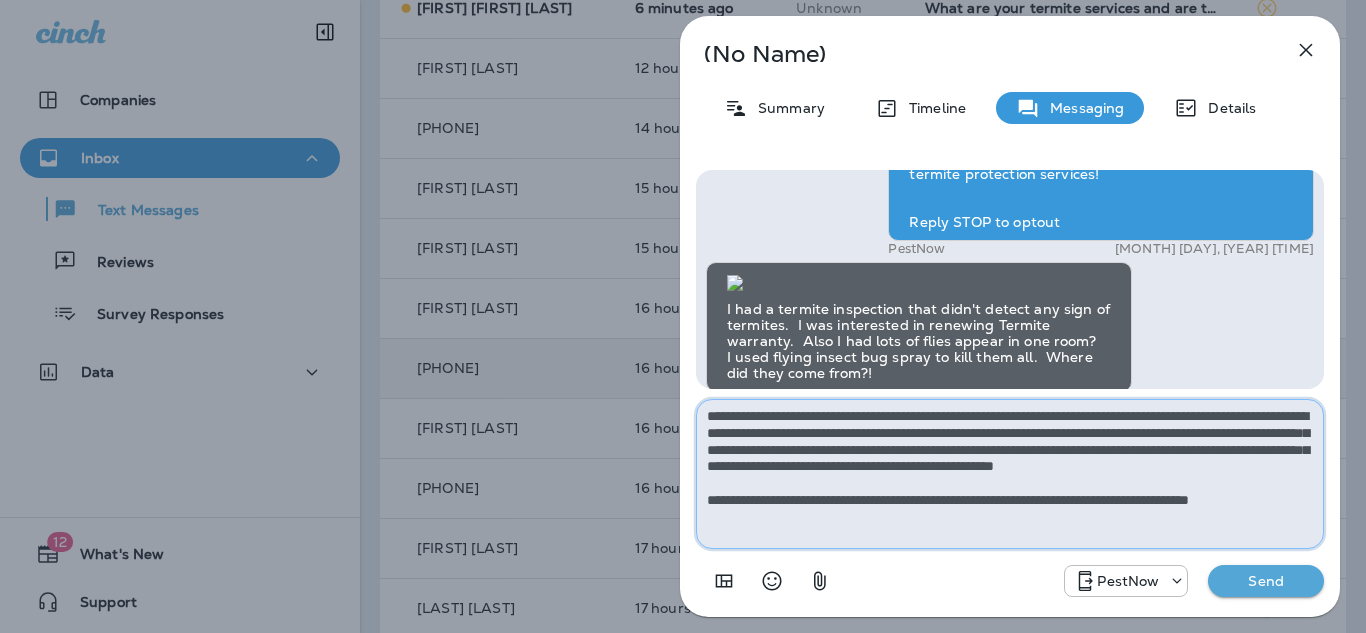 scroll, scrollTop: 11, scrollLeft: 0, axis: vertical 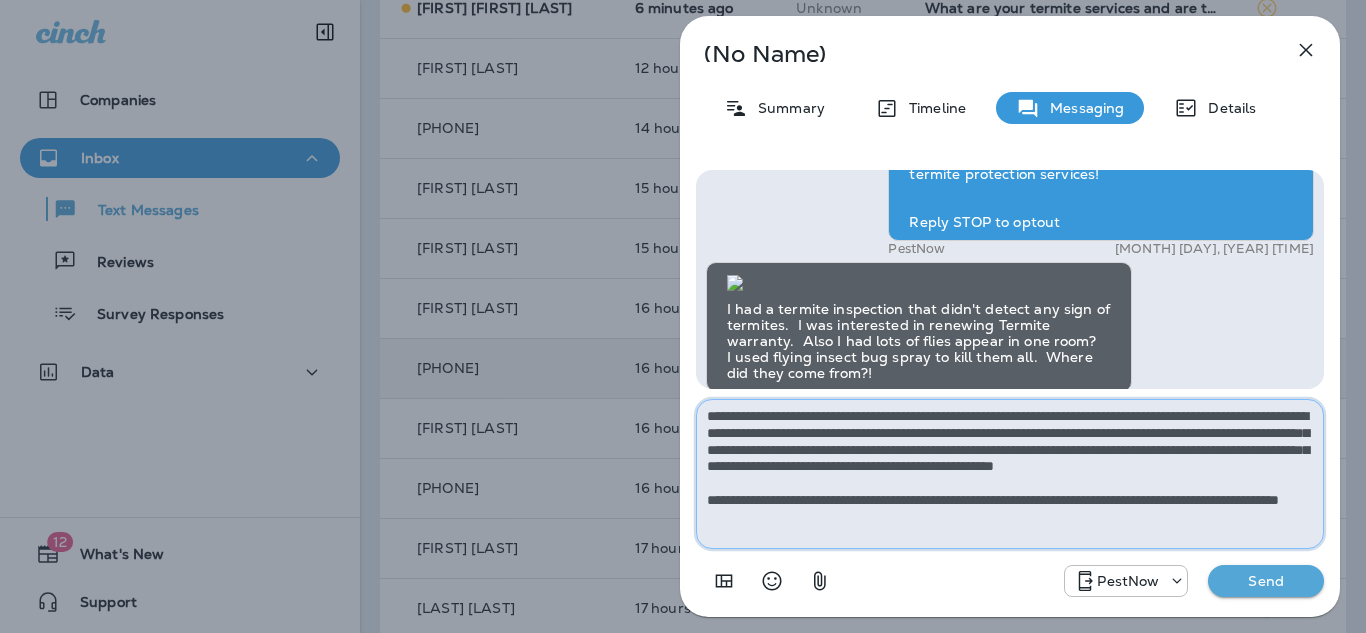 drag, startPoint x: 747, startPoint y: 491, endPoint x: 926, endPoint y: 476, distance: 179.6274 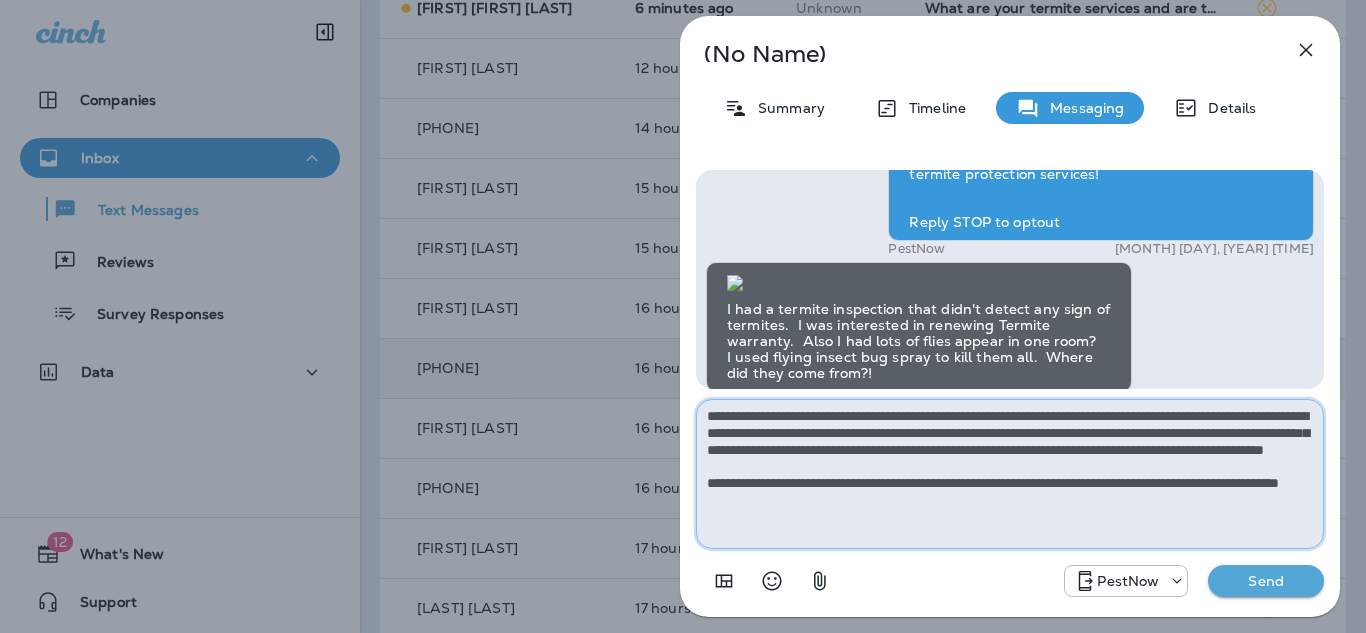 scroll, scrollTop: 2, scrollLeft: 0, axis: vertical 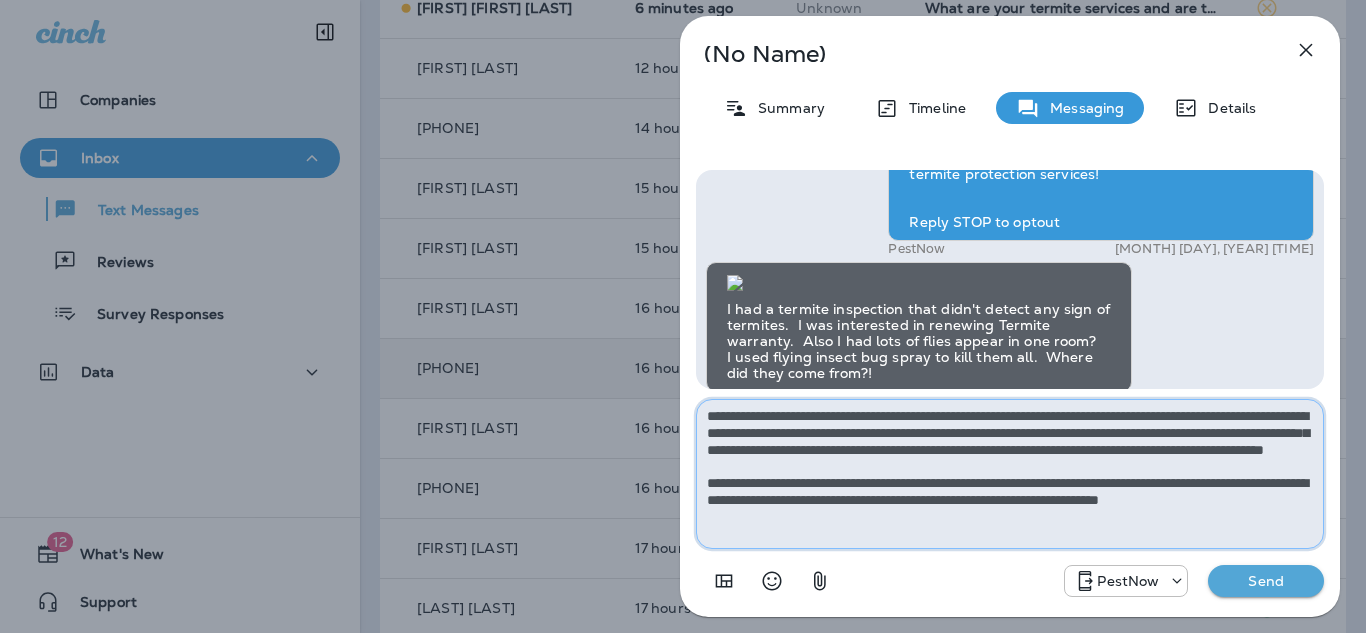type on "**********" 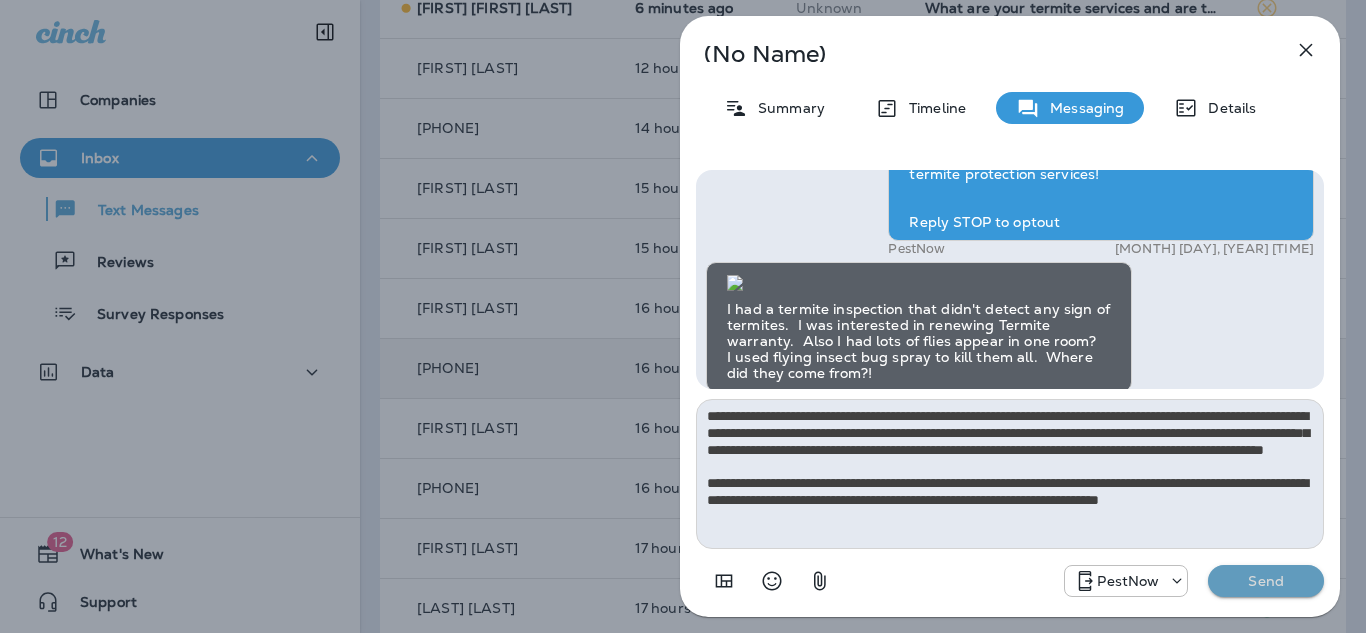 click on "Send" at bounding box center (1266, 581) 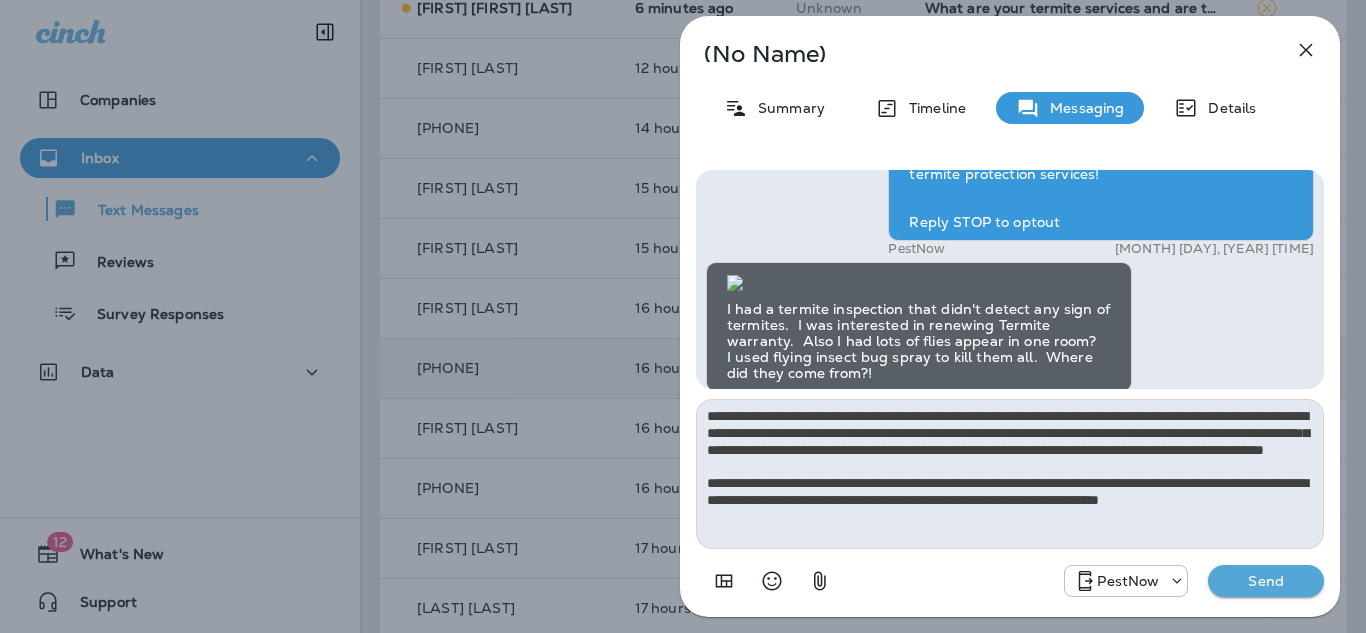type 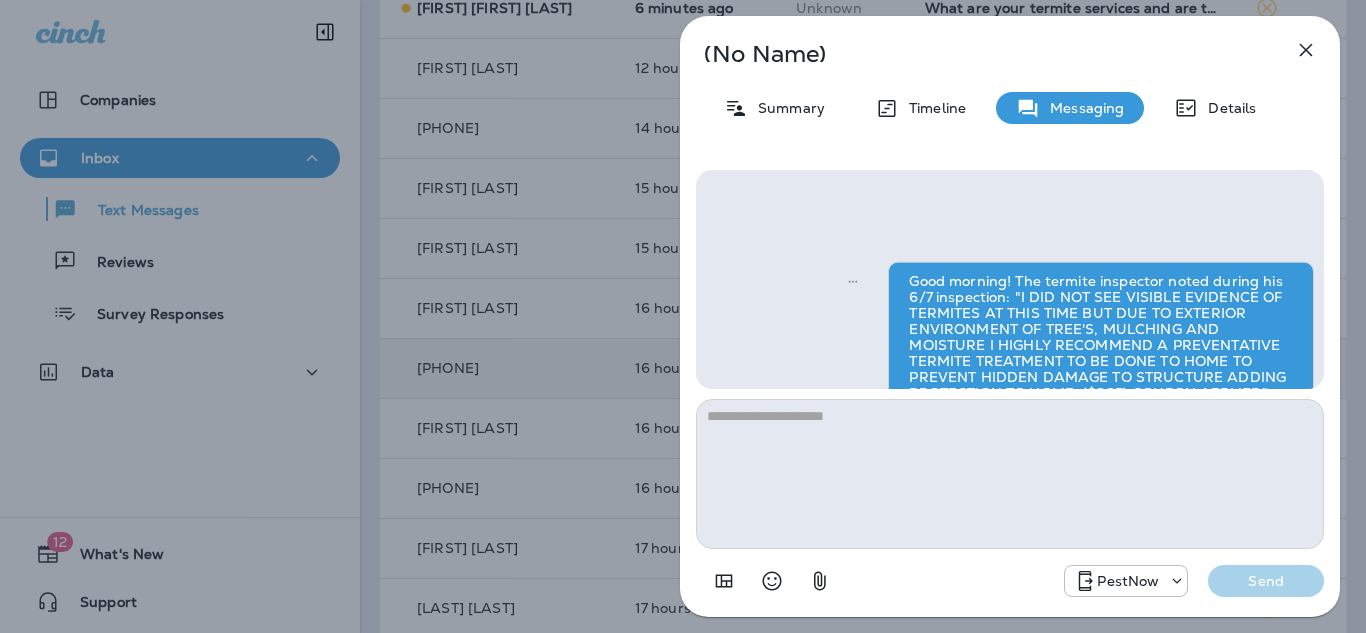 scroll, scrollTop: 0, scrollLeft: 0, axis: both 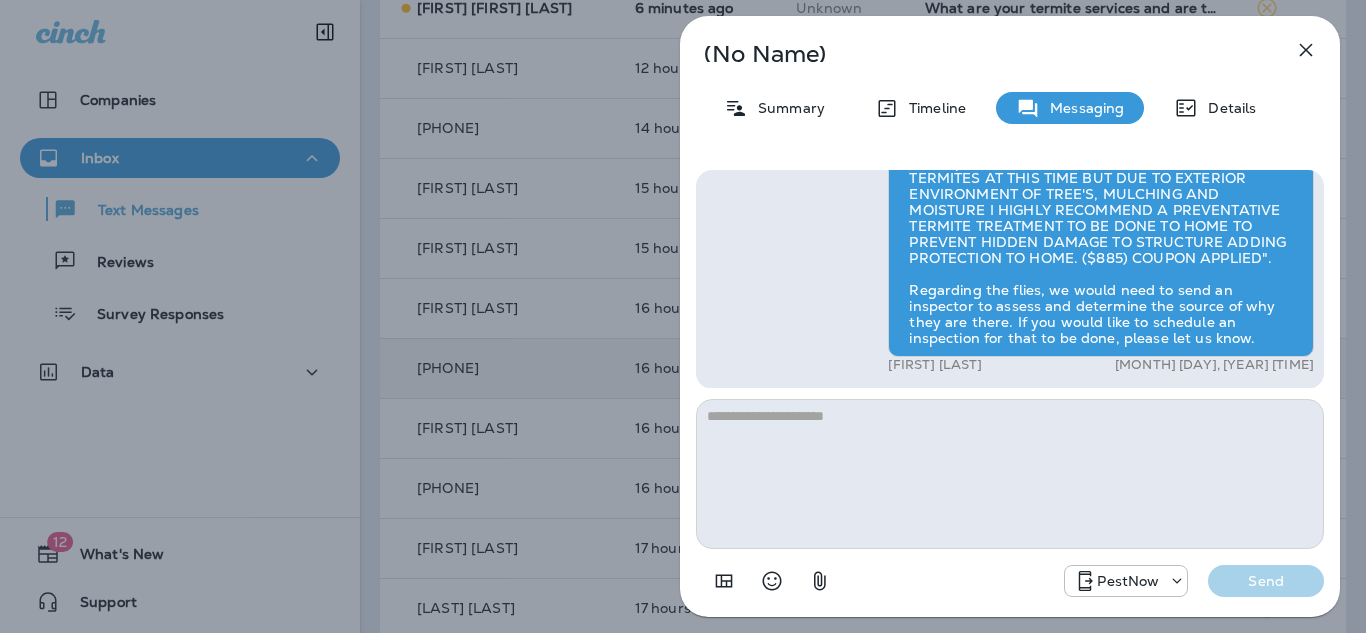 click 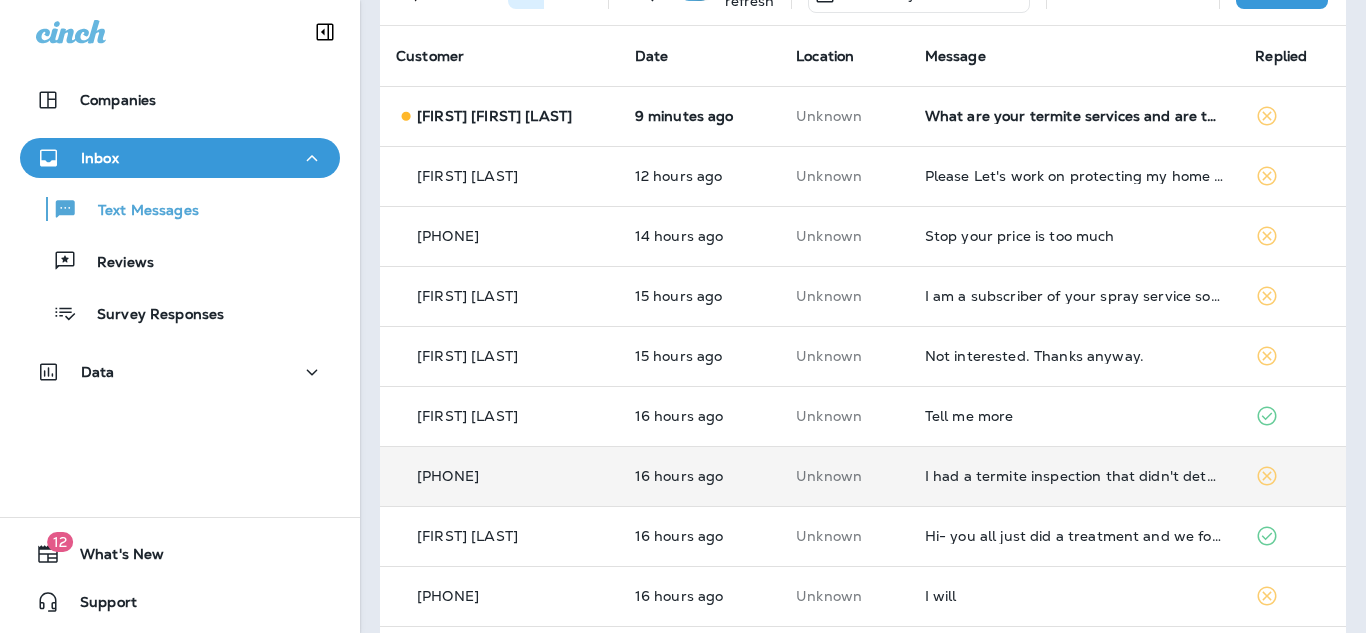 scroll, scrollTop: 0, scrollLeft: 0, axis: both 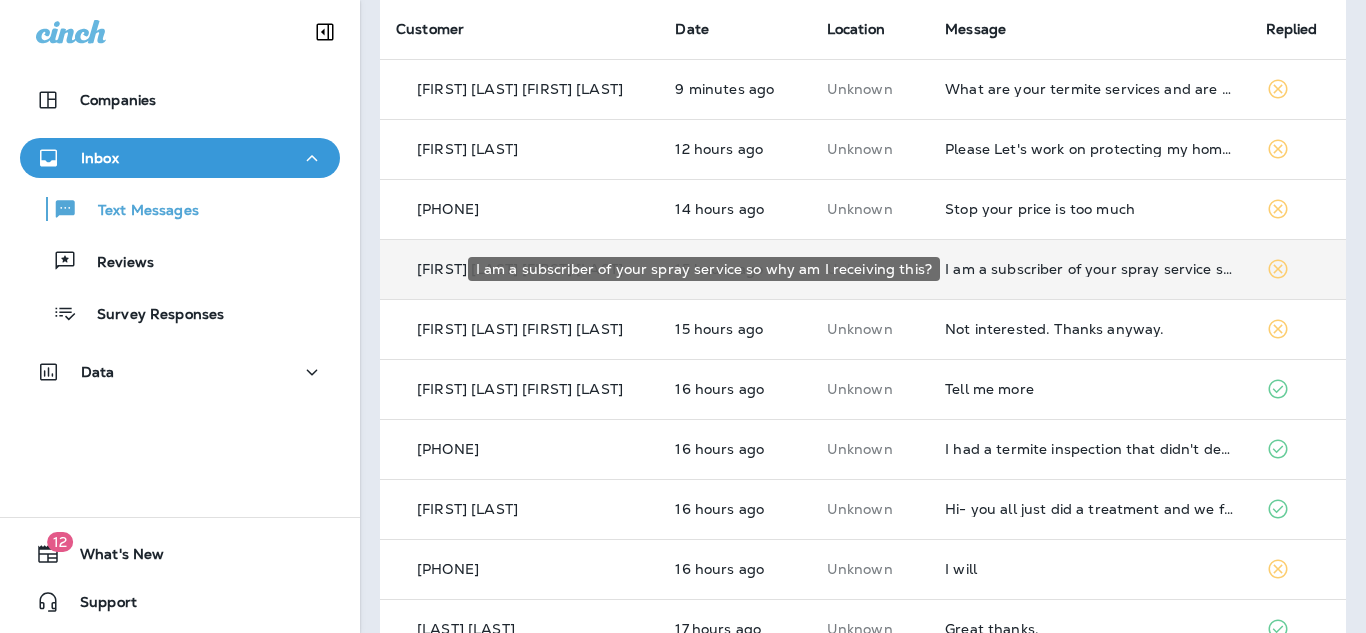 click on "I am a subscriber of your spray service so why am I receiving this?" at bounding box center [1089, 269] 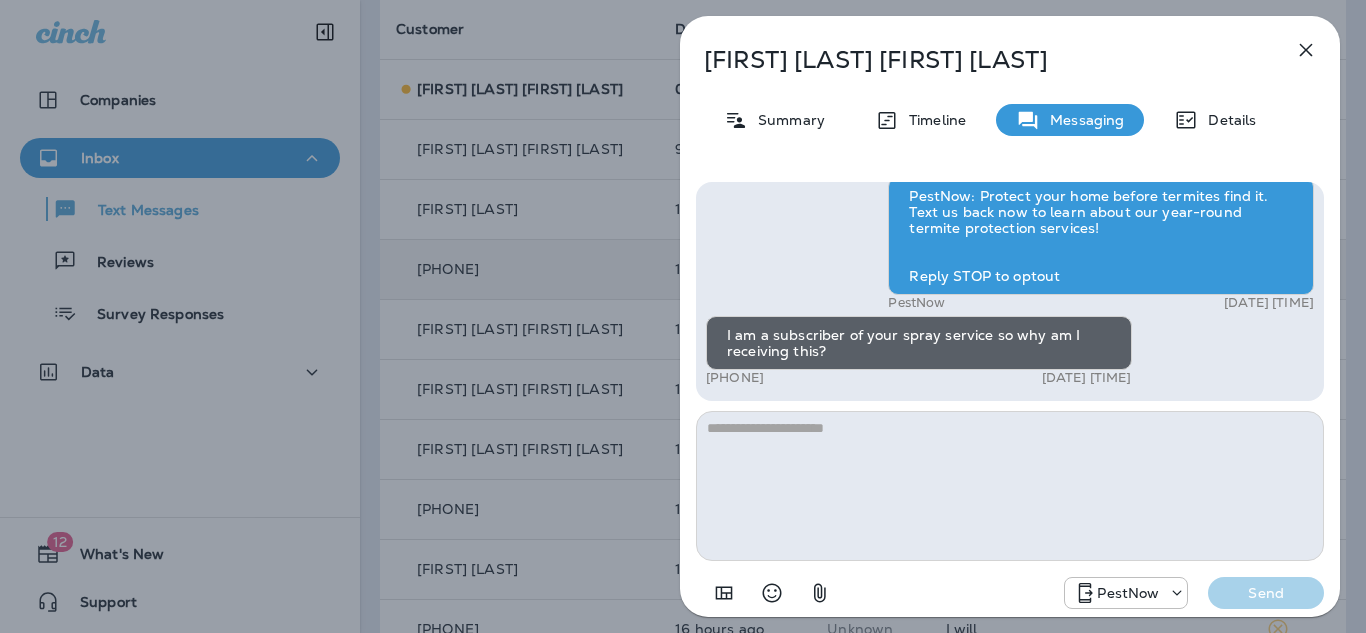 click on "Summary" at bounding box center [774, 120] 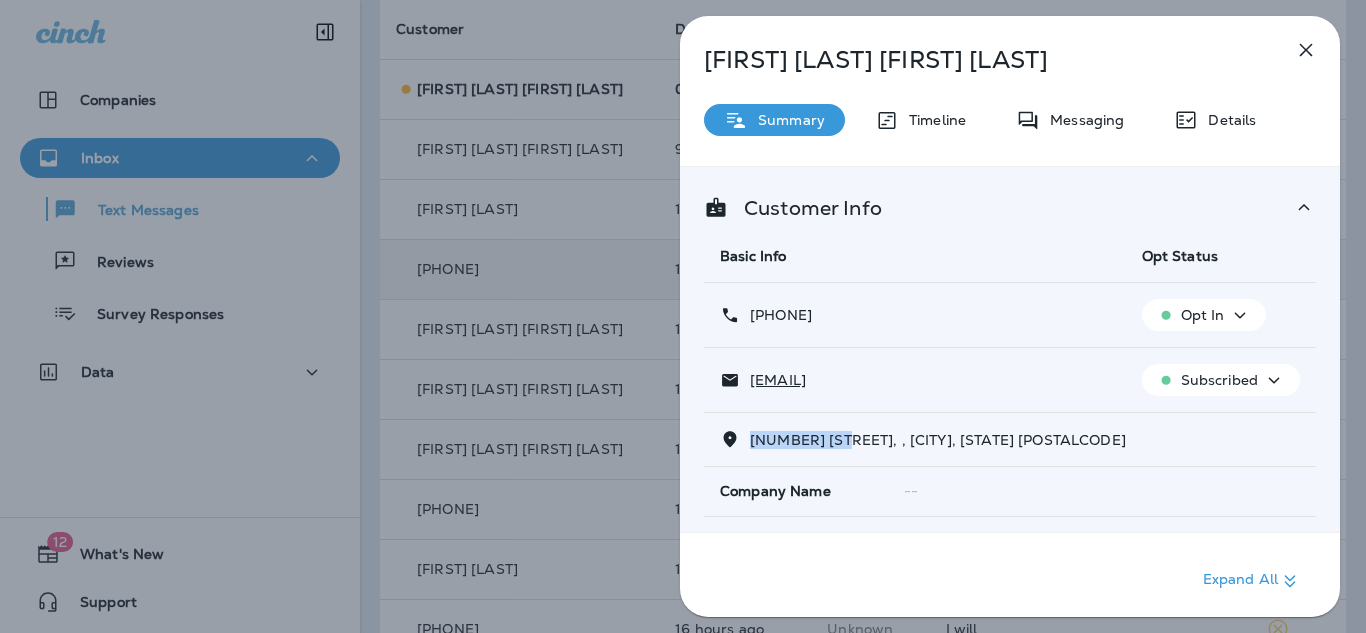 drag, startPoint x: 857, startPoint y: 438, endPoint x: 753, endPoint y: 444, distance: 104.172935 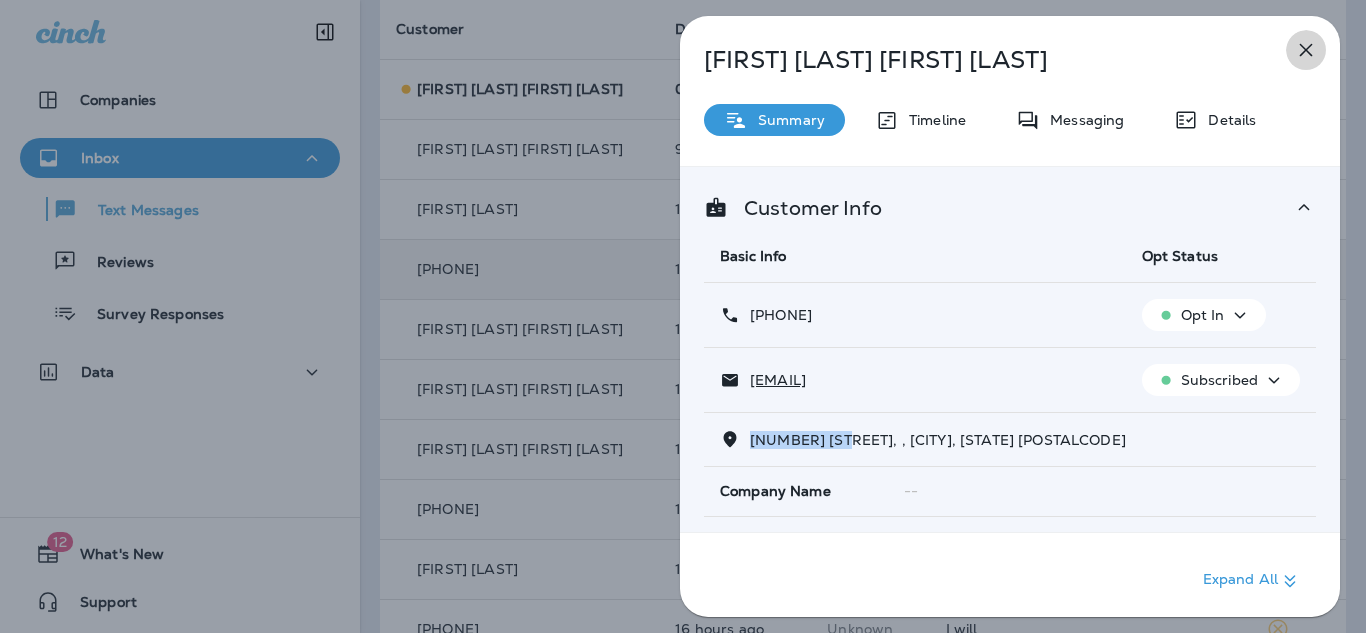 click 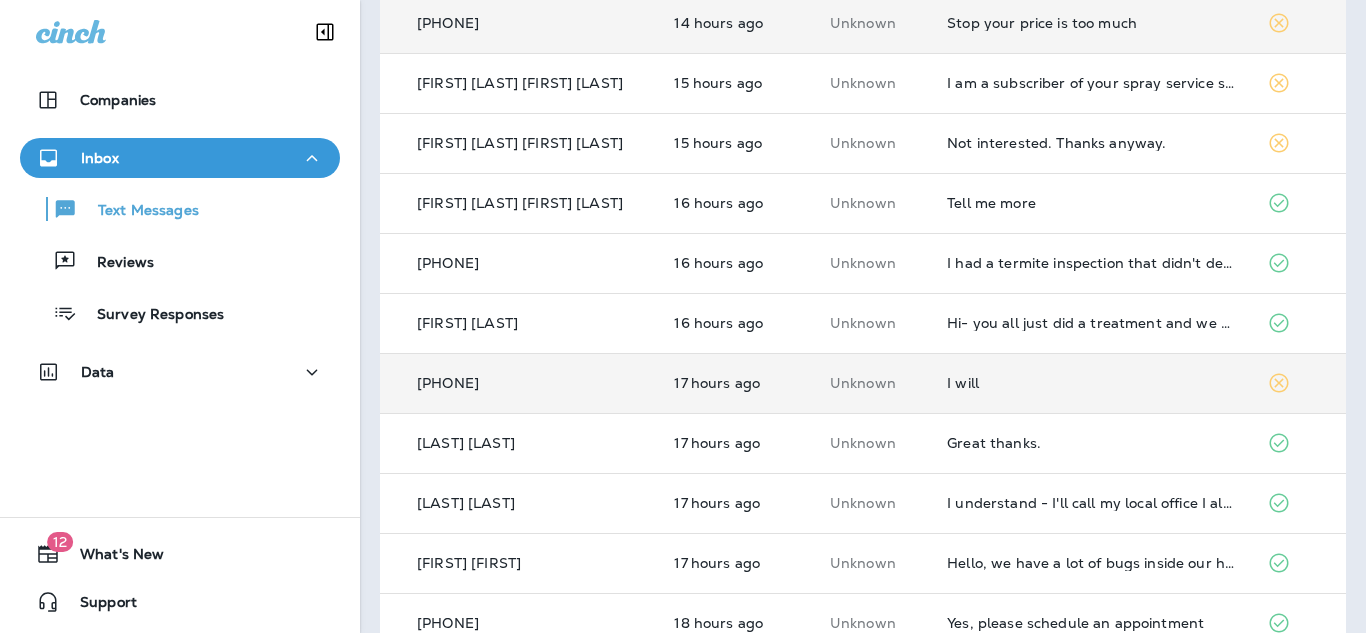 scroll, scrollTop: 857, scrollLeft: 0, axis: vertical 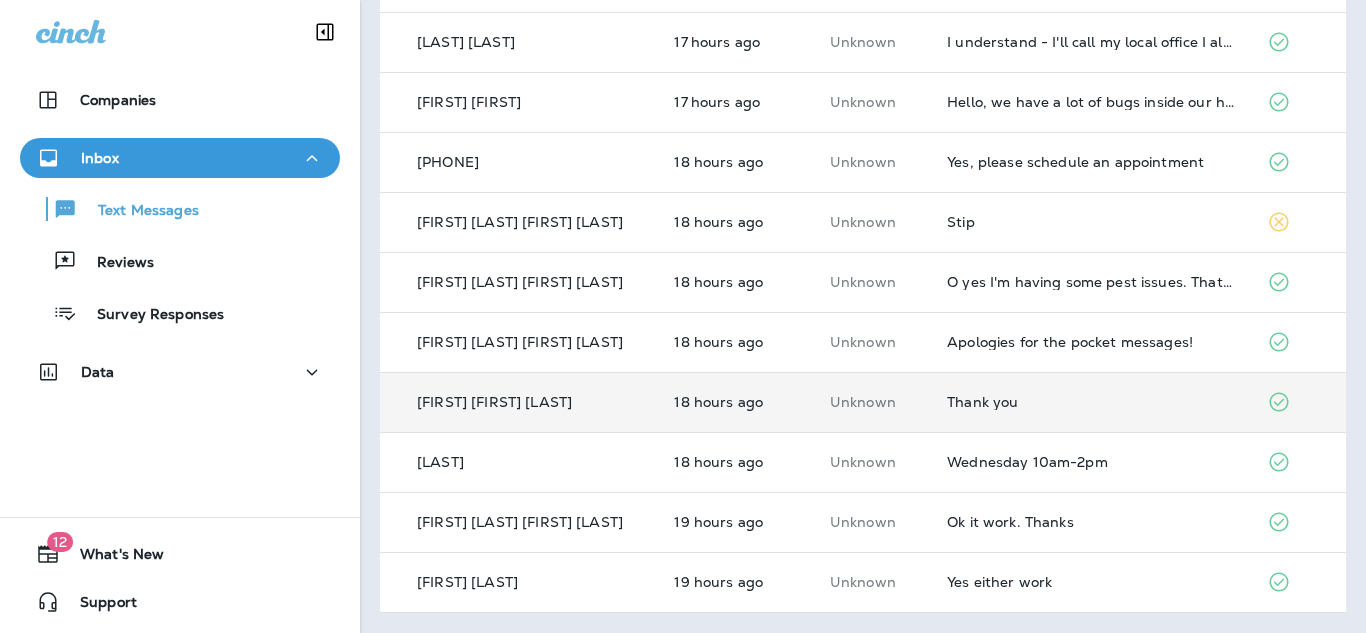 click on "Thank you" at bounding box center (1090, 402) 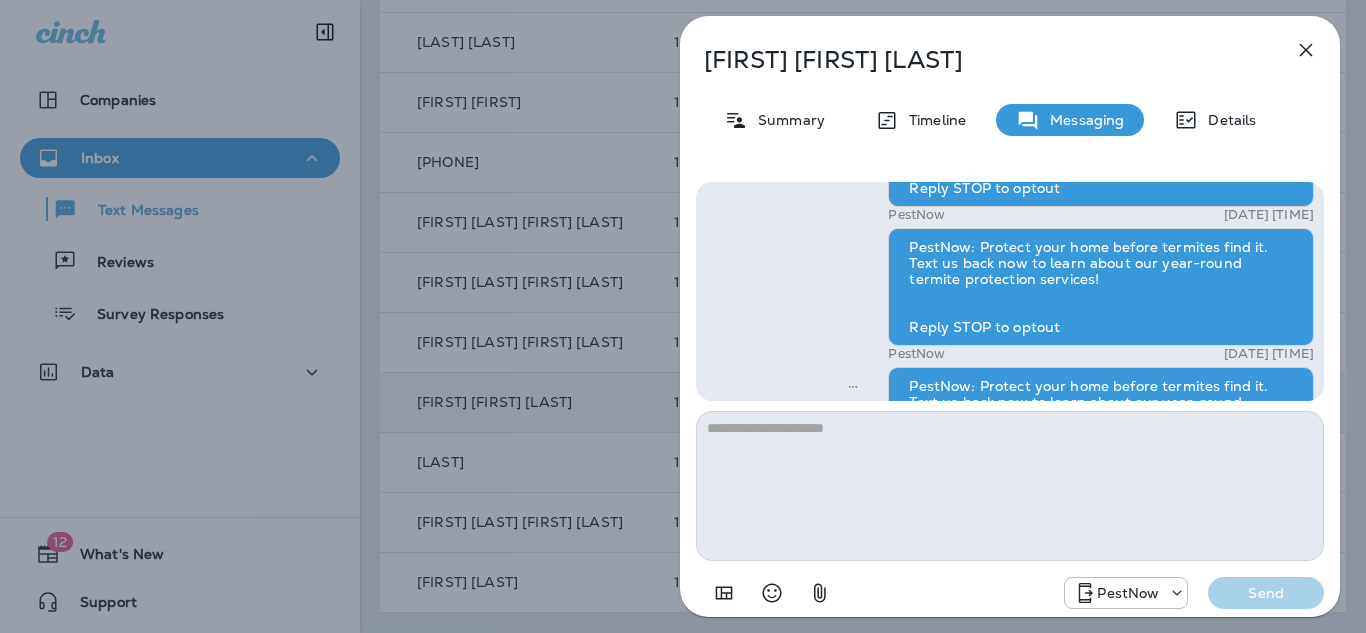 scroll, scrollTop: -520, scrollLeft: 0, axis: vertical 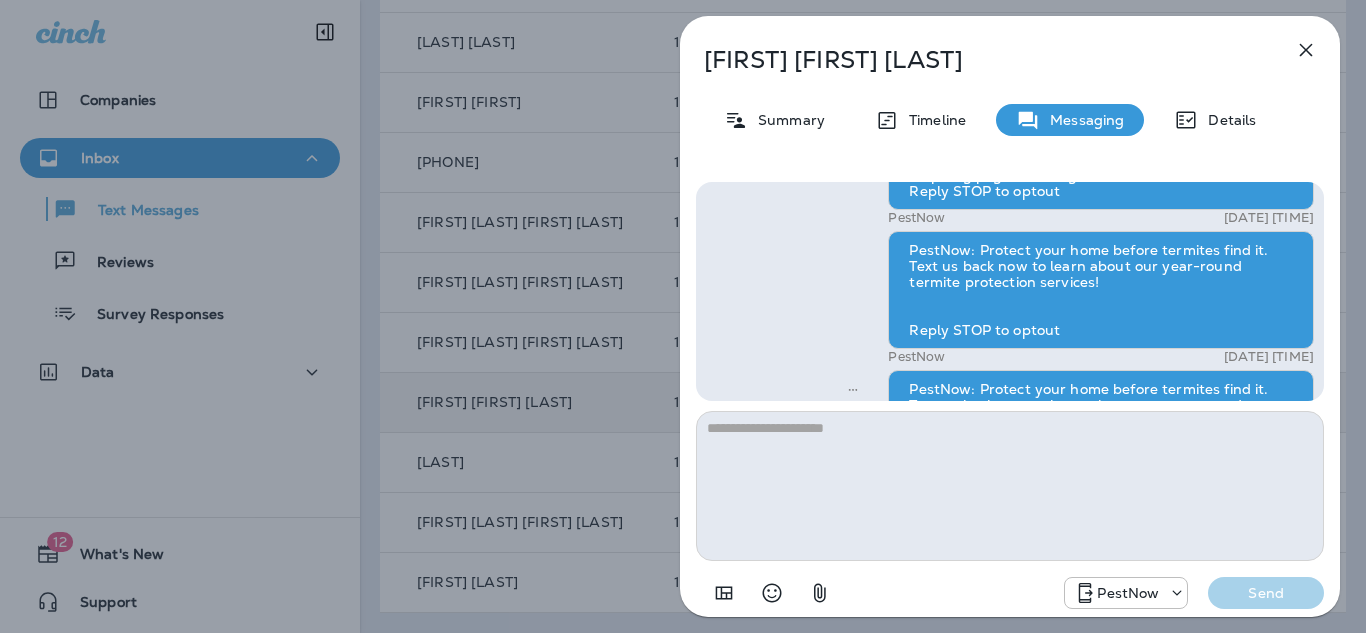 click 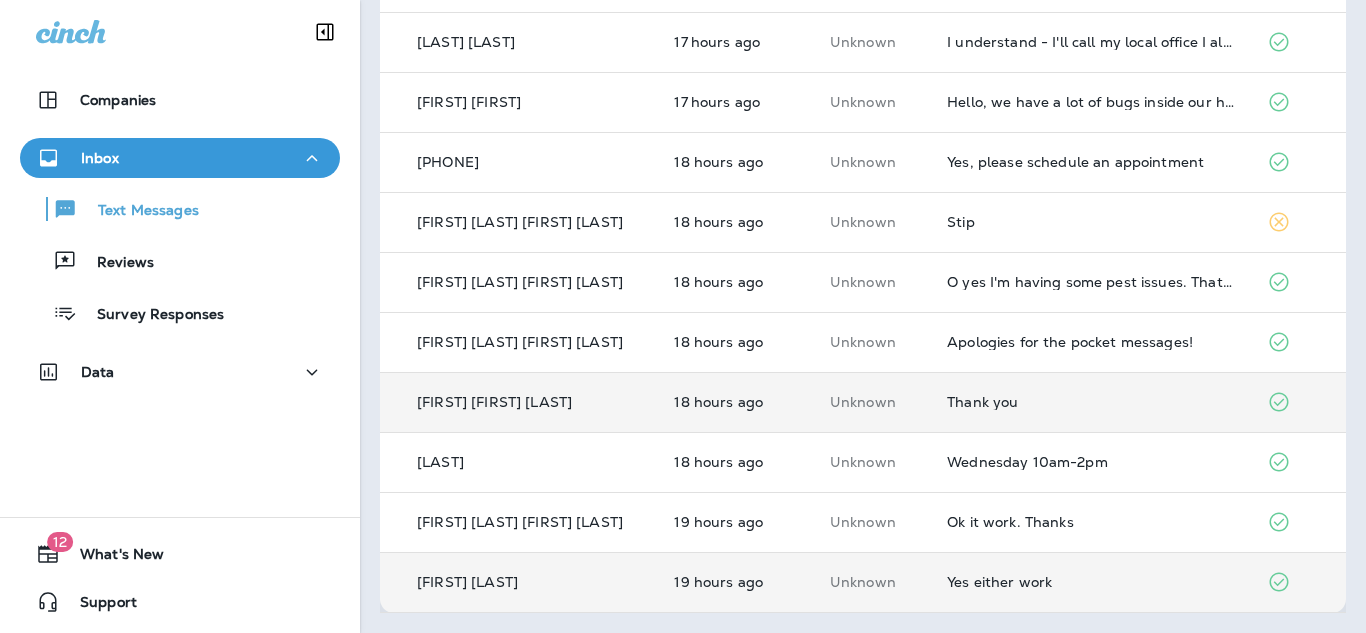click on "Yes either work" at bounding box center (1090, 582) 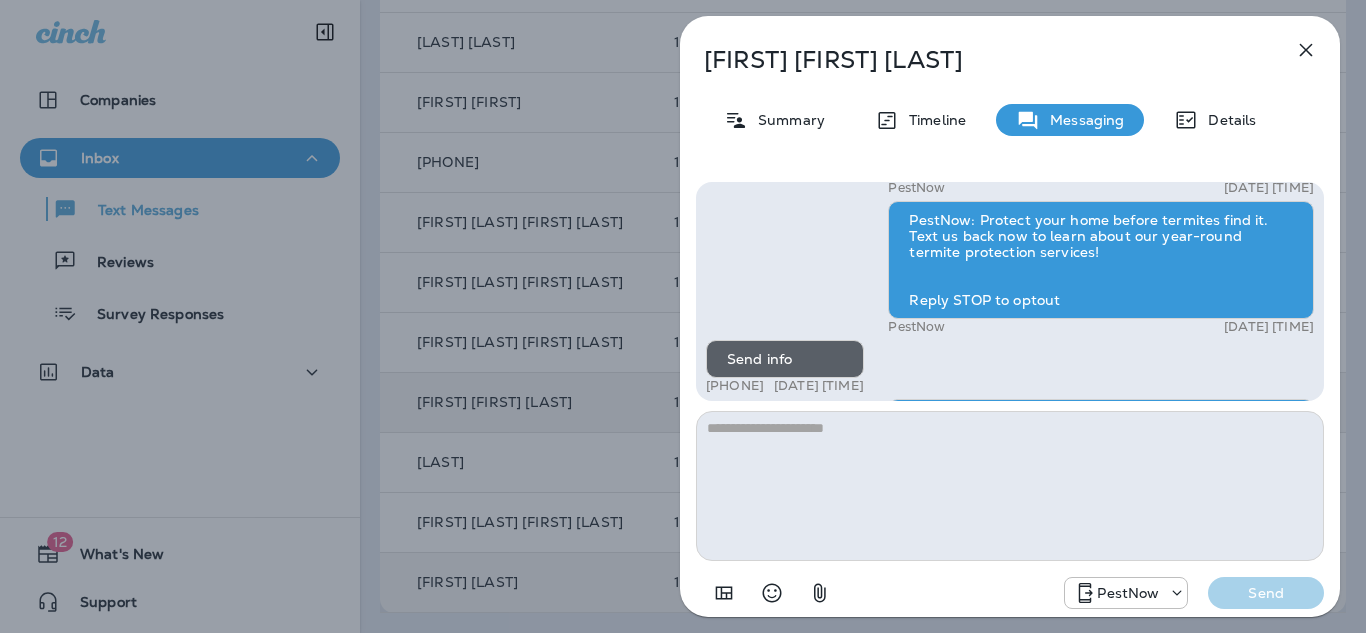 scroll, scrollTop: -233, scrollLeft: 0, axis: vertical 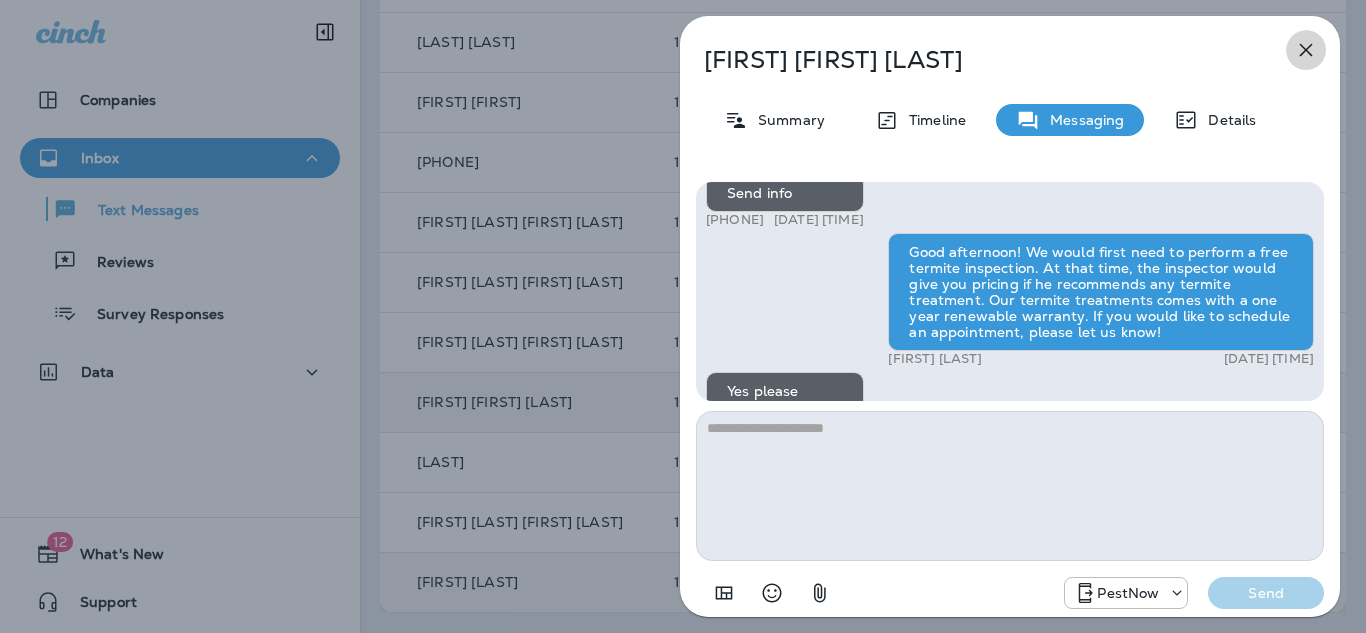 click 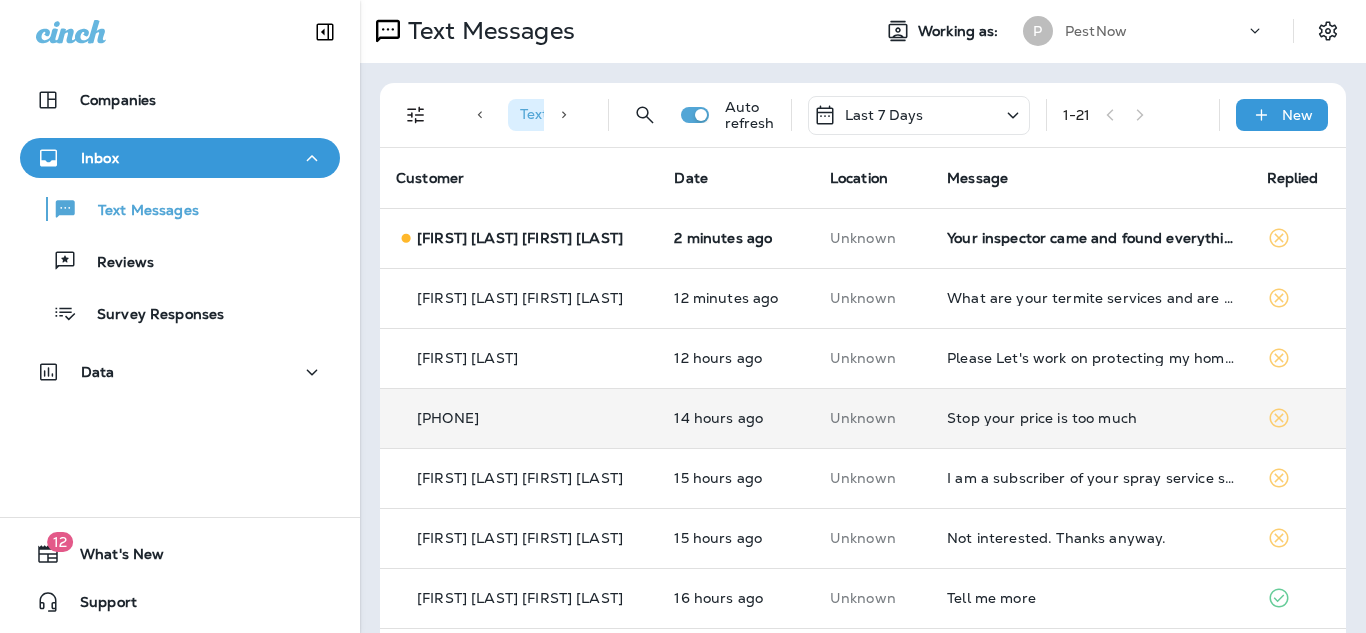 scroll, scrollTop: 0, scrollLeft: 0, axis: both 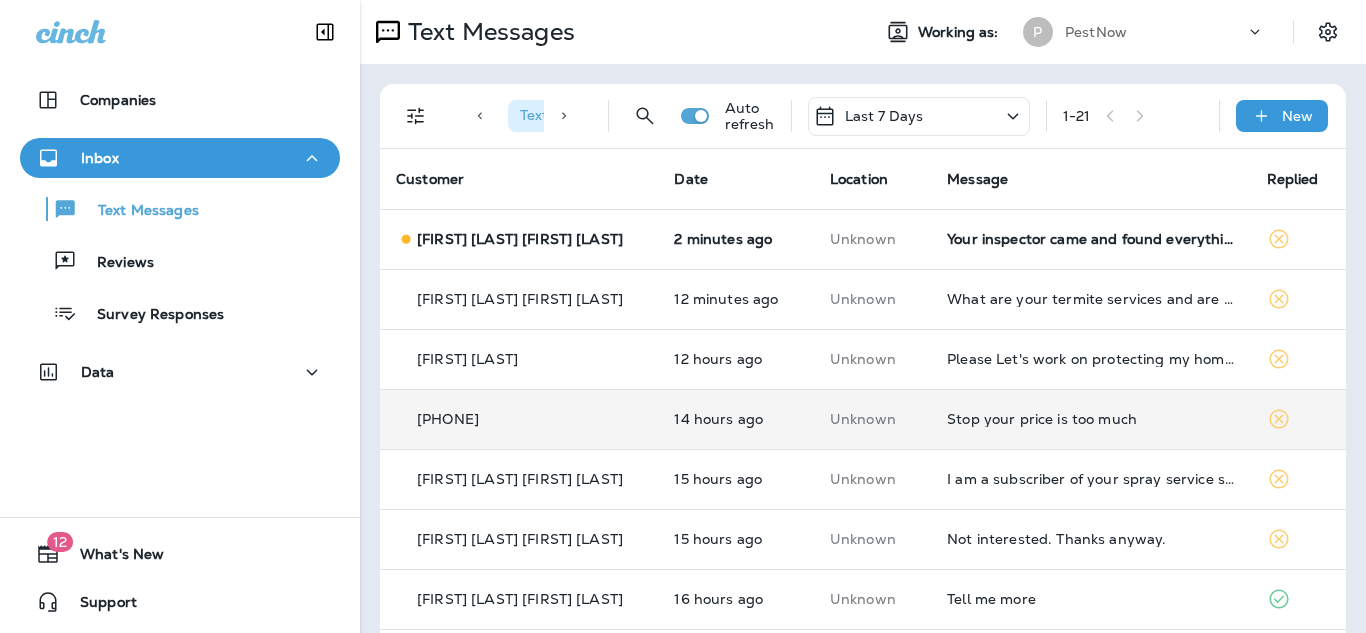 click on "1  -  21" at bounding box center [1133, 116] 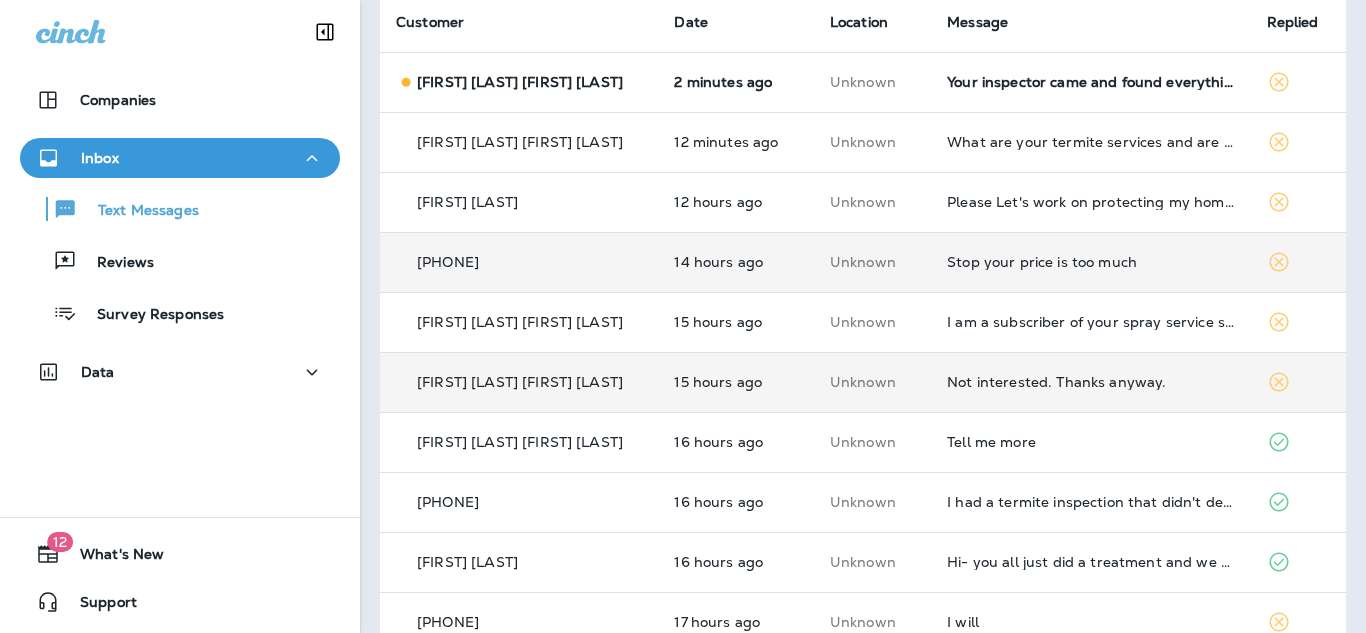 scroll, scrollTop: 154, scrollLeft: 0, axis: vertical 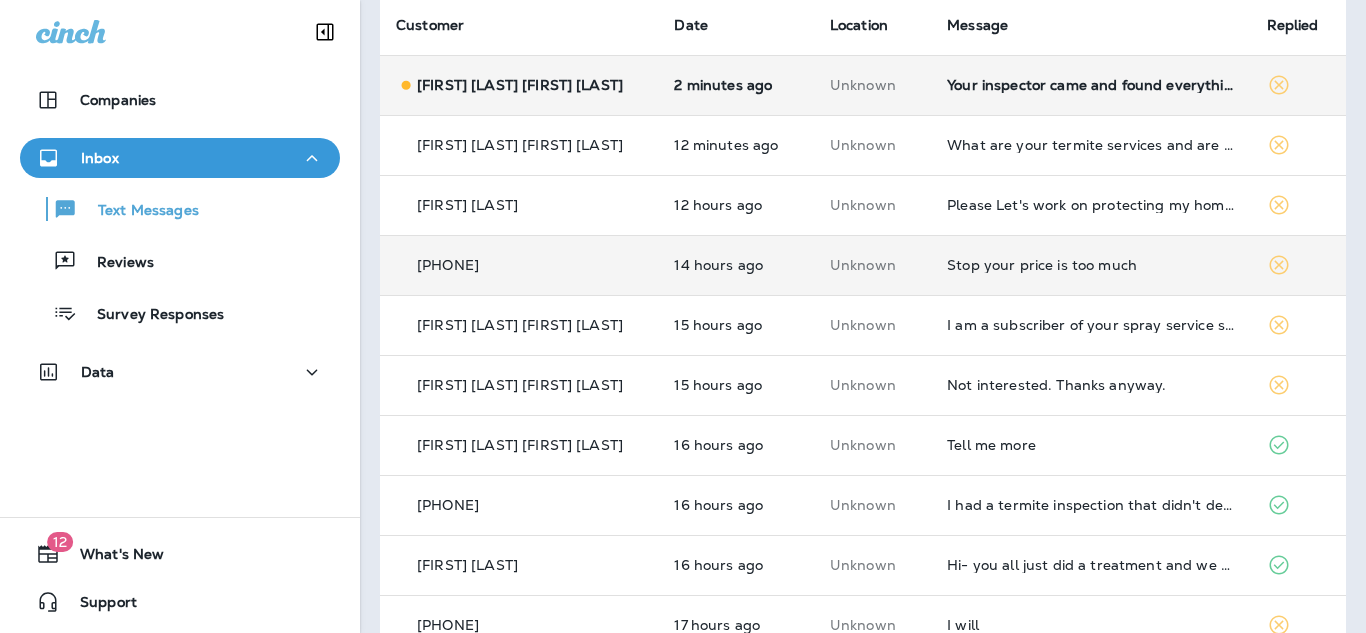 click on "Unknown" at bounding box center (872, 85) 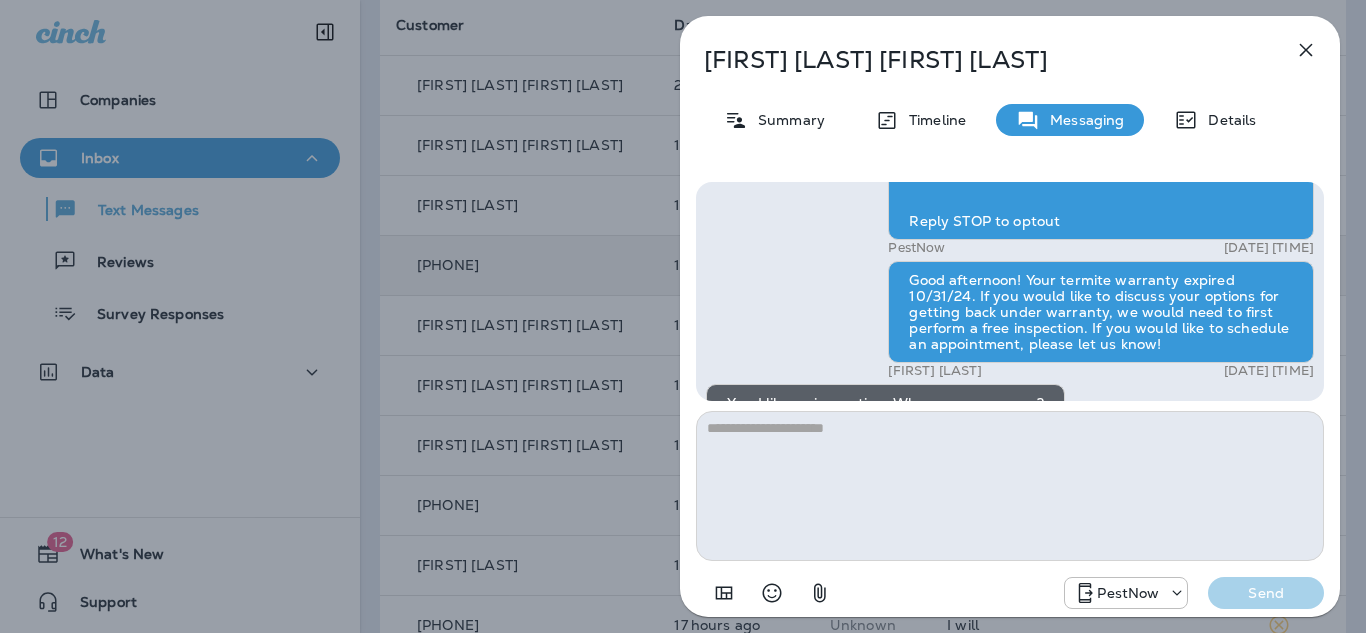 scroll, scrollTop: -339, scrollLeft: 0, axis: vertical 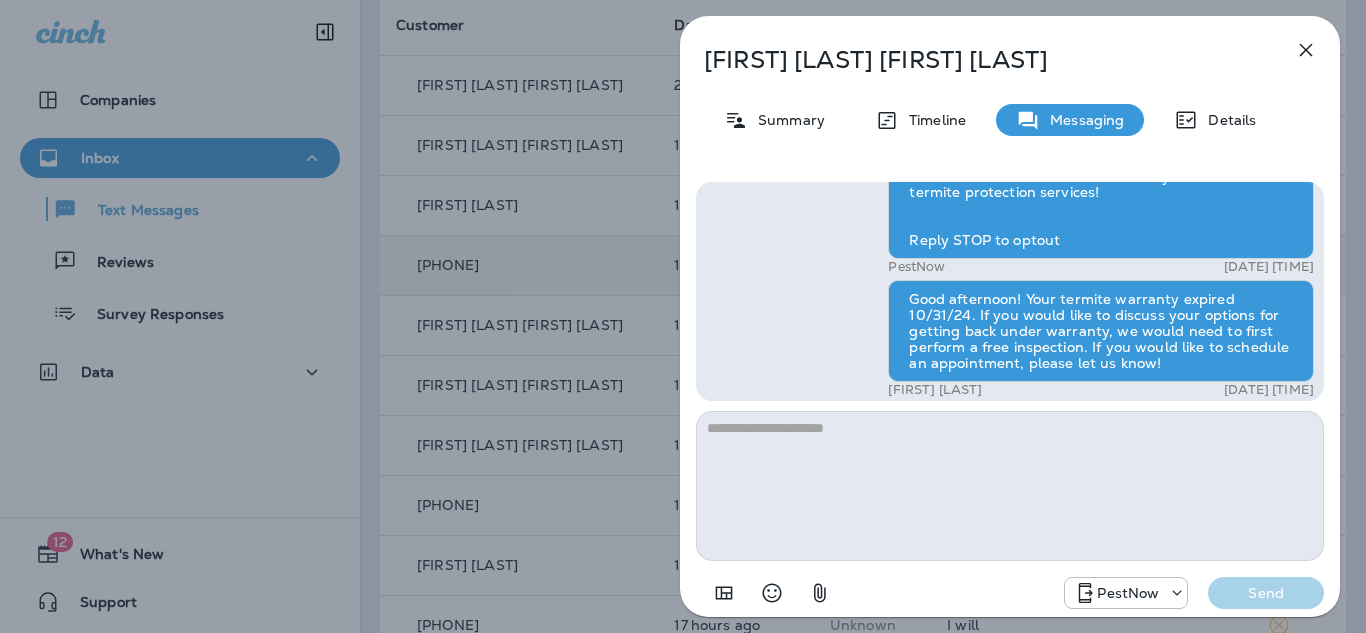 click 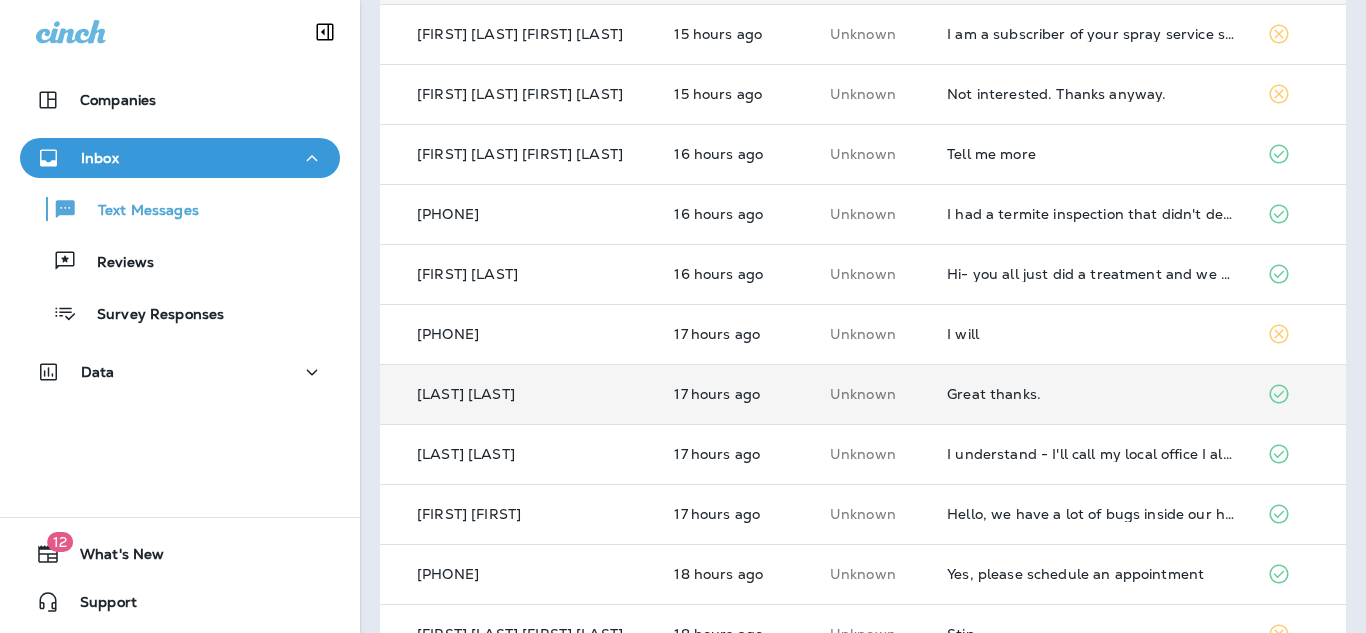 scroll, scrollTop: 452, scrollLeft: 0, axis: vertical 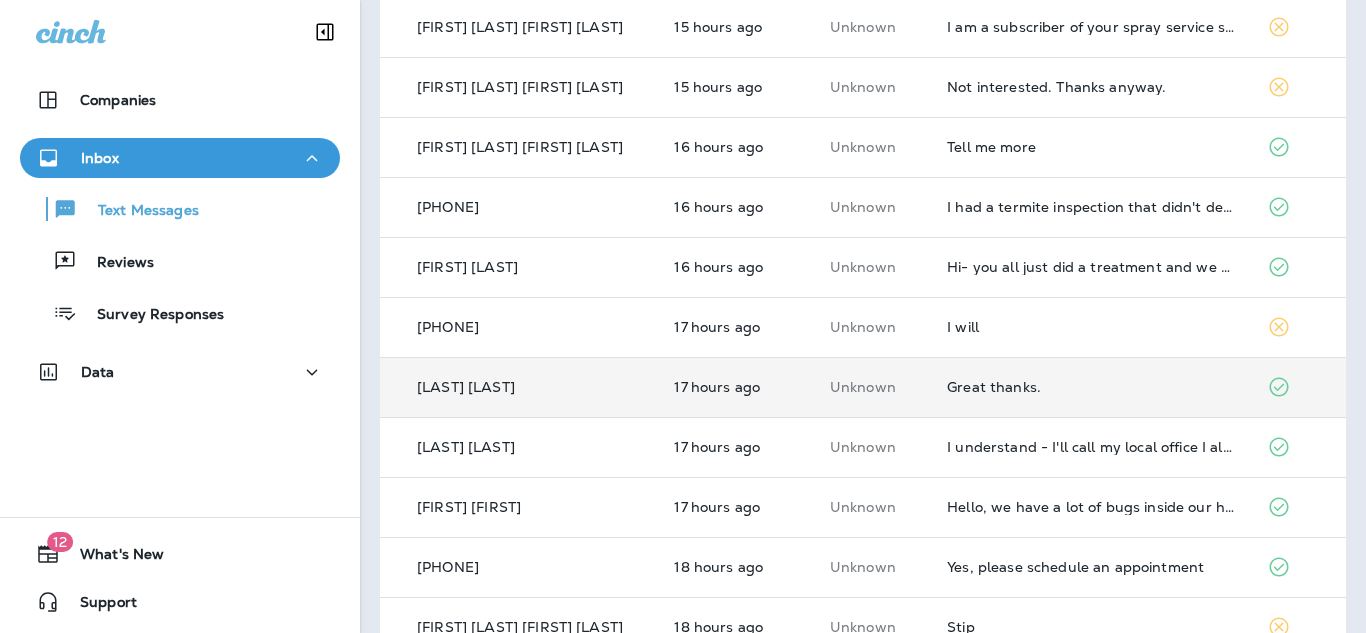 click on "Great thanks." at bounding box center [1090, 387] 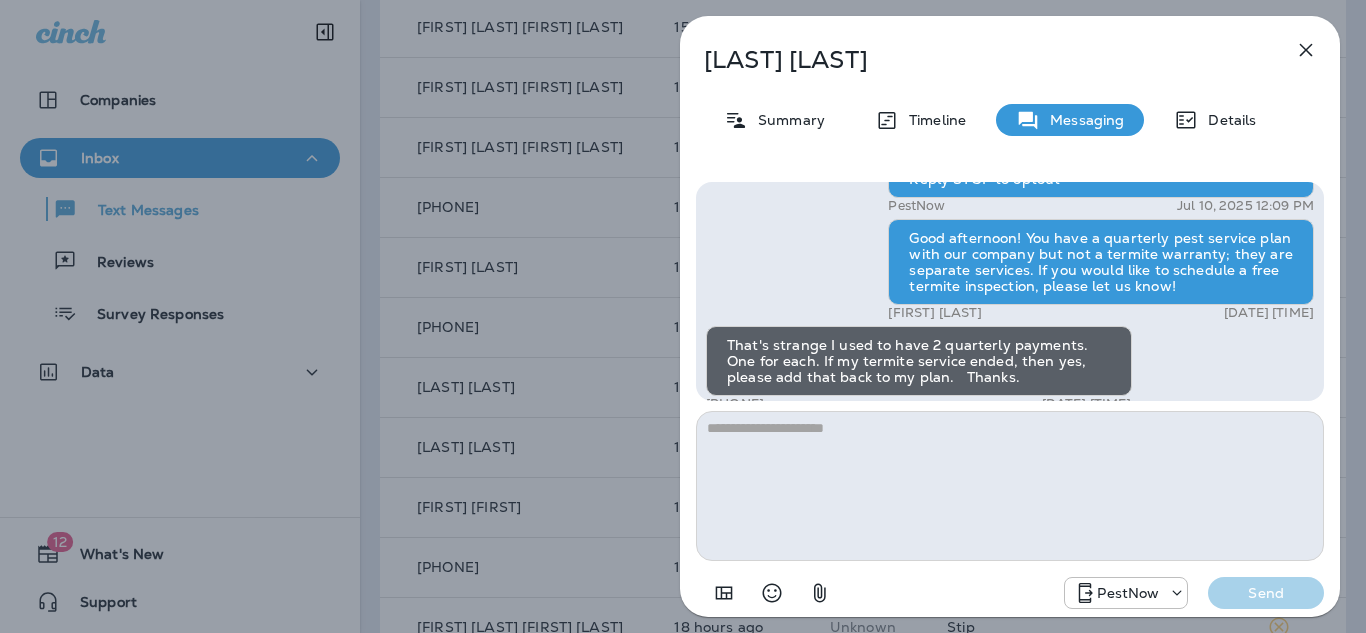 scroll, scrollTop: -491, scrollLeft: 0, axis: vertical 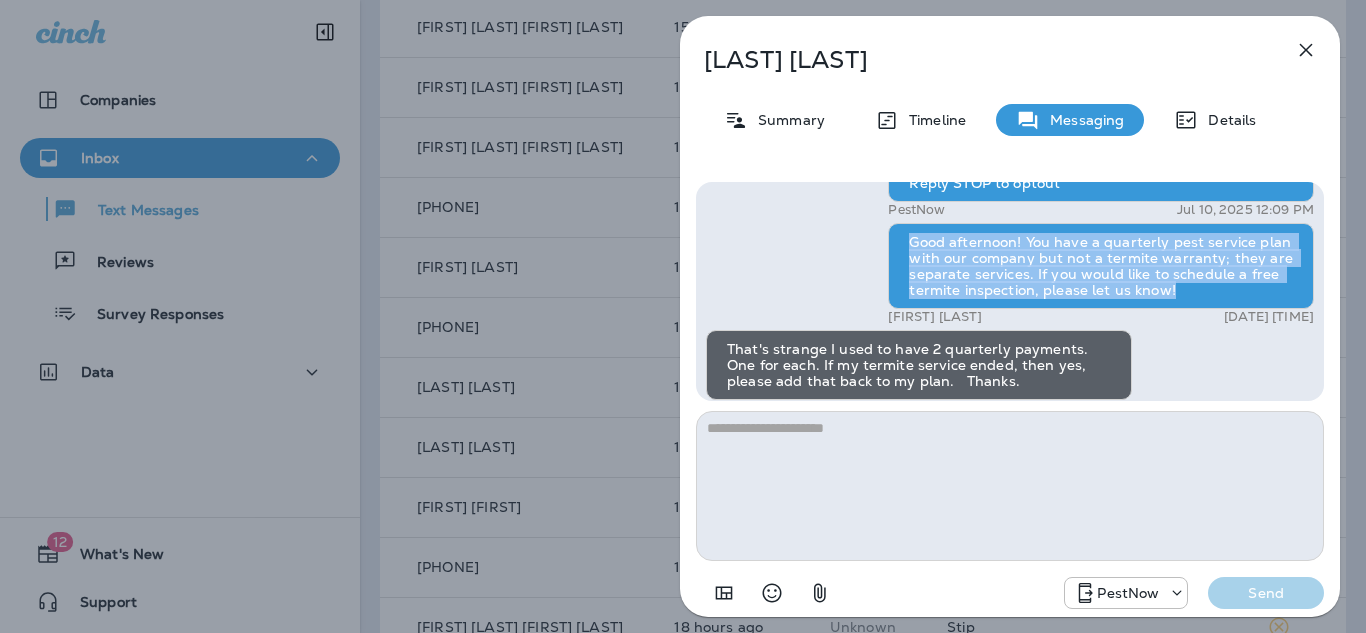 drag, startPoint x: 910, startPoint y: 247, endPoint x: 1141, endPoint y: 278, distance: 233.0708 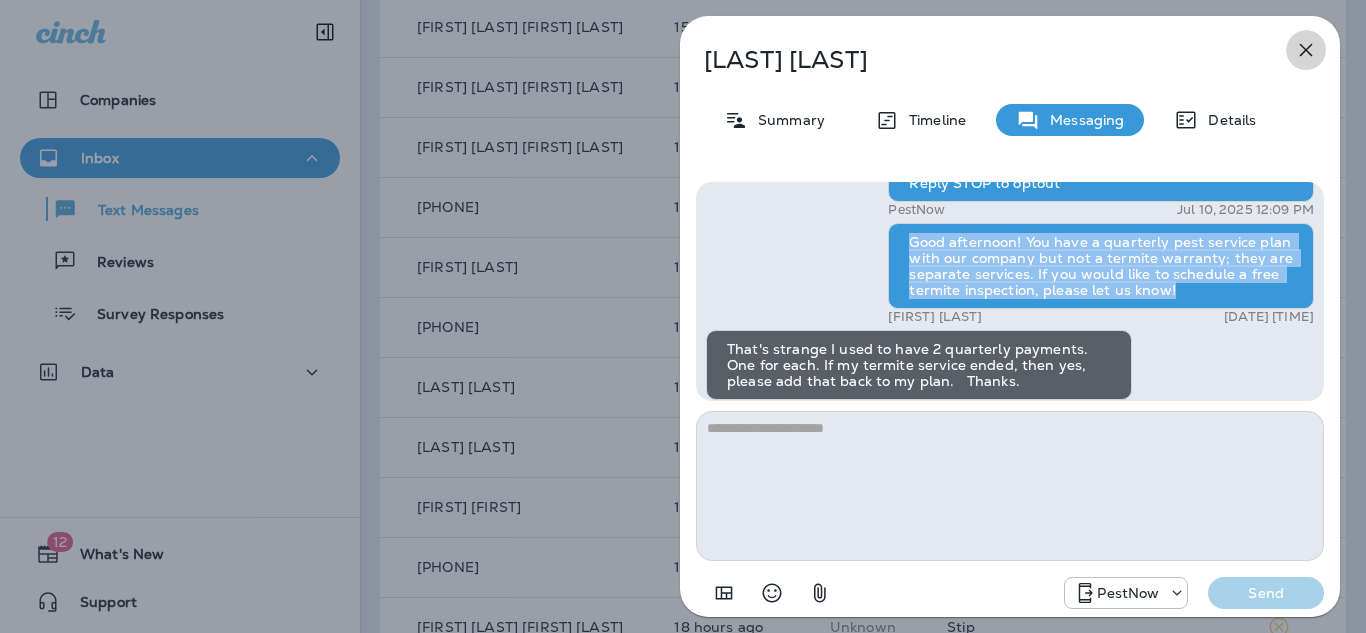 click 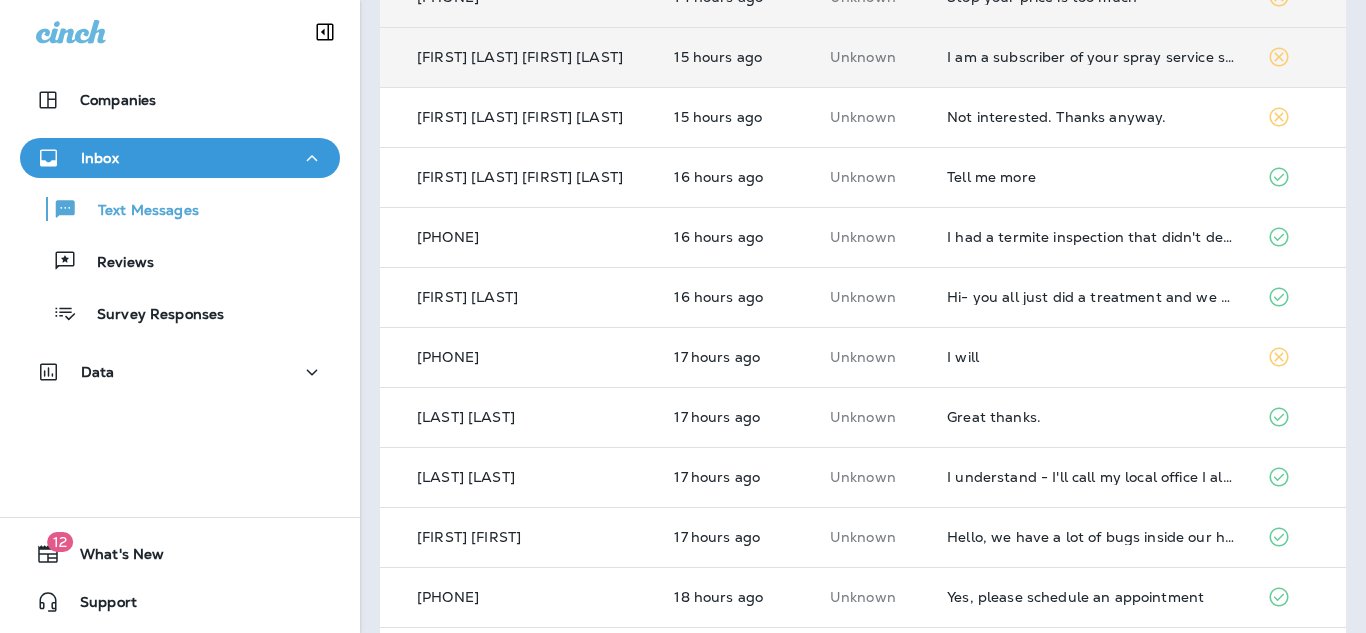 scroll, scrollTop: 237, scrollLeft: 0, axis: vertical 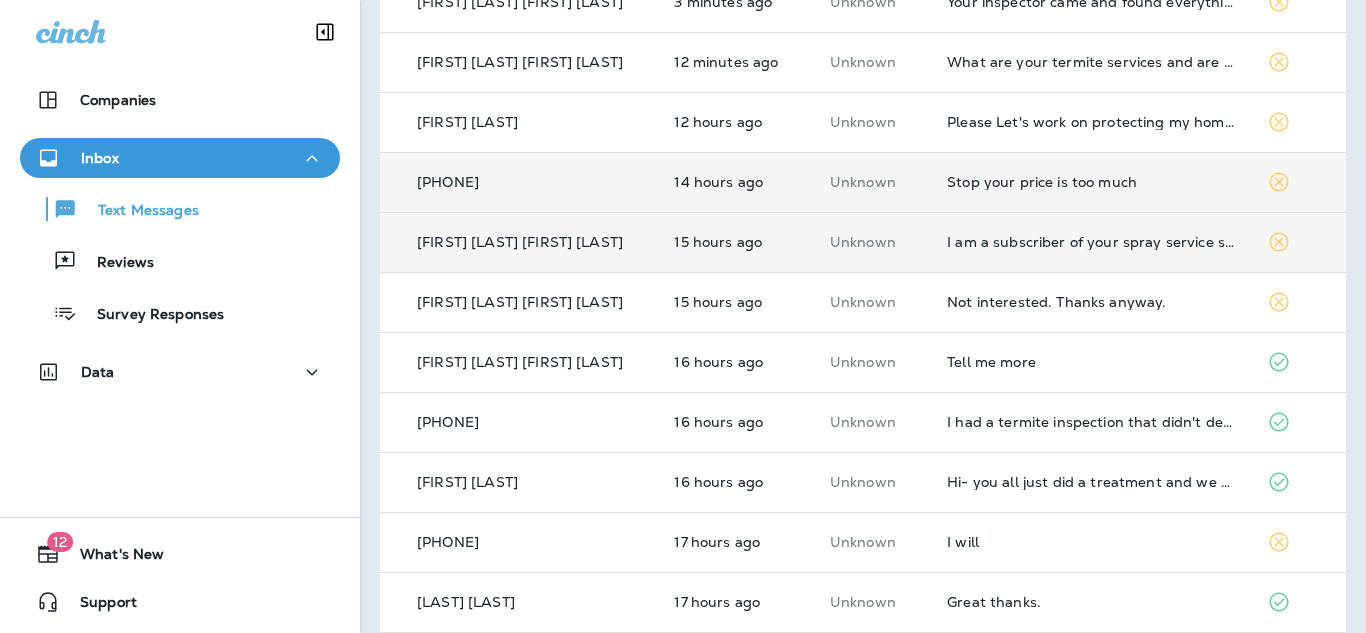 click on "I am a subscriber of your spray service so why am I receiving this?" at bounding box center [1090, 242] 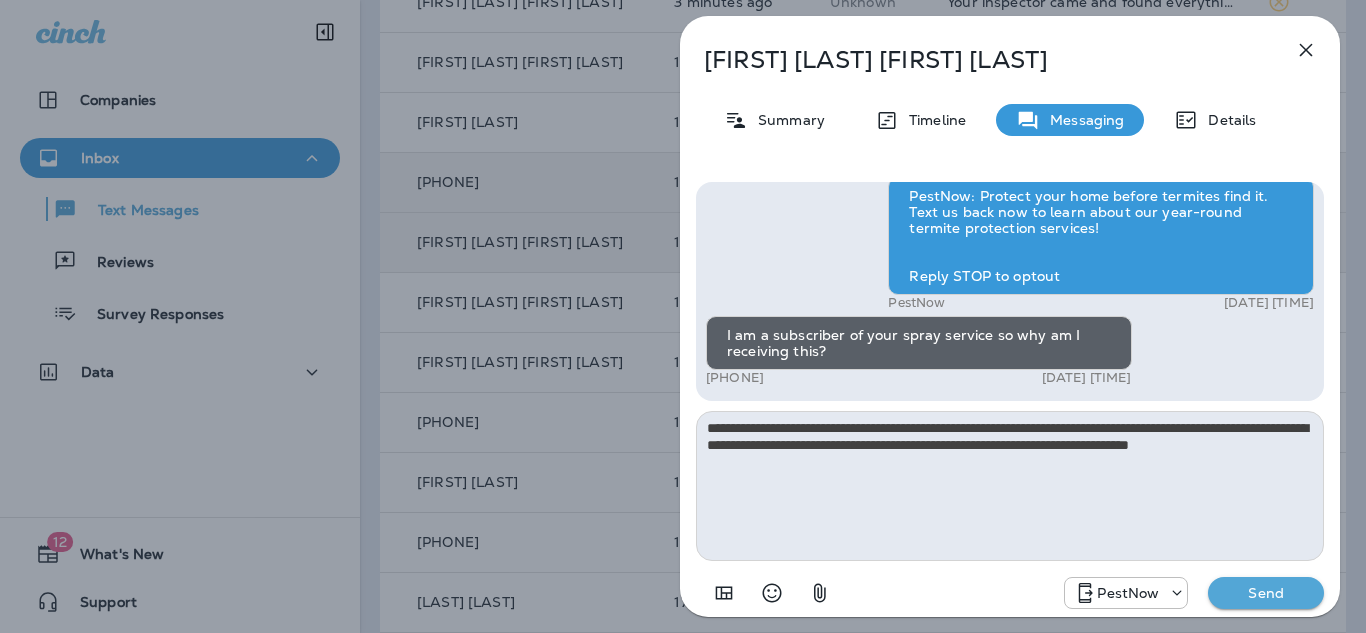 type on "**********" 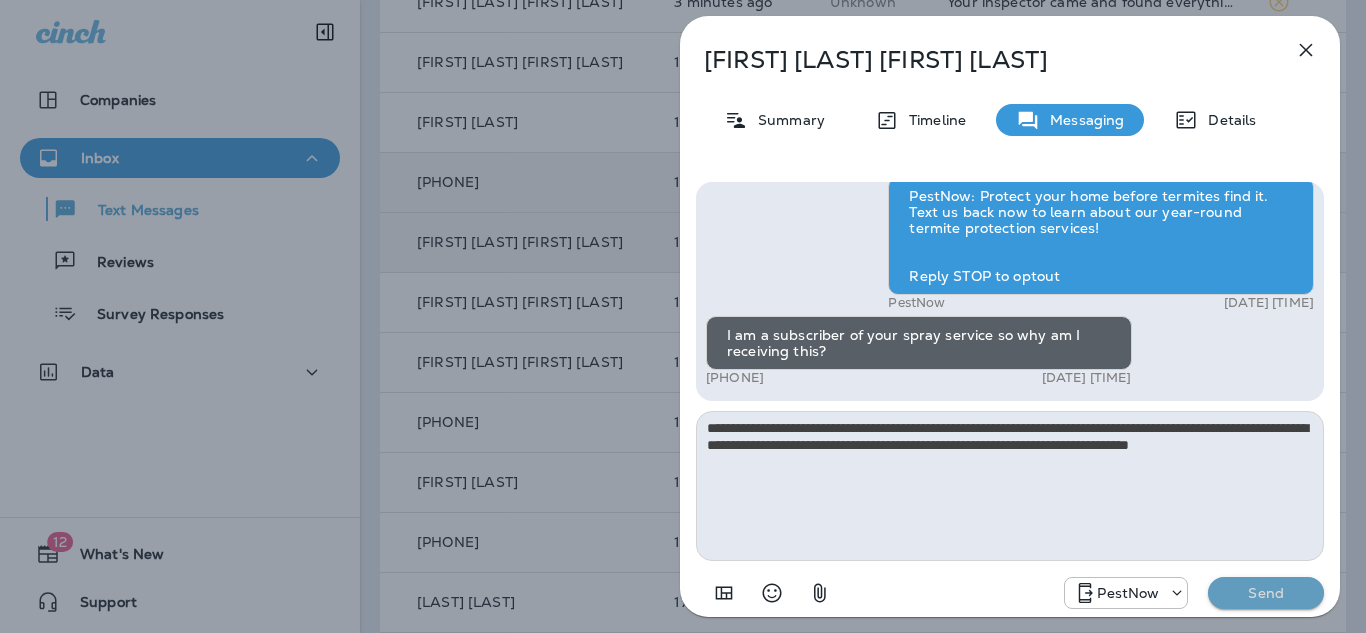 click on "Send" at bounding box center [1266, 593] 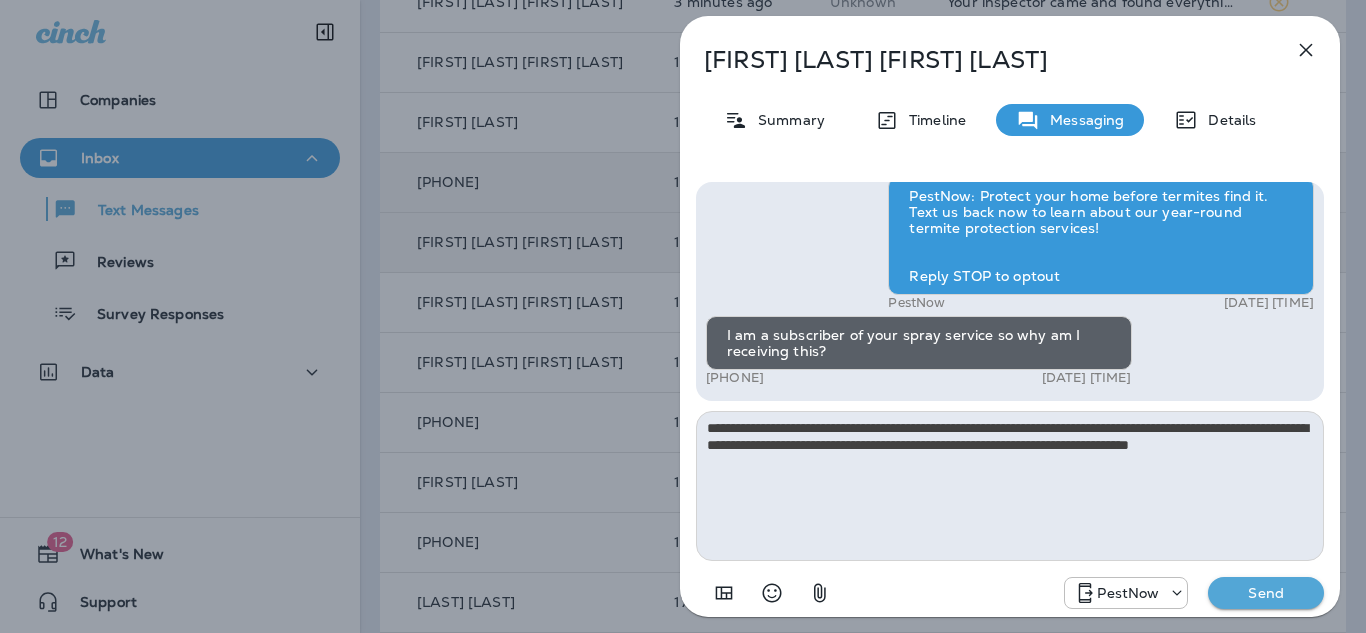 type 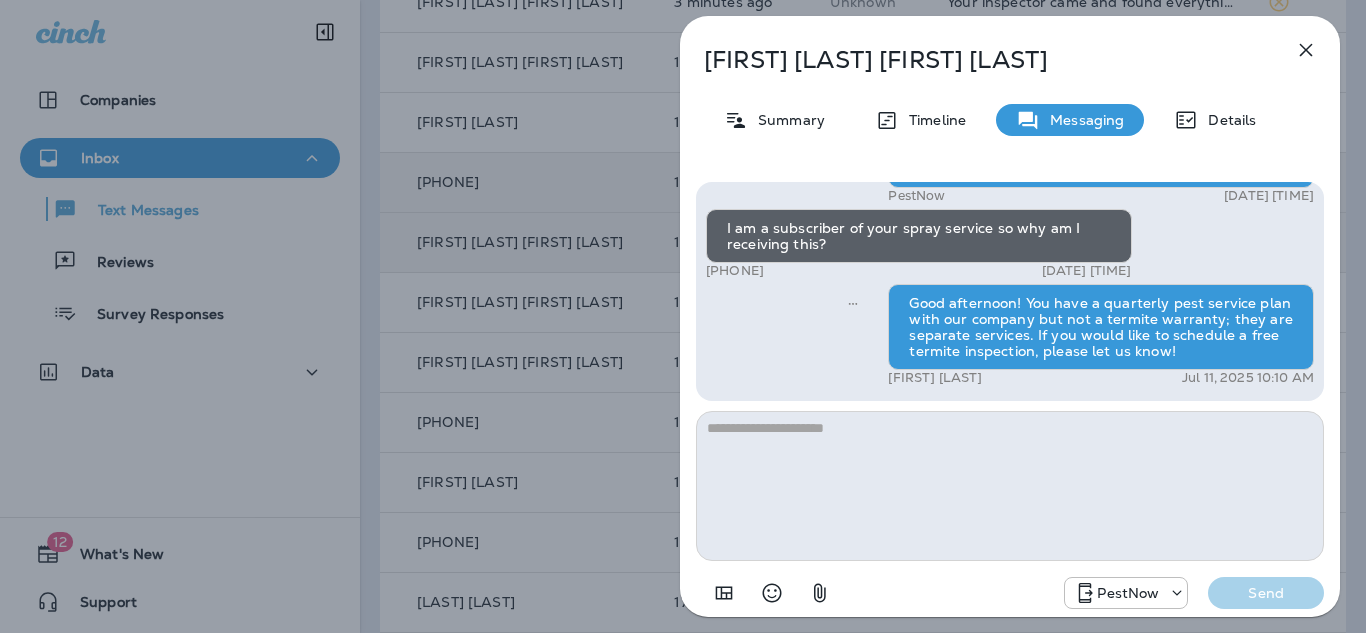 drag, startPoint x: 1307, startPoint y: 43, endPoint x: 1299, endPoint y: 66, distance: 24.351591 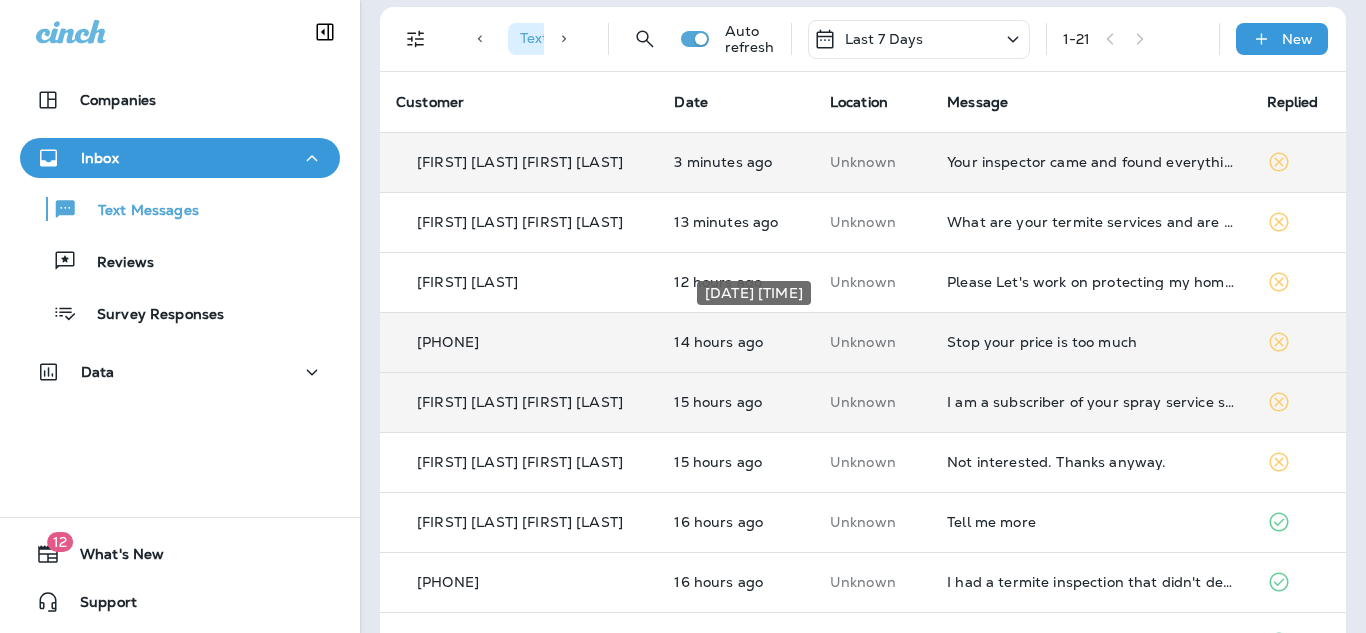 scroll, scrollTop: 0, scrollLeft: 0, axis: both 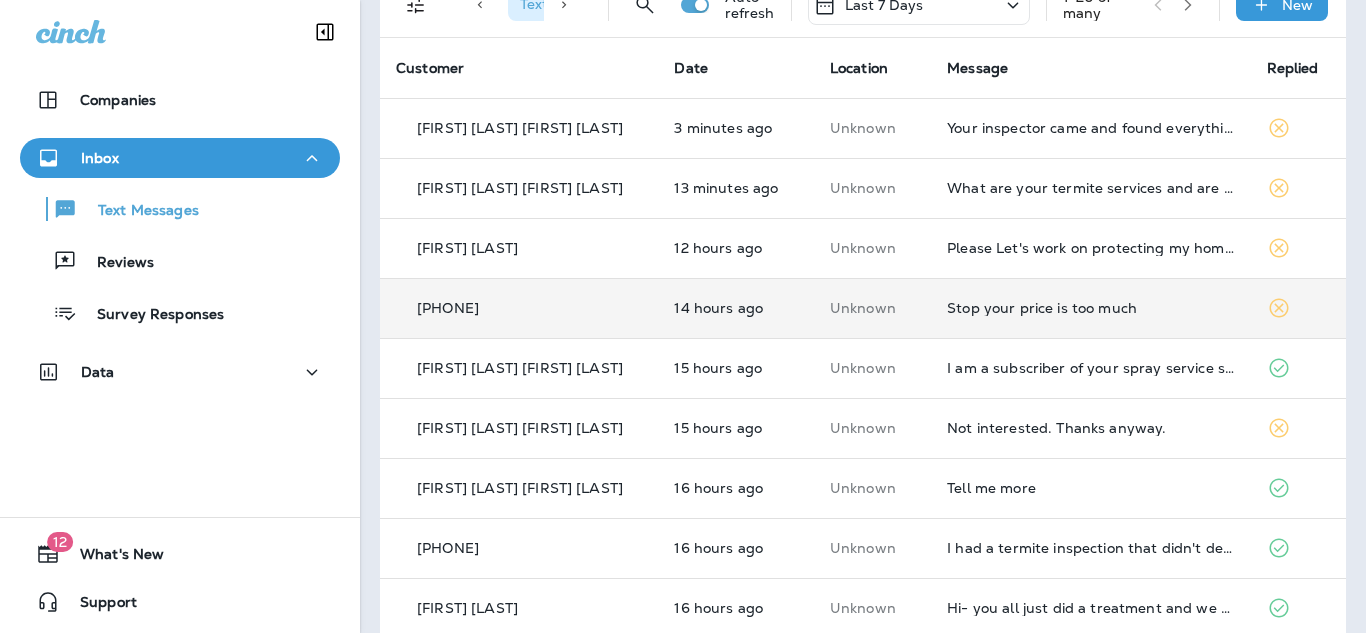 click on "Stop your price is too much" at bounding box center (1090, 308) 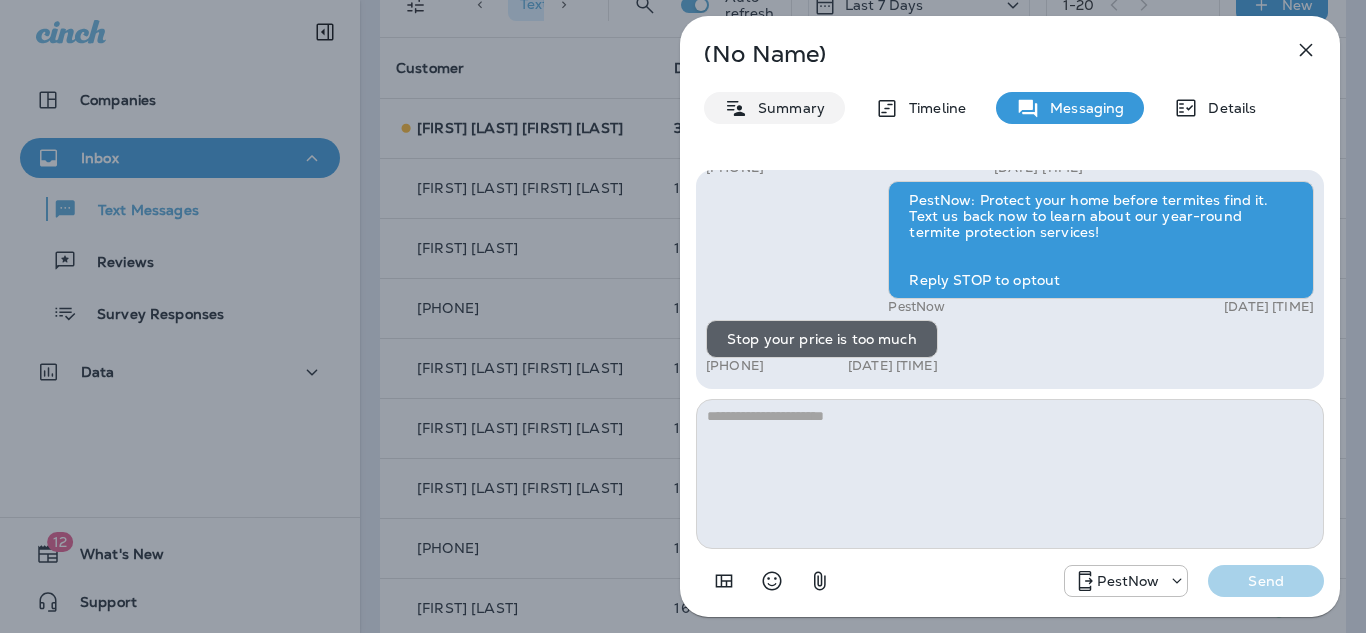 click on "Summary" at bounding box center [774, 108] 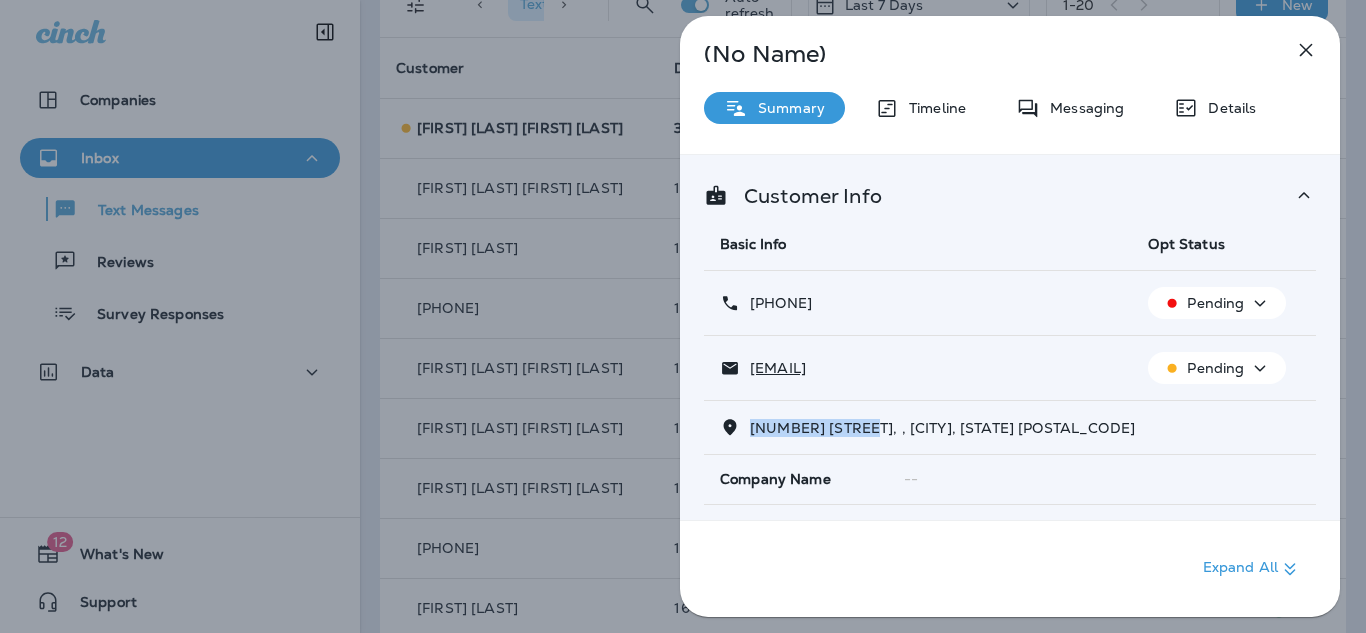 drag, startPoint x: 873, startPoint y: 428, endPoint x: 756, endPoint y: 433, distance: 117.10679 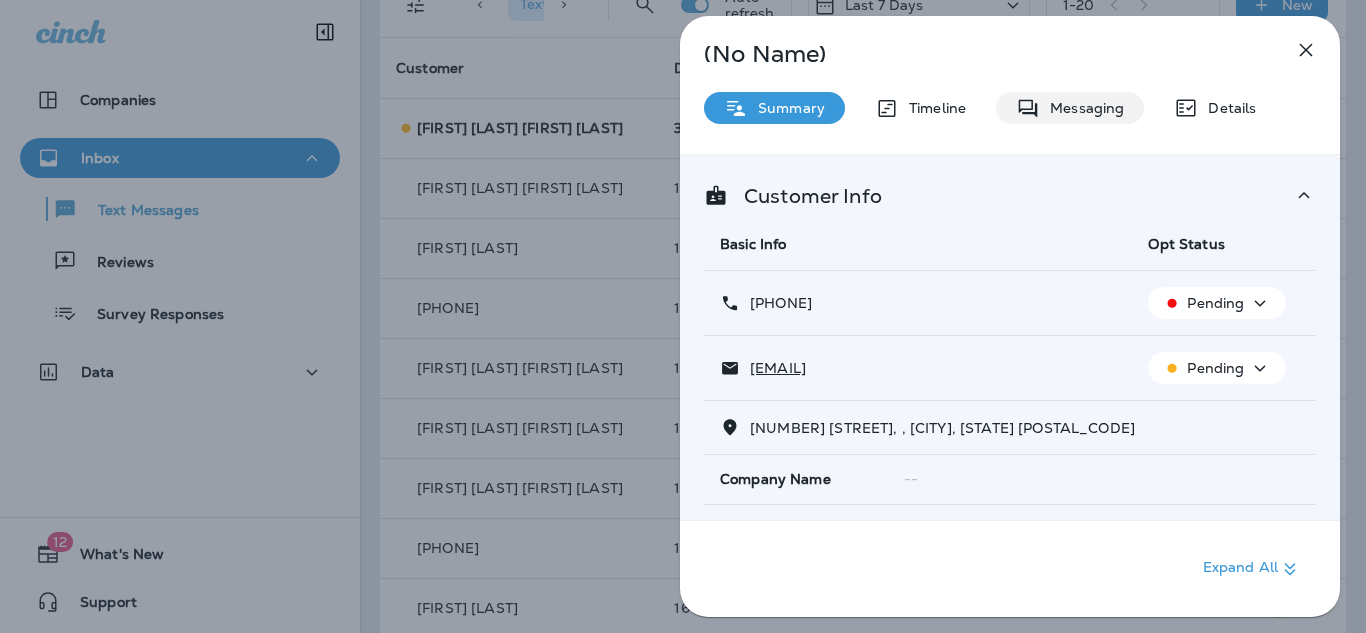 click on "Messaging" at bounding box center [1082, 108] 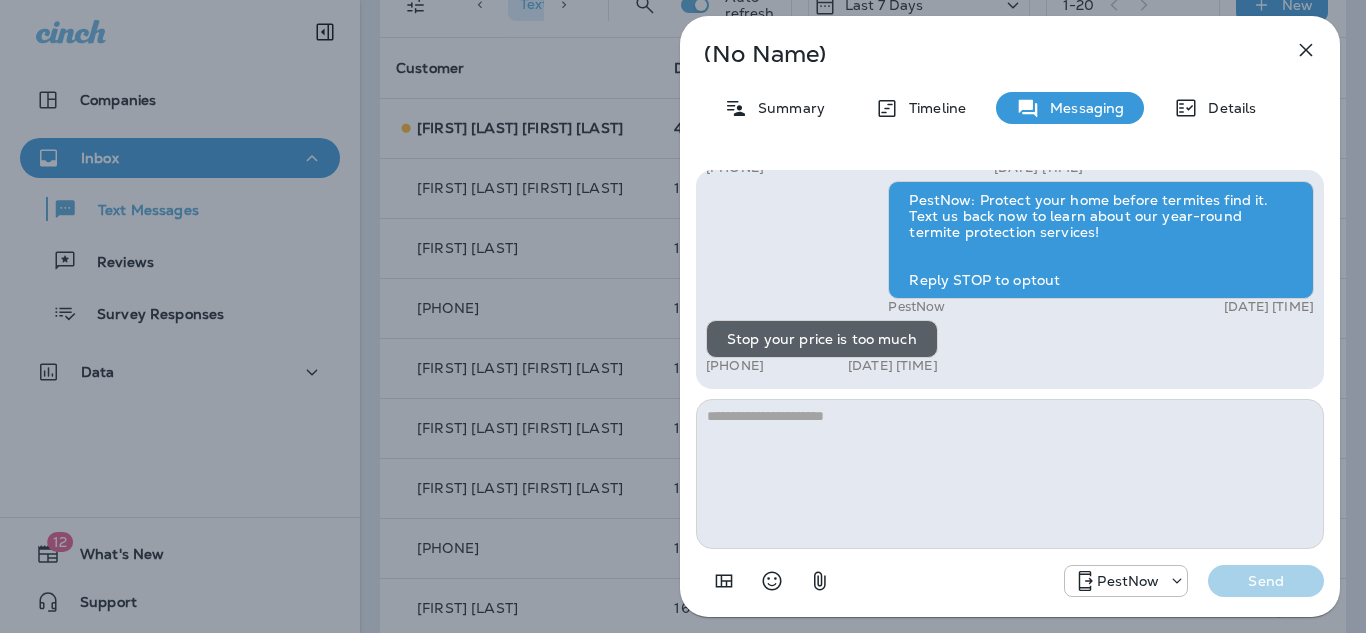 drag, startPoint x: 1311, startPoint y: 46, endPoint x: 1110, endPoint y: 445, distance: 446.7684 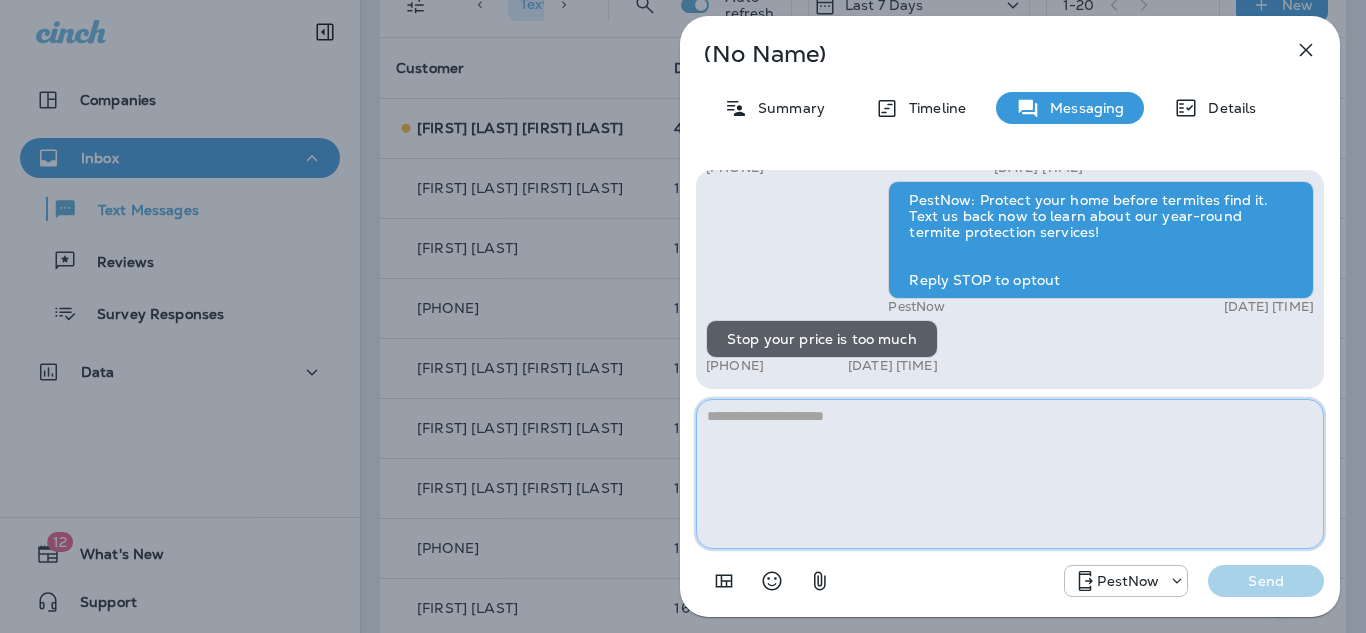 click at bounding box center [1010, 474] 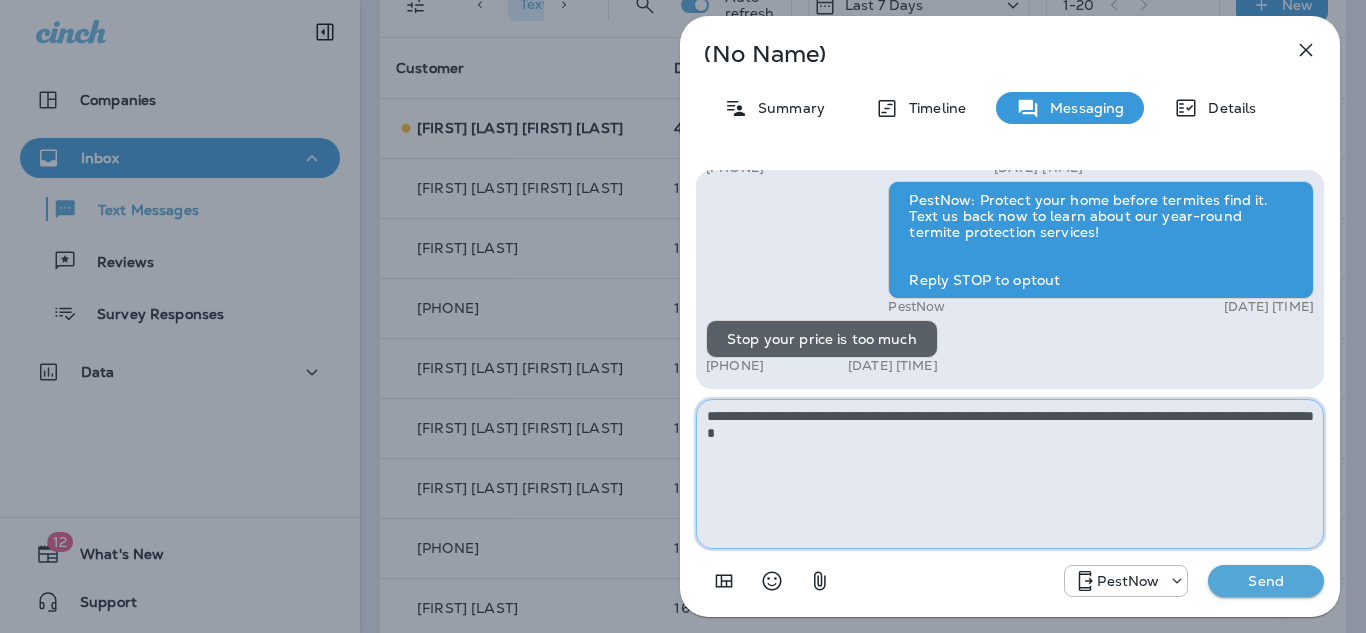 click on "**********" at bounding box center [1010, 474] 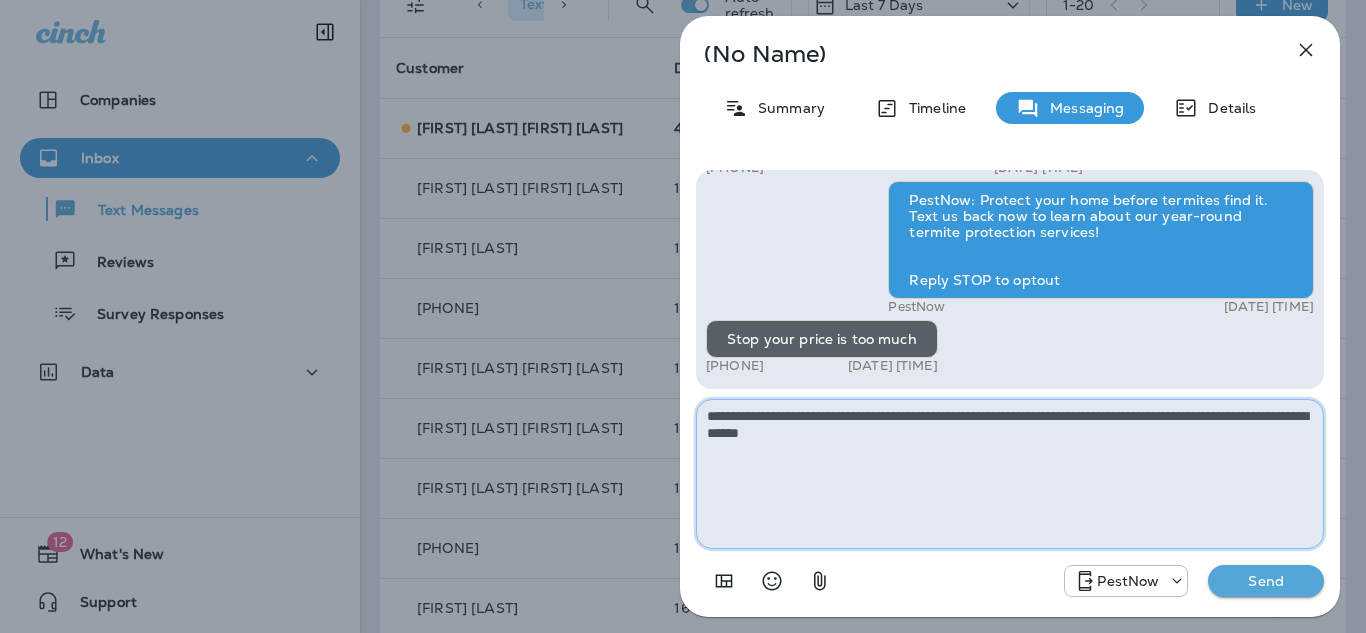 drag, startPoint x: 895, startPoint y: 434, endPoint x: 918, endPoint y: 452, distance: 29.206163 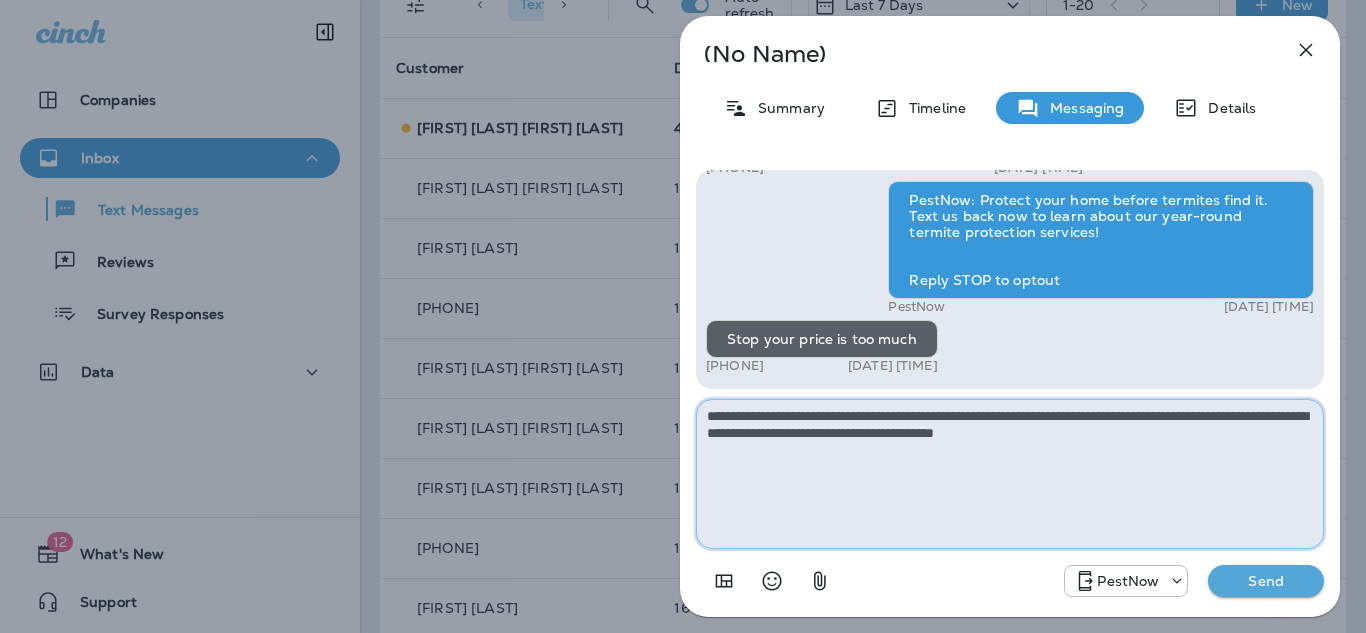 type on "**********" 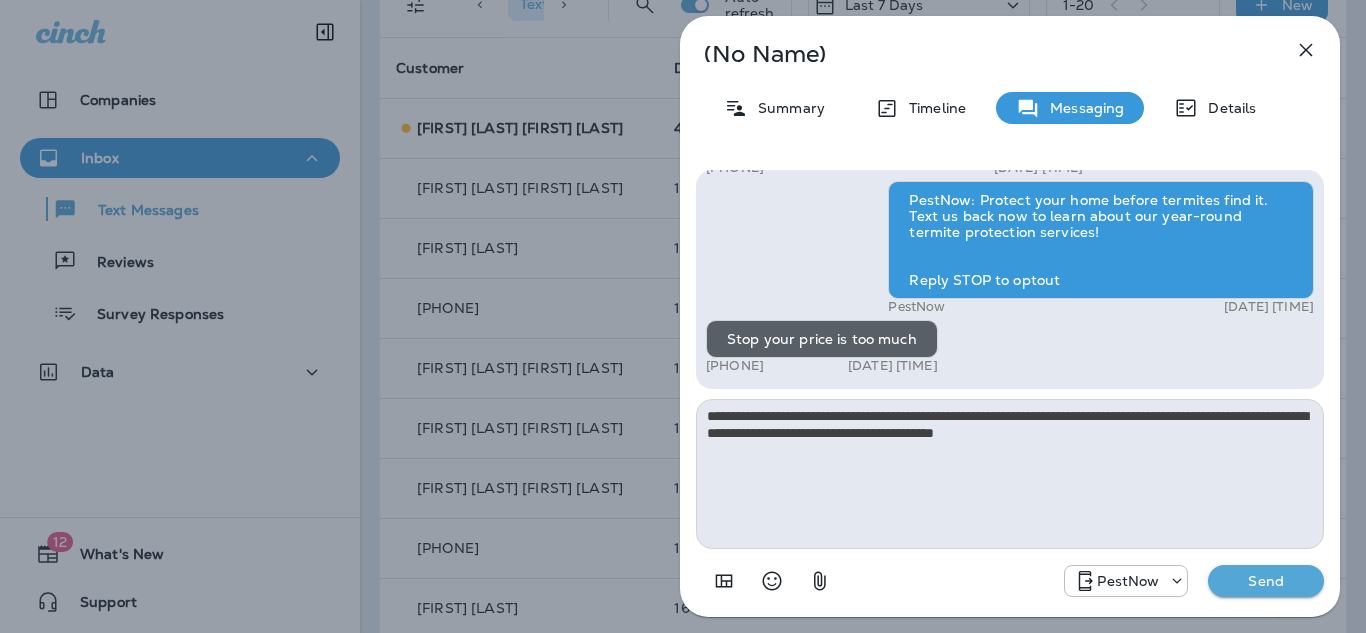 click on "Send" at bounding box center (1266, 581) 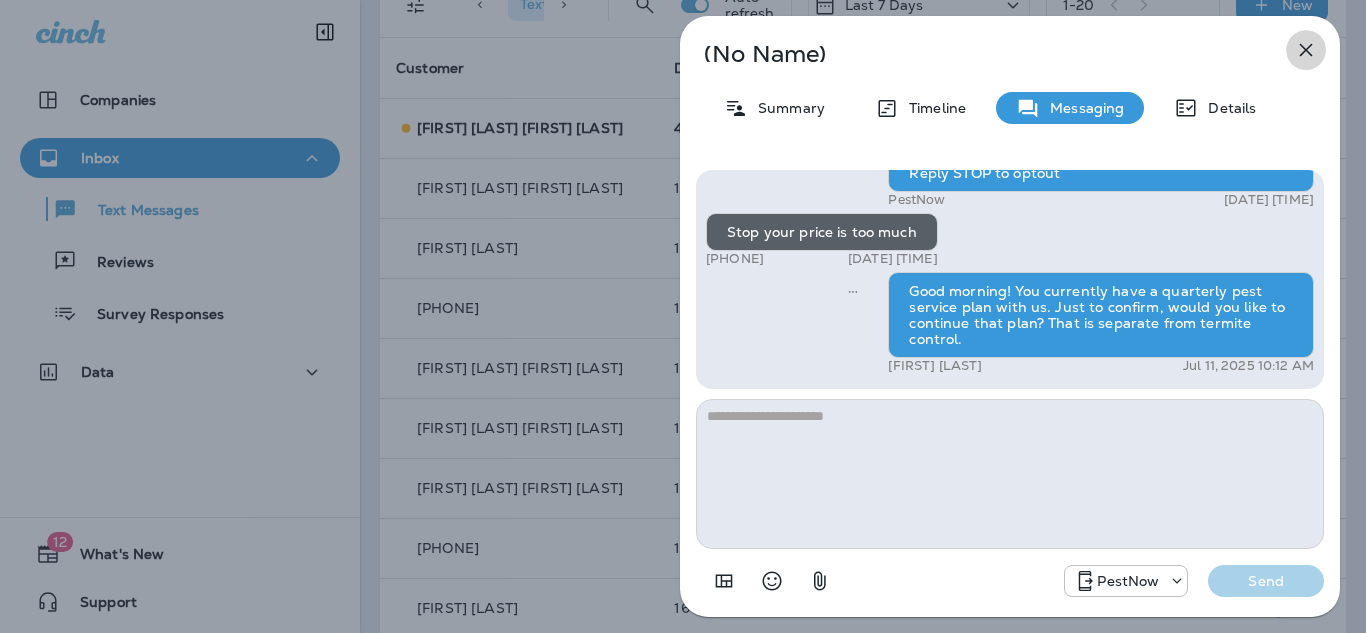 click 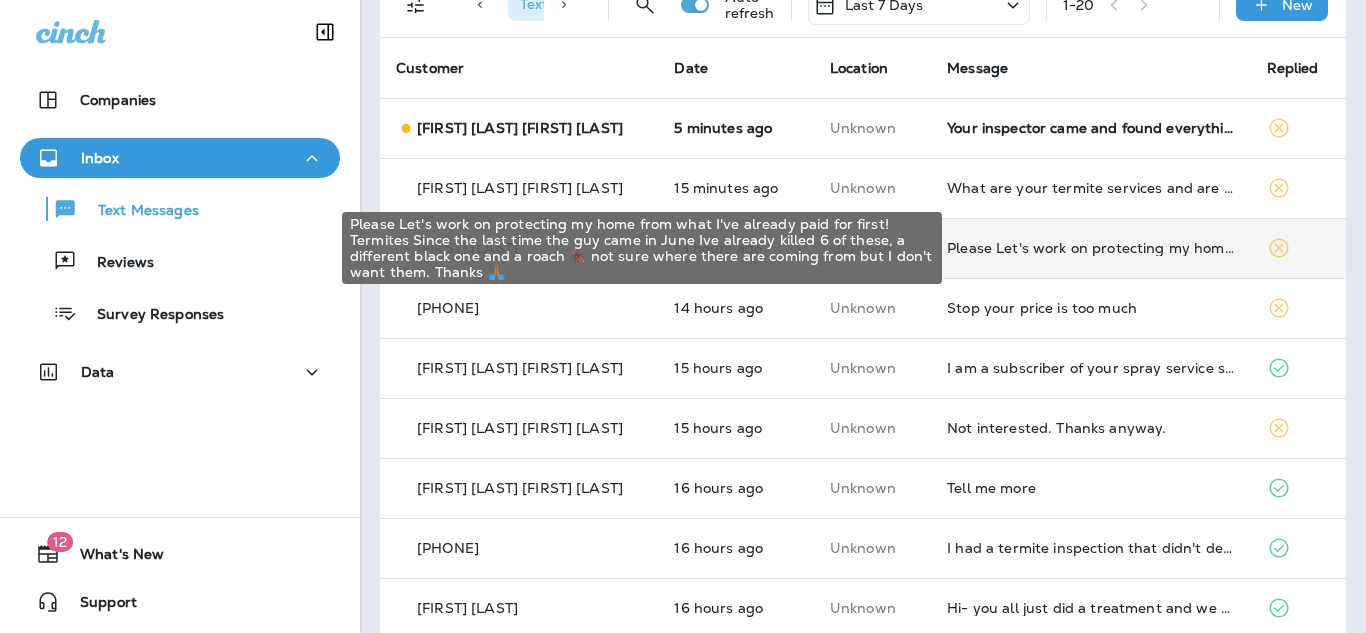 click on "Please Let's work on protecting my home from what I've already paid for first!
Termites  Since the last time the guy came in June Ive already killed 6 of these, a different black one and a roach 🪳 not sure where there are coming from but I don't want them. Thanks 🙏🏽" at bounding box center [1090, 248] 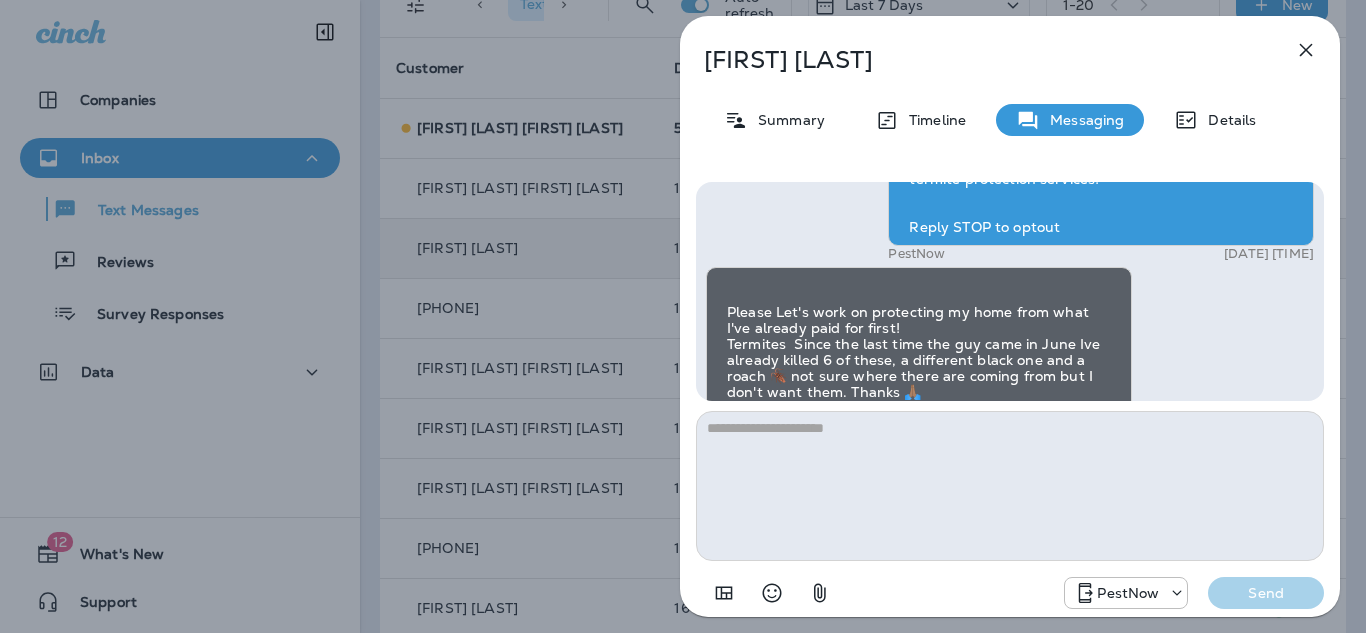 scroll, scrollTop: 1, scrollLeft: 0, axis: vertical 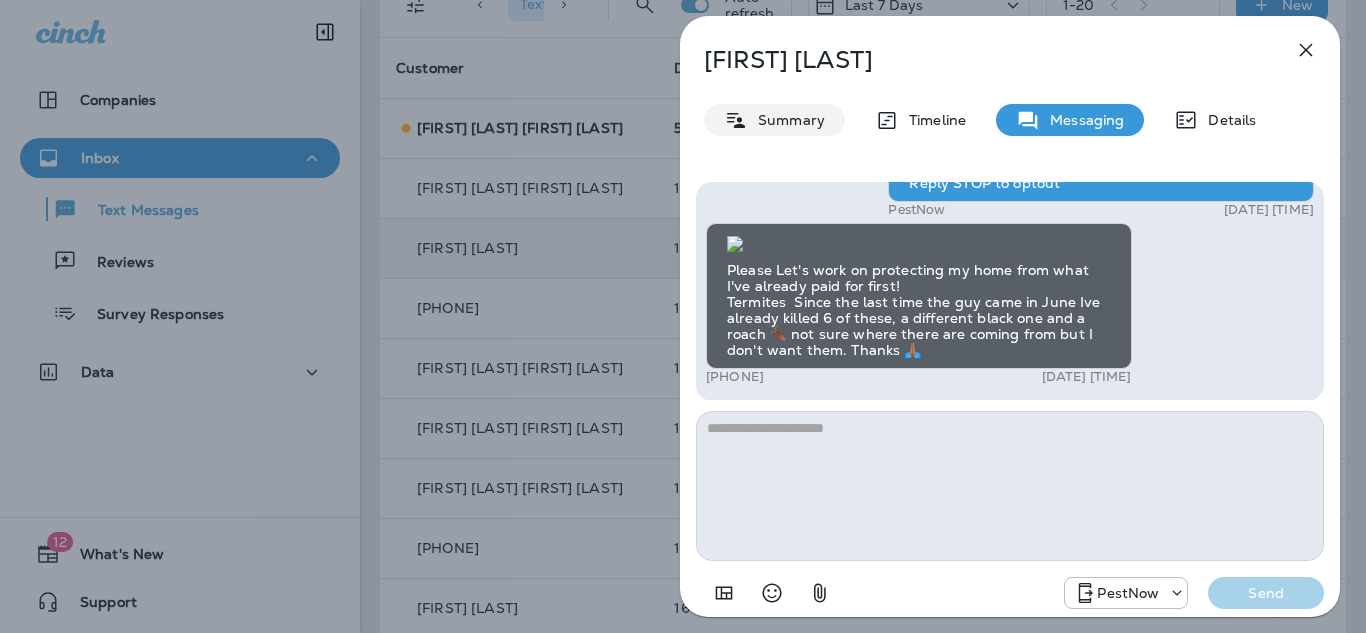 click on "Summary" at bounding box center (786, 120) 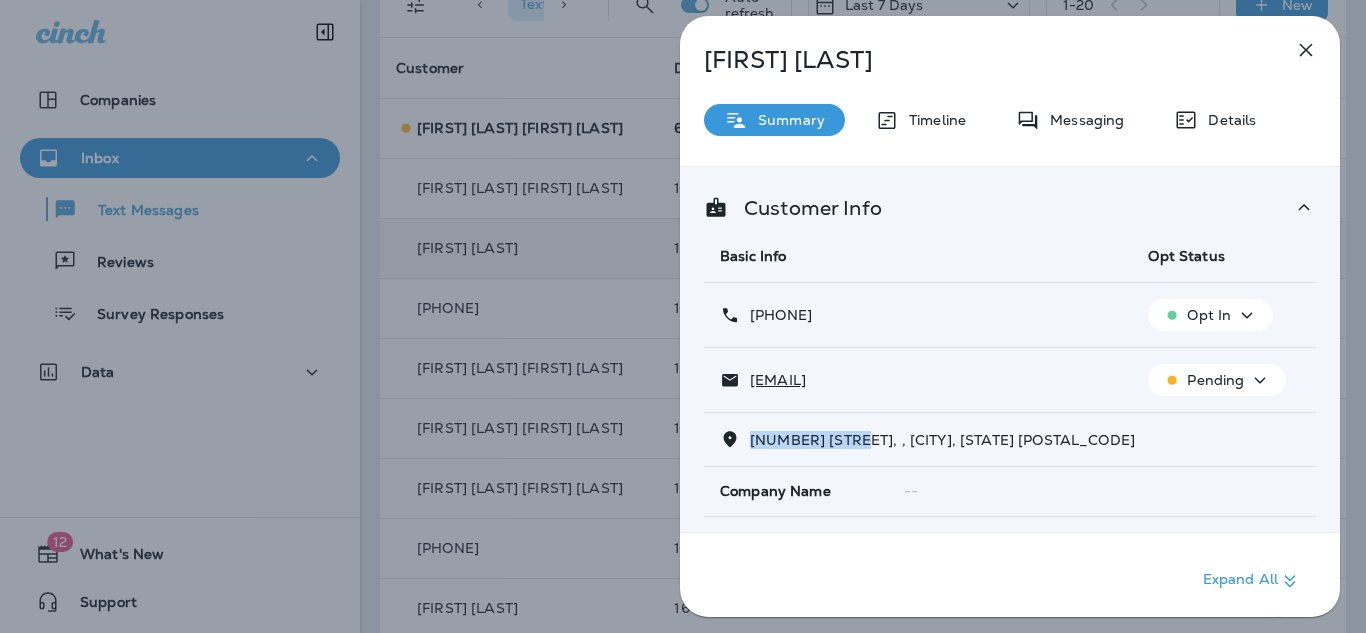 drag, startPoint x: 867, startPoint y: 442, endPoint x: 750, endPoint y: 442, distance: 117 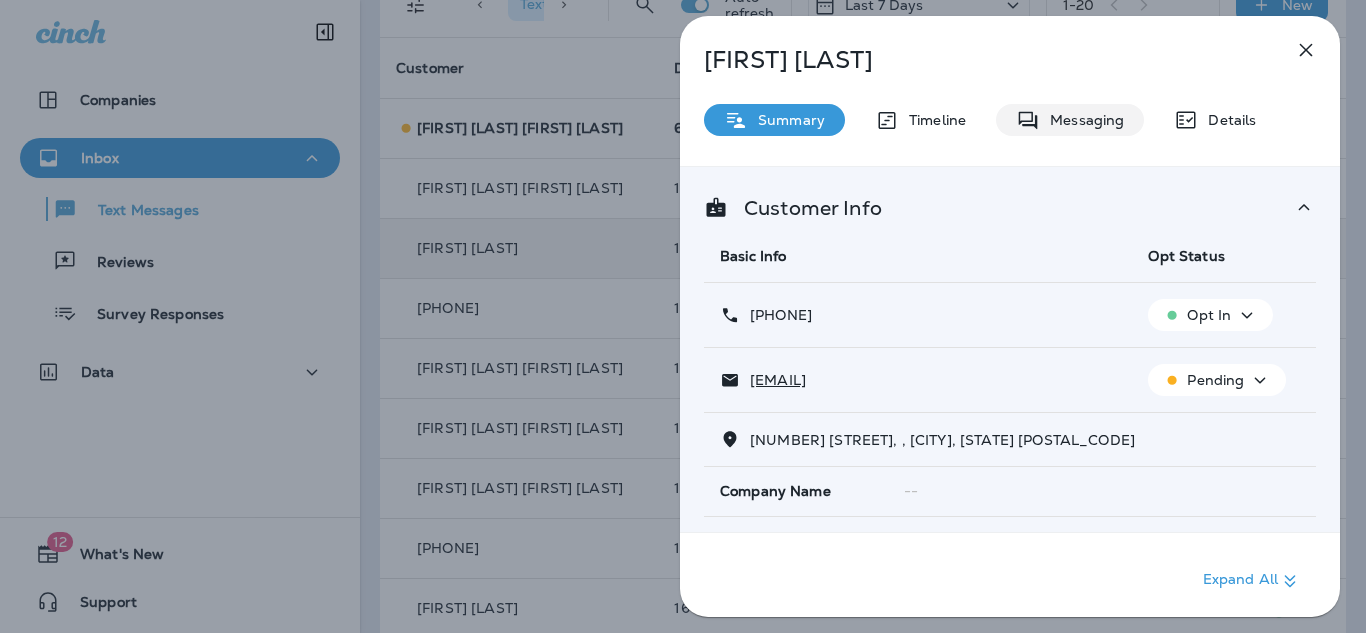 click on "Messaging" at bounding box center [1070, 120] 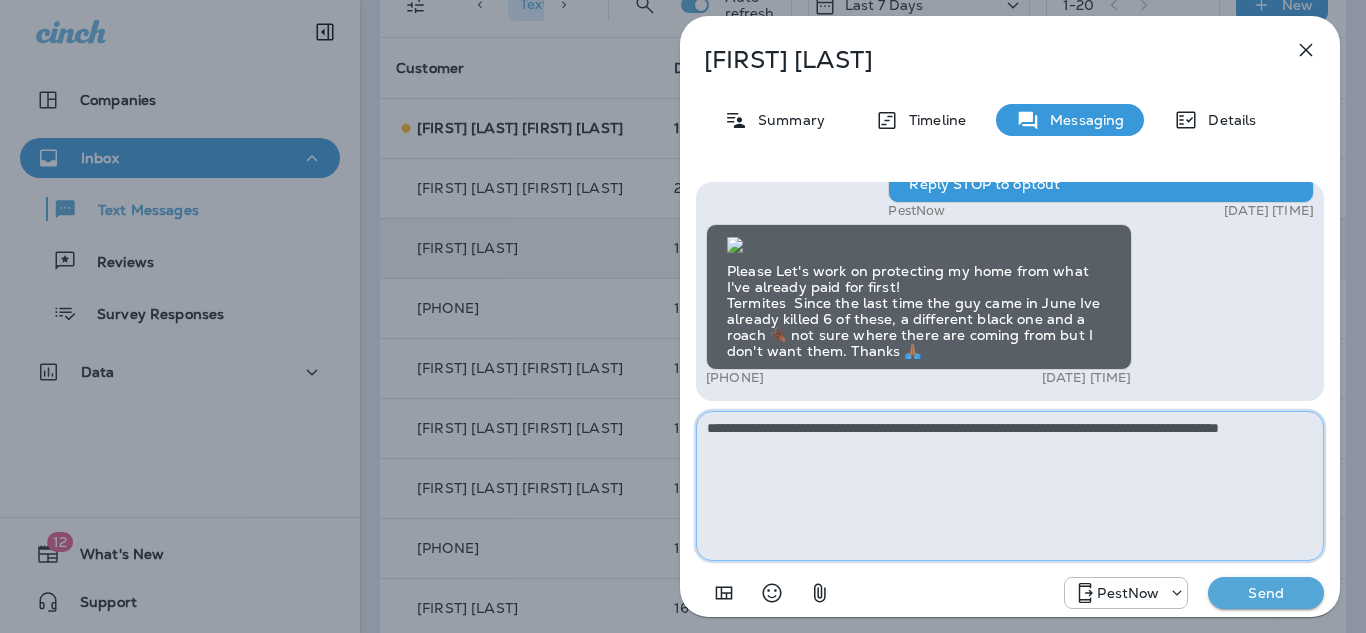 type on "**********" 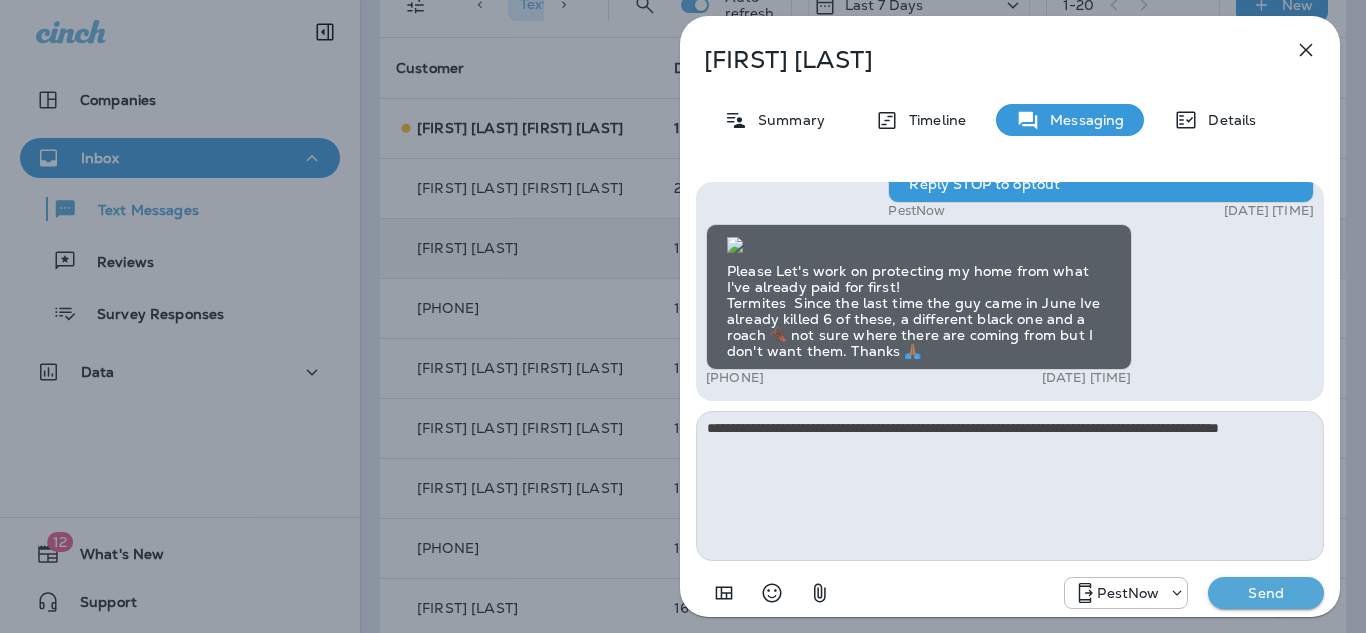 click on "PestNow Send" at bounding box center (1010, 587) 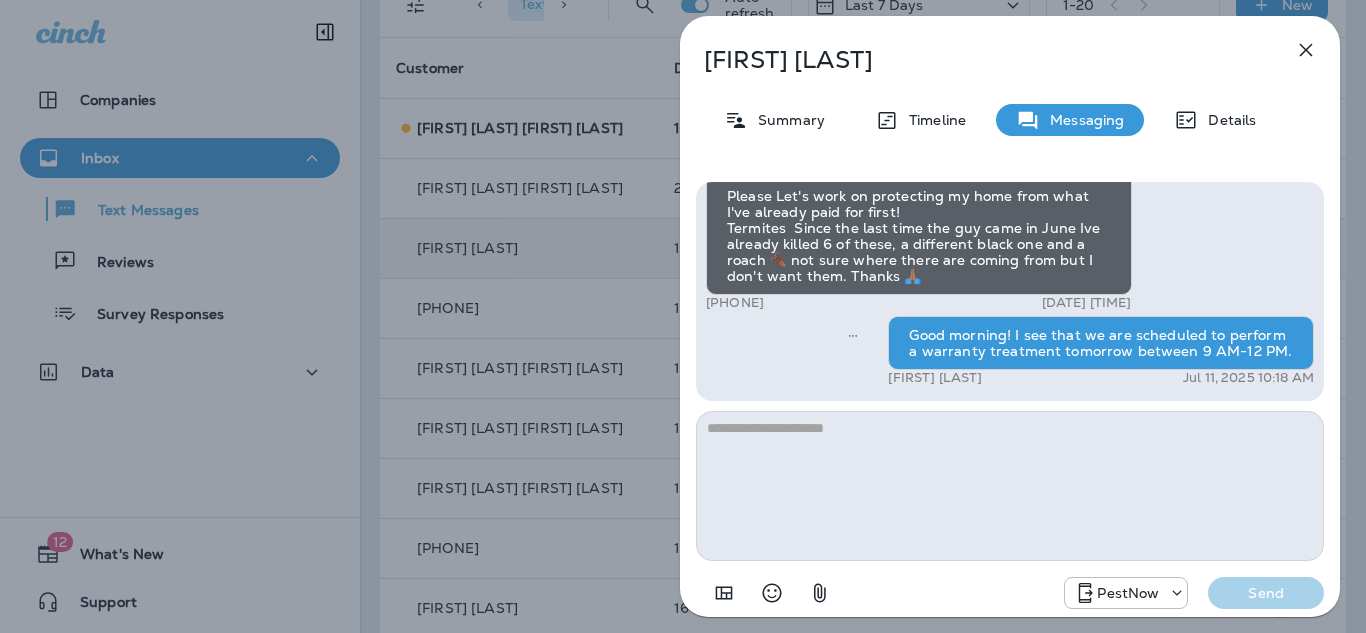 click 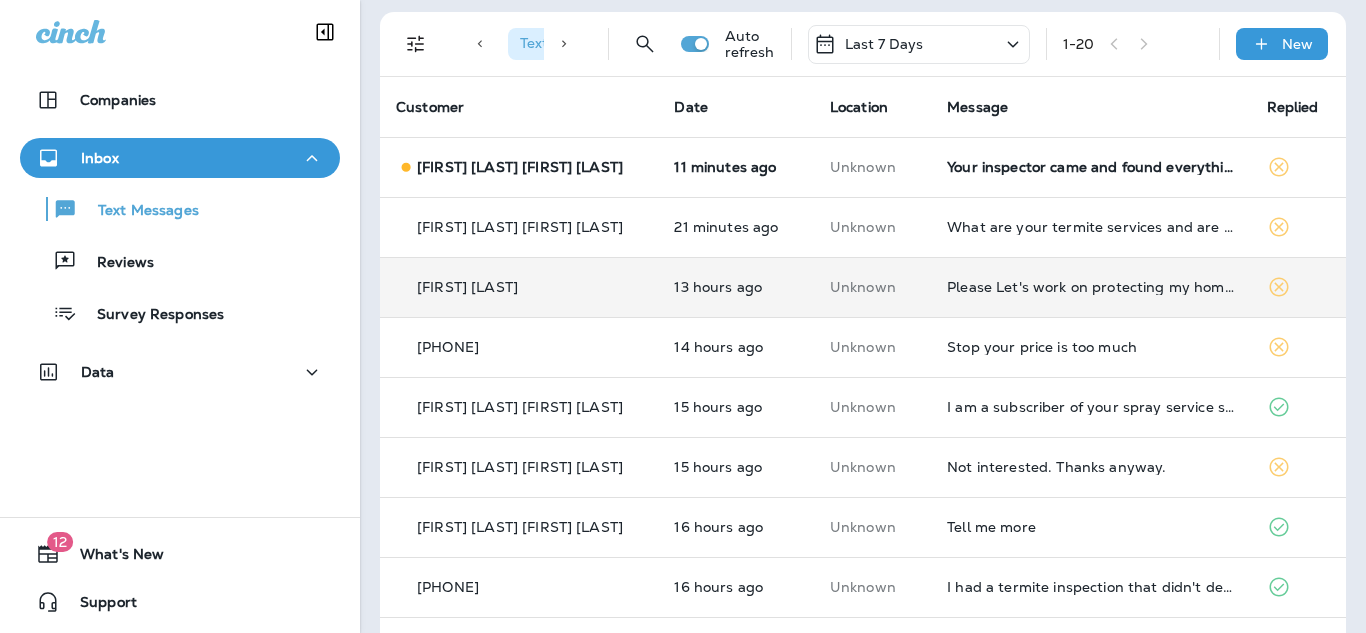 scroll, scrollTop: 0, scrollLeft: 0, axis: both 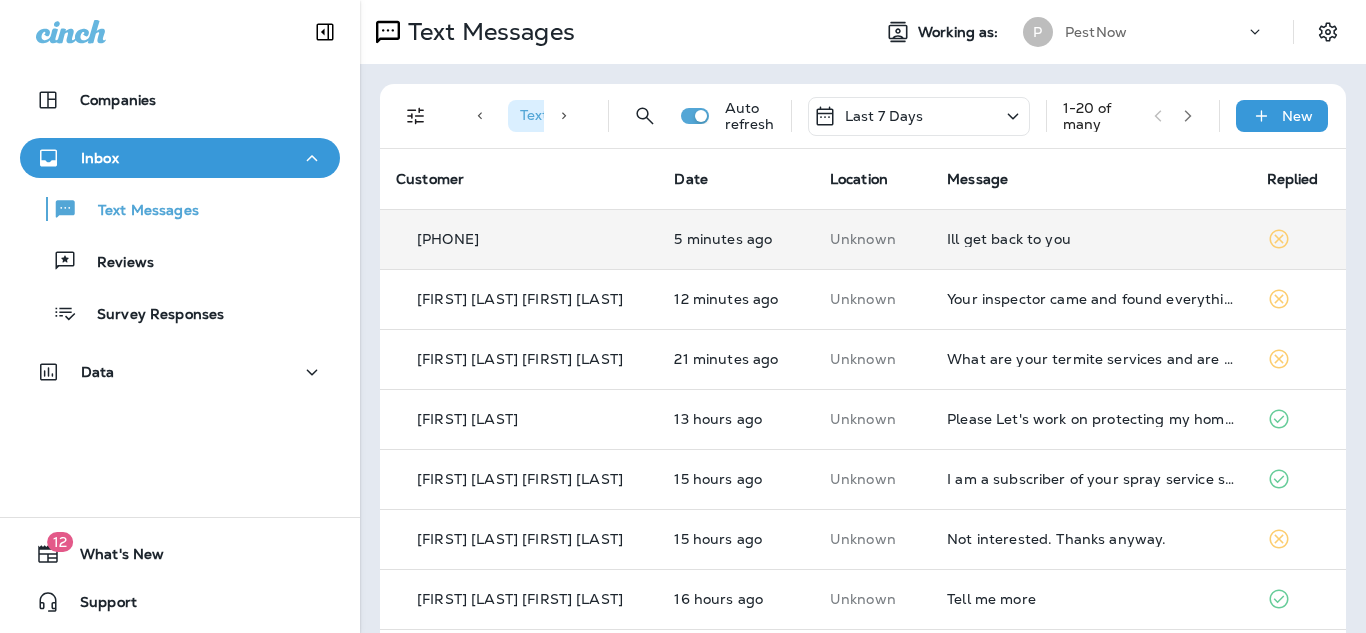click on "Ill get back to you" at bounding box center (1090, 239) 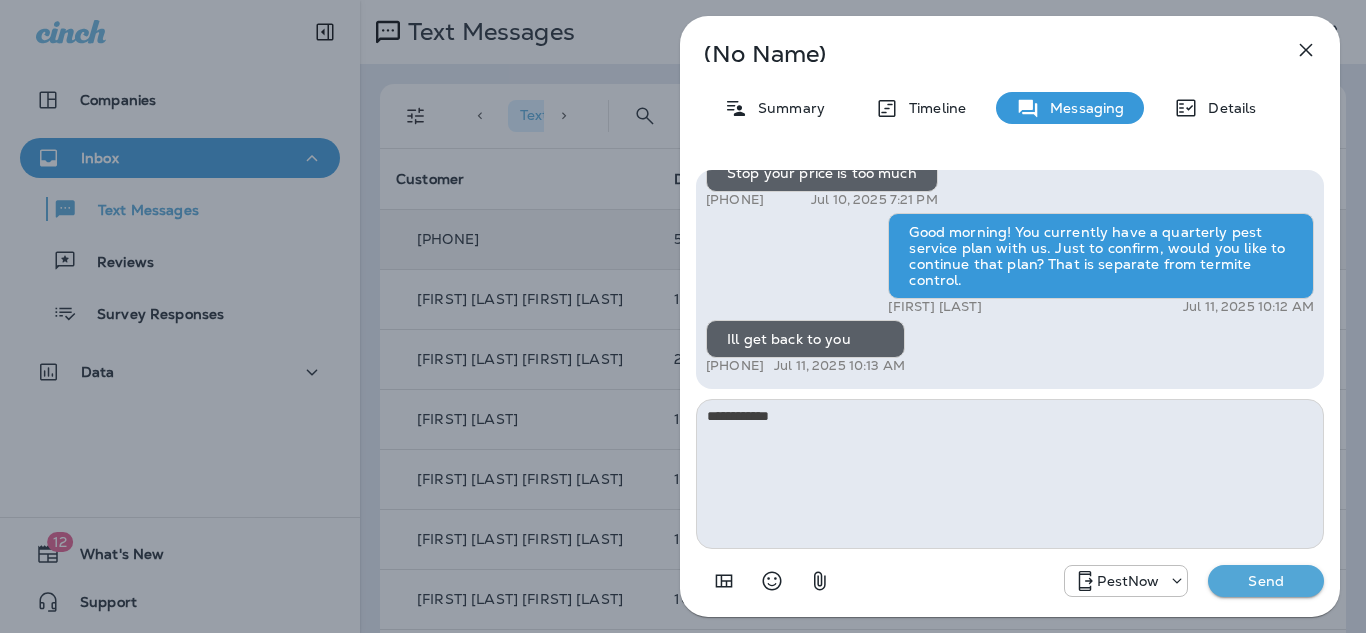 type on "**********" 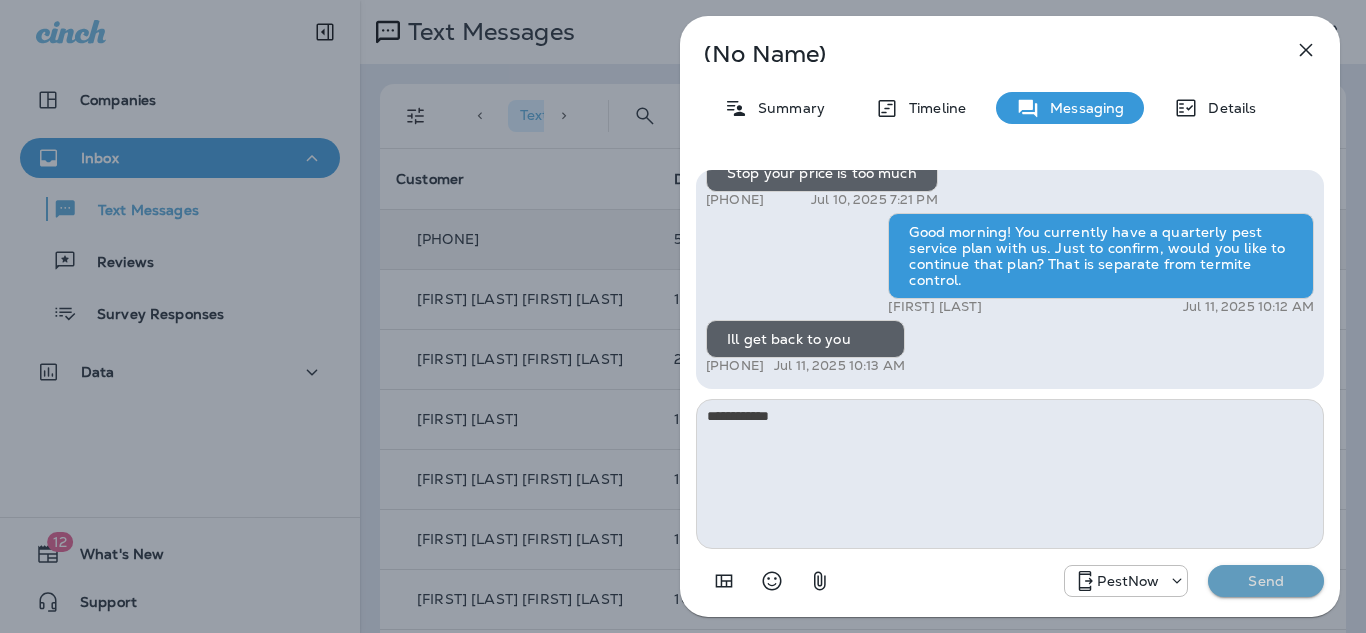 click on "Send" at bounding box center (1266, 581) 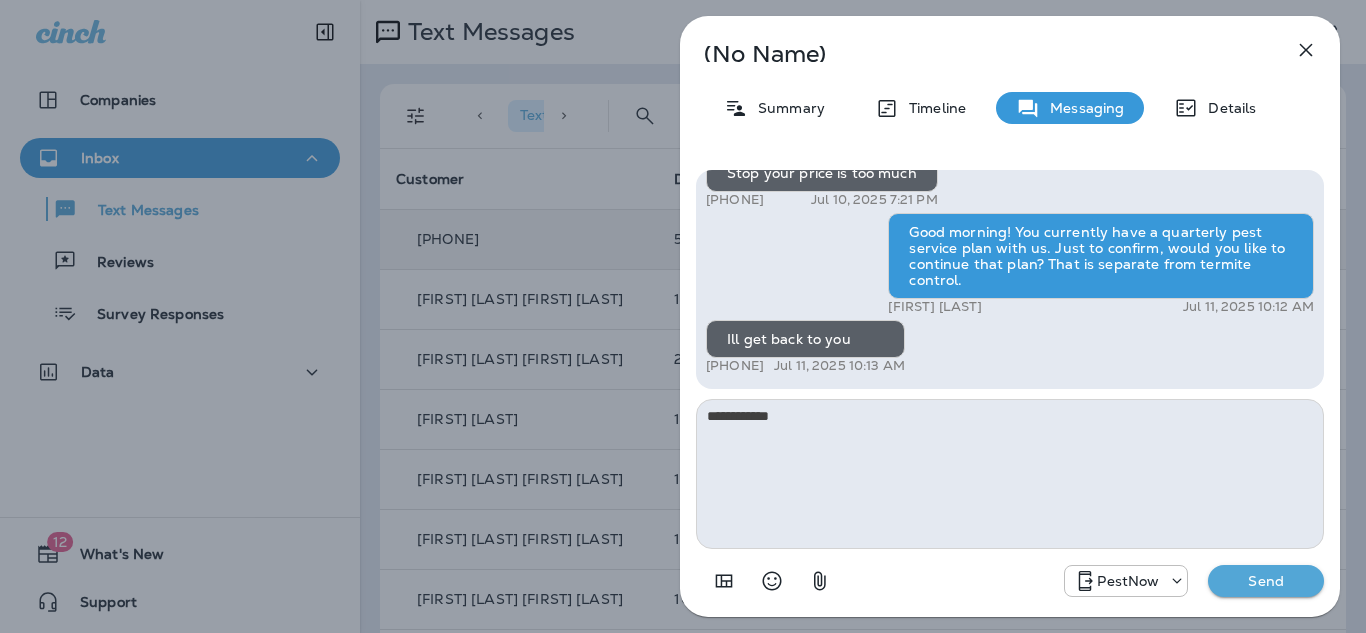 type 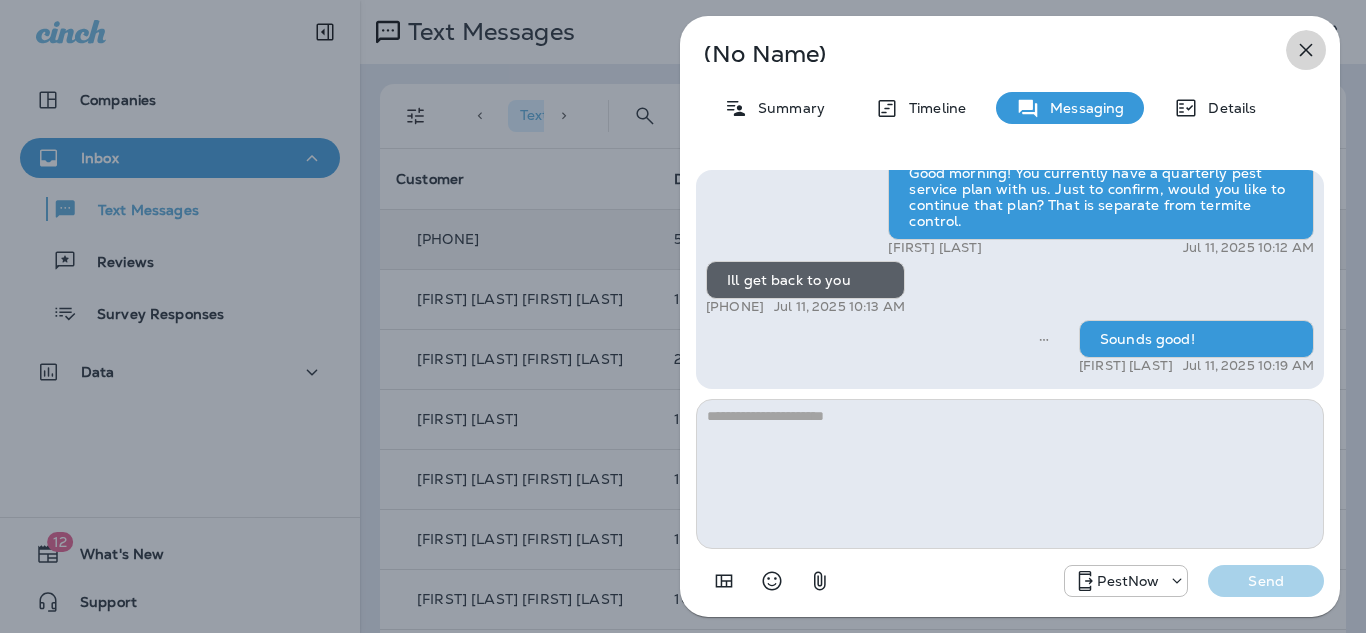 click 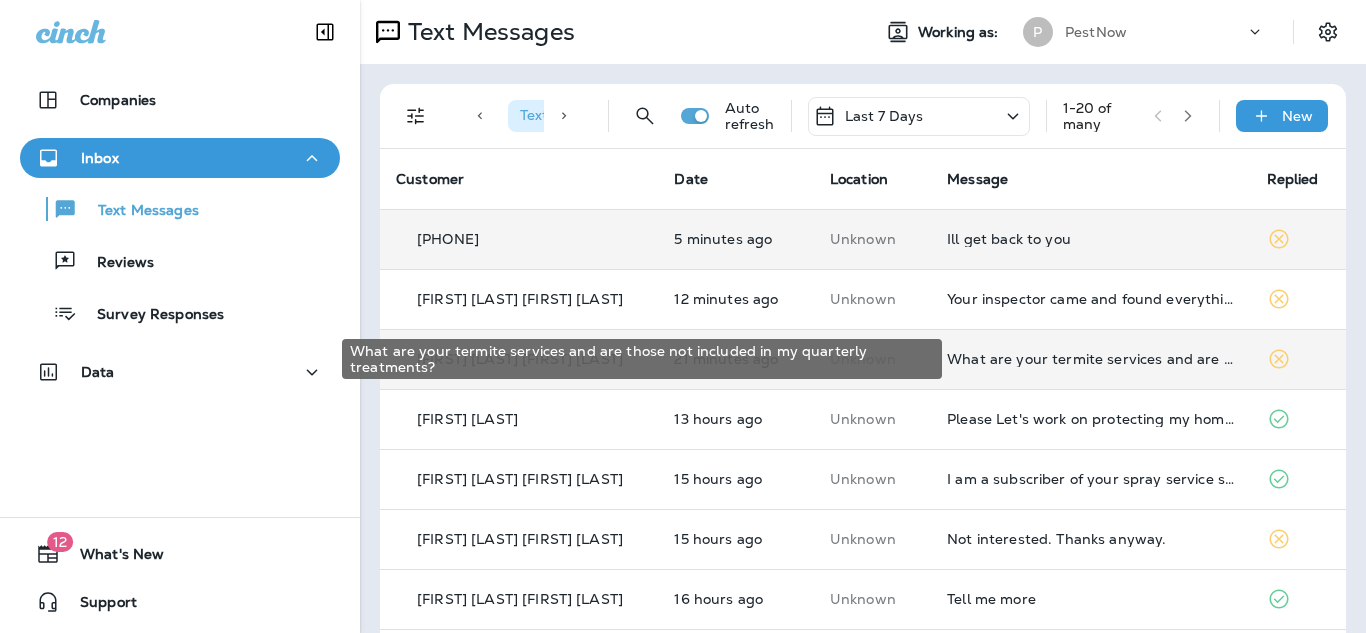click on "What are your termite services and are those not included in my quarterly treatments?" at bounding box center (1090, 359) 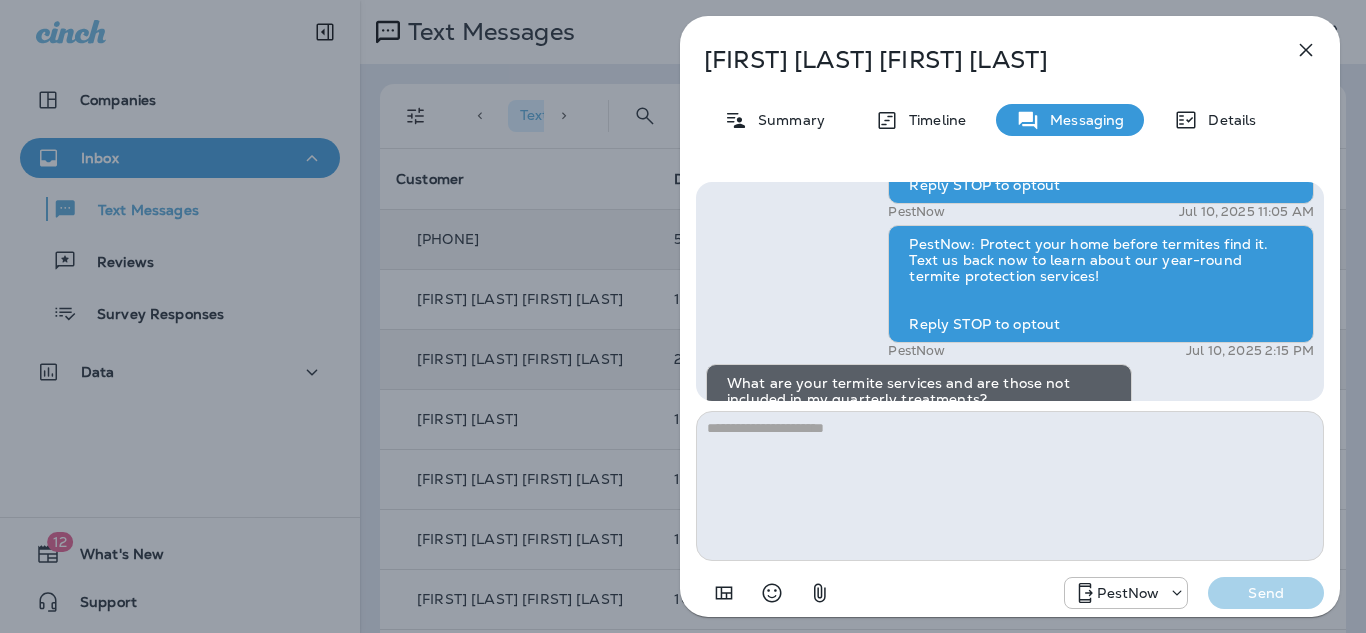 scroll, scrollTop: -38, scrollLeft: 0, axis: vertical 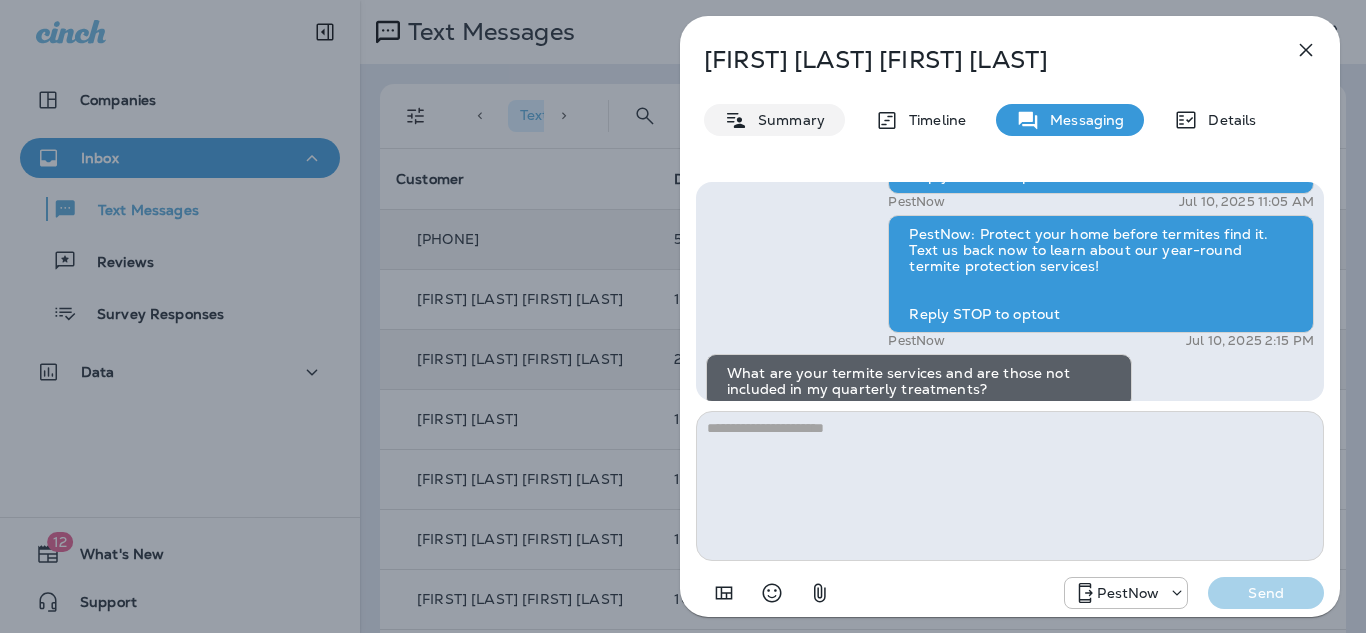 click on "Summary" at bounding box center [786, 120] 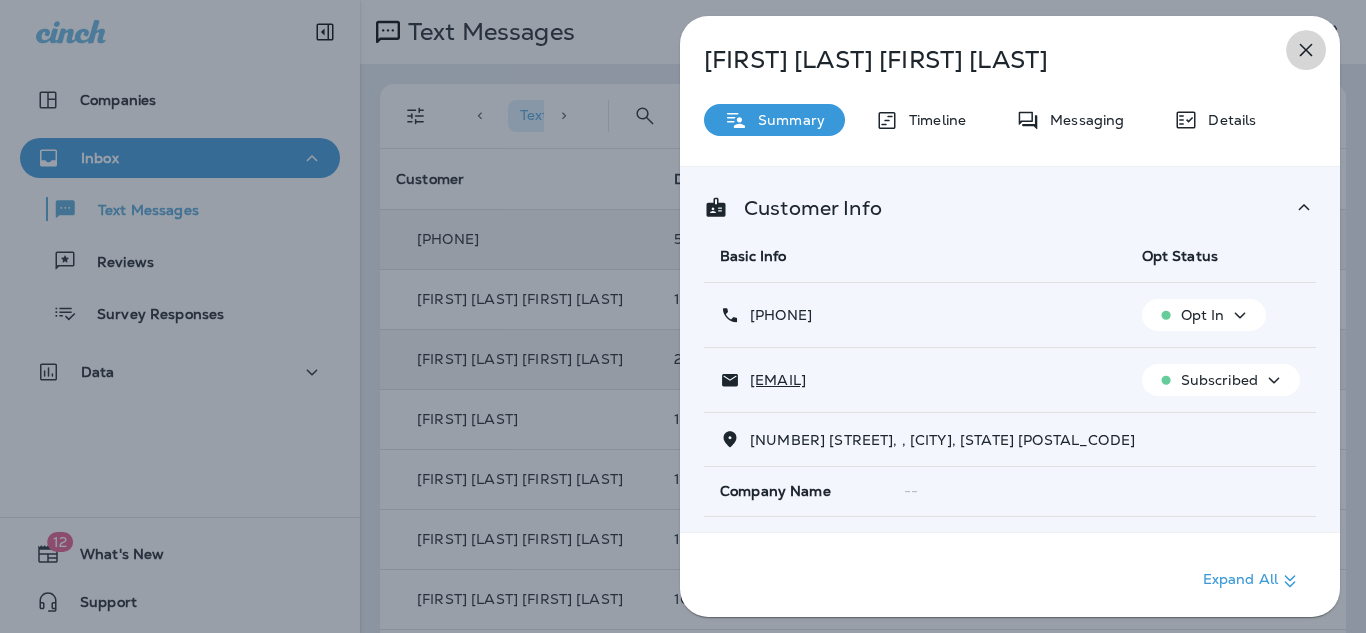 click 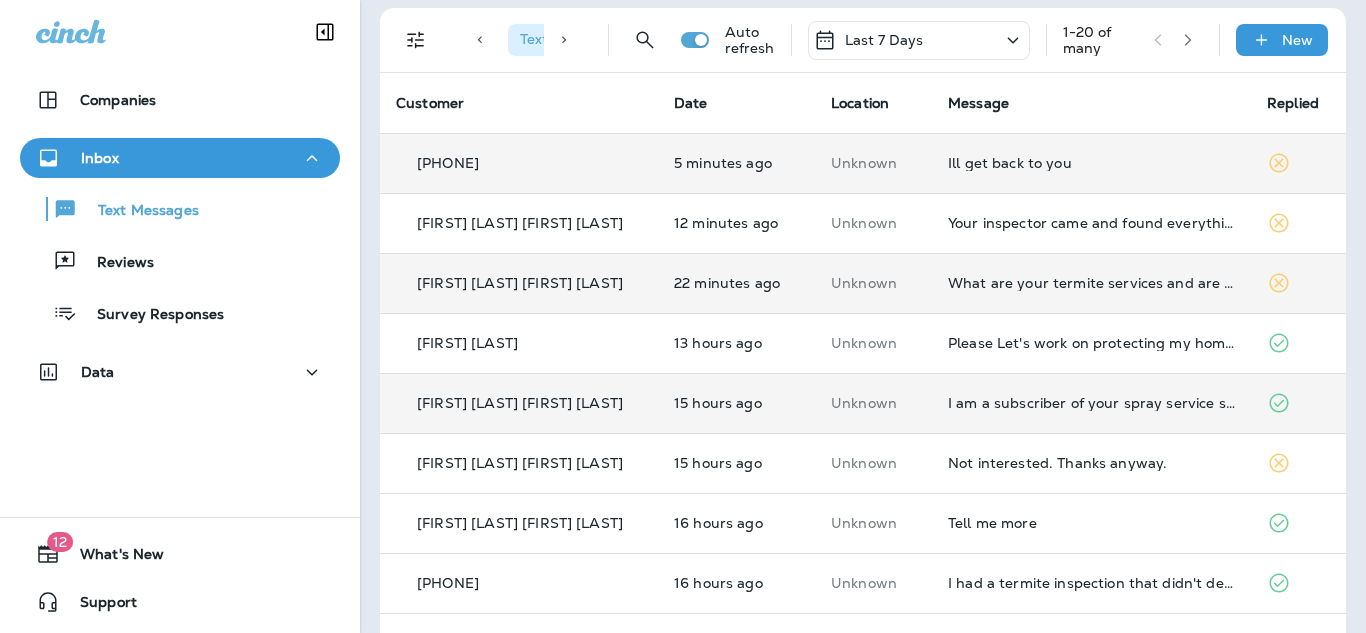 scroll, scrollTop: 78, scrollLeft: 0, axis: vertical 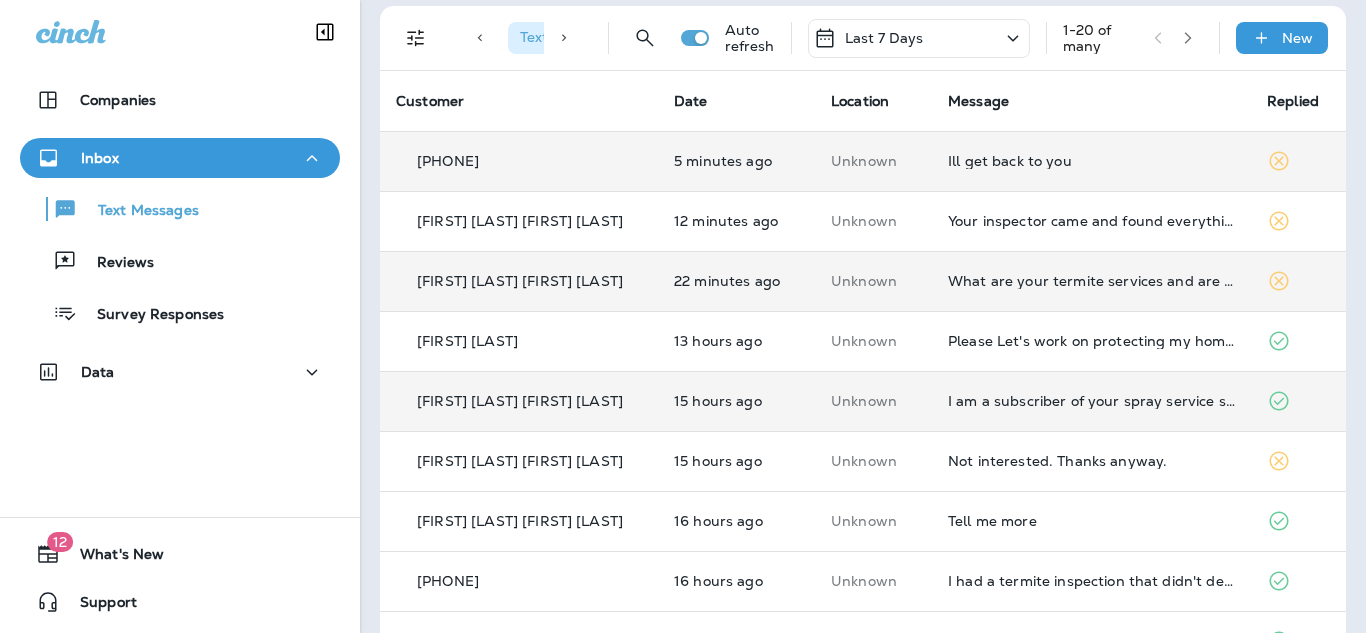 click on "I am a subscriber of your spray service so why am I receiving this?" at bounding box center [1091, 401] 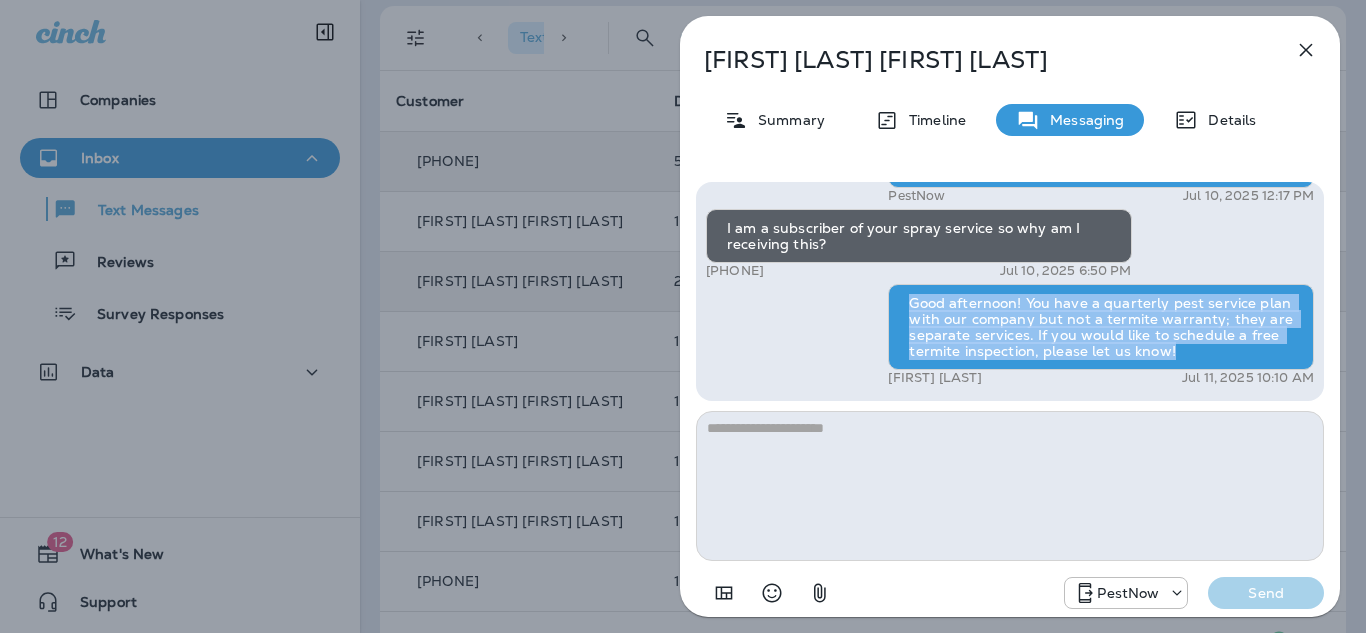 drag, startPoint x: 1170, startPoint y: 350, endPoint x: 885, endPoint y: 299, distance: 289.5272 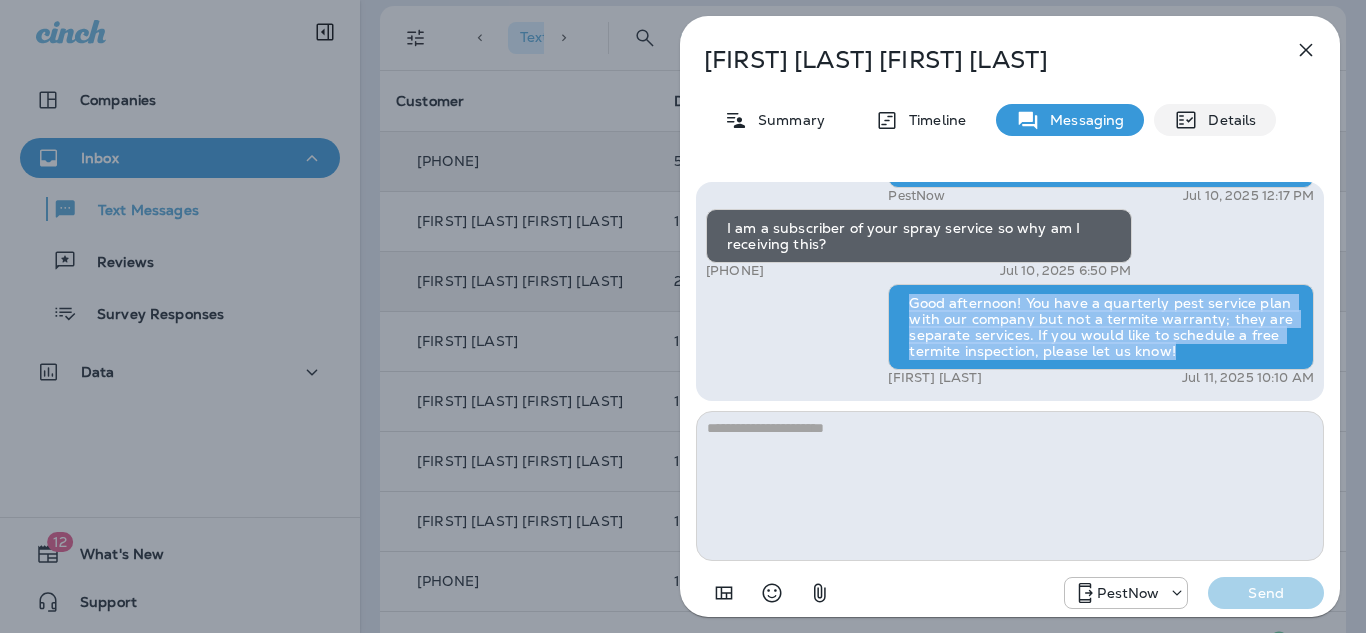 copy on "Good afternoon! You have a quarterly pest service plan with our company but not a termite warranty; they are separate services. If you would like to schedule a free termite inspection, please let us know!" 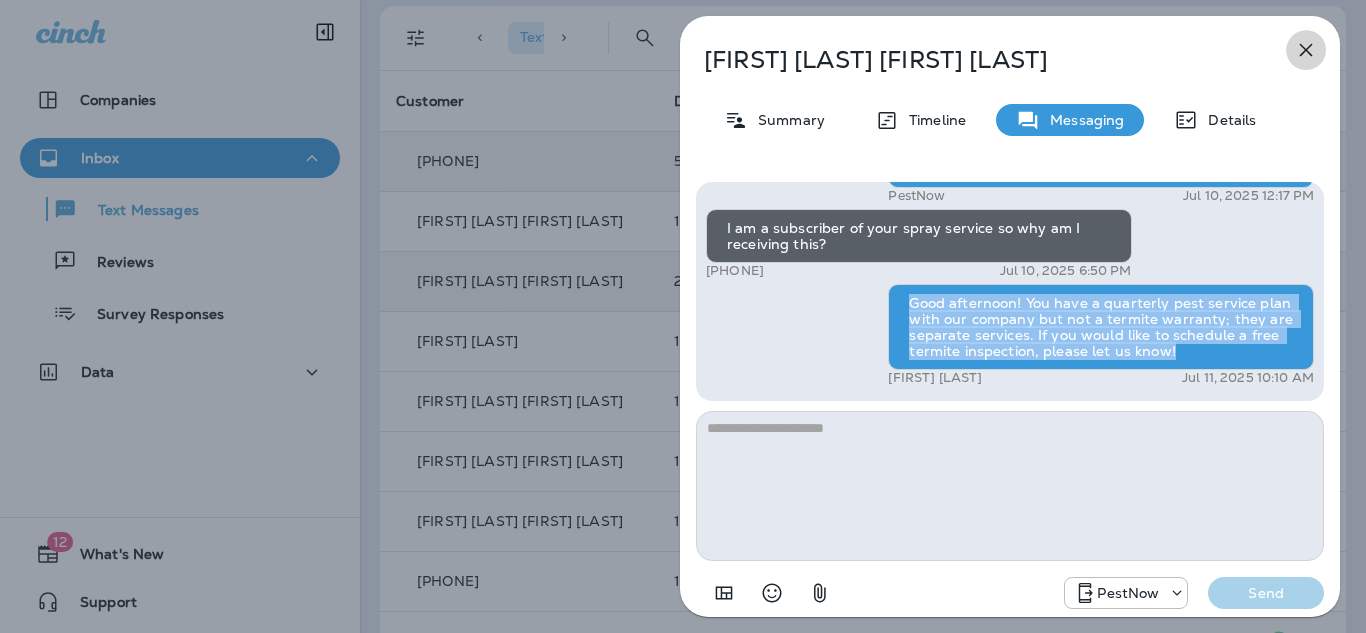 drag, startPoint x: 1305, startPoint y: 48, endPoint x: 1298, endPoint y: 62, distance: 15.652476 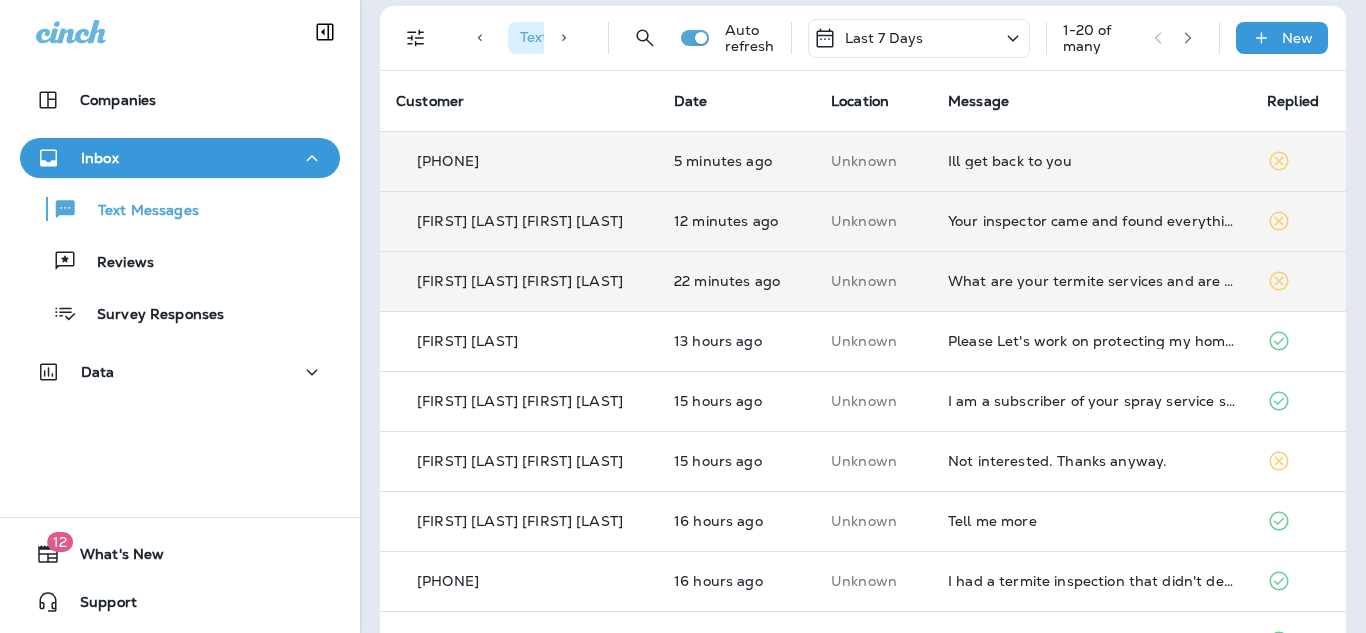 click on "Your inspector came and found everything ok. Can you put me back on the warranty?" at bounding box center [1091, 221] 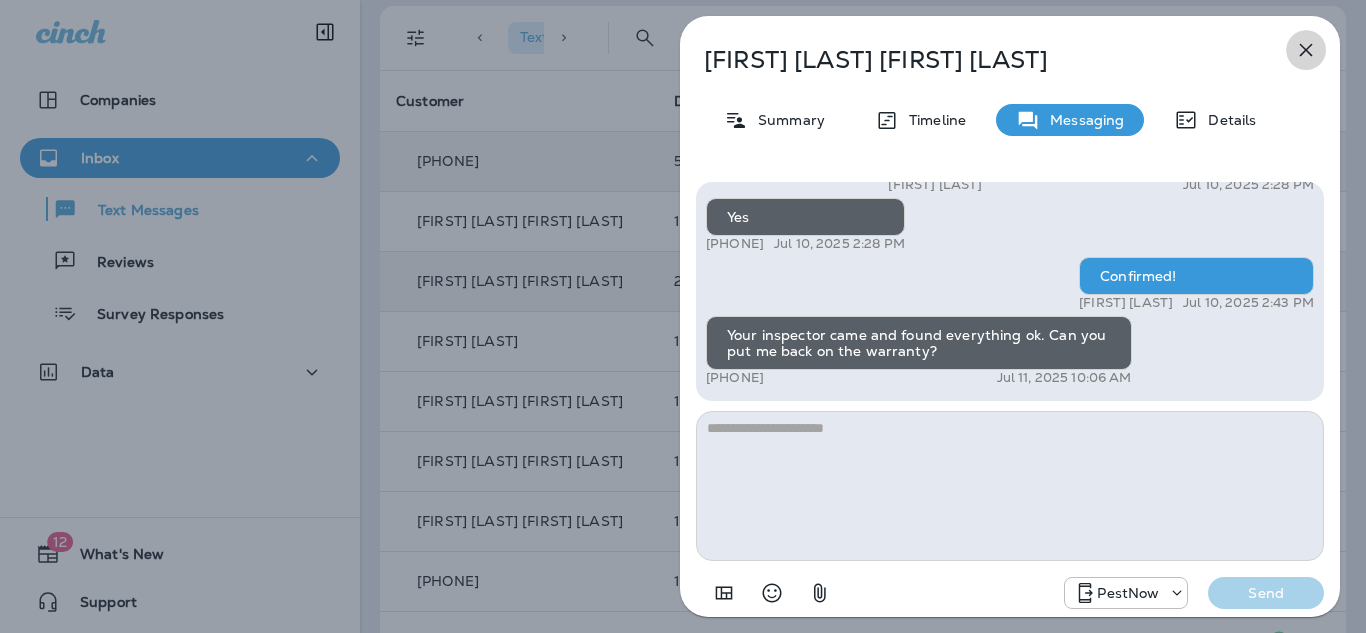 click 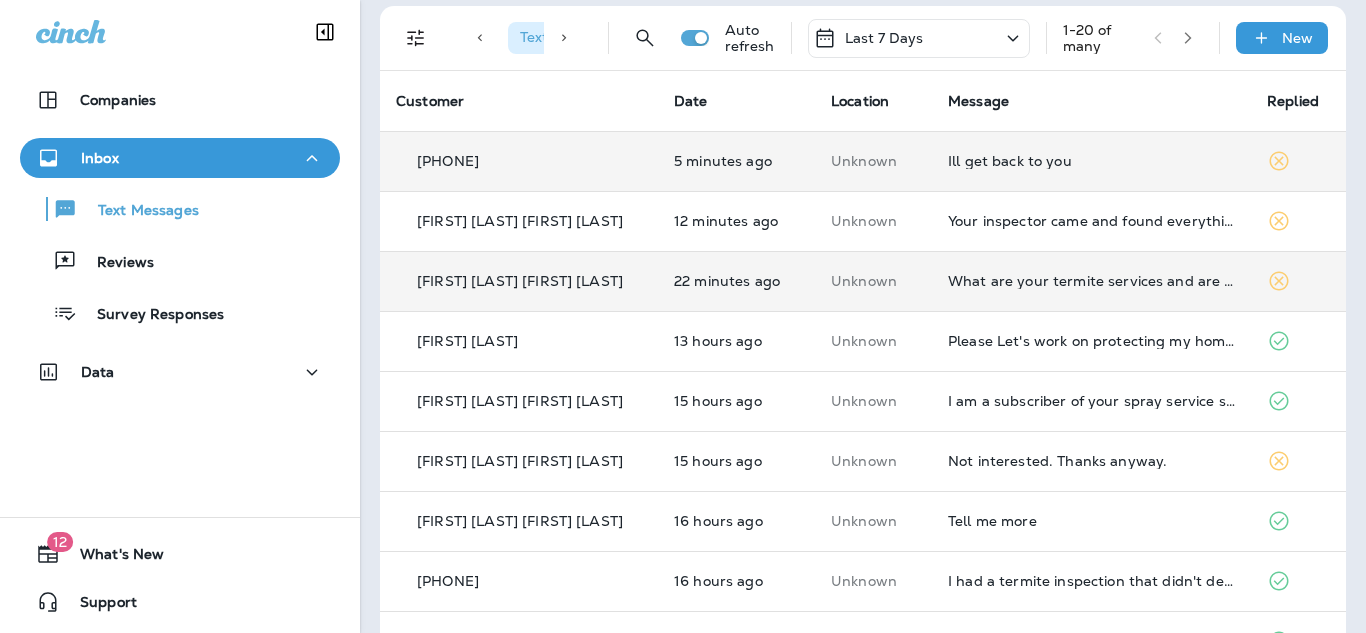 click on "What are your termite services and are those not included in my quarterly treatments?" at bounding box center (1091, 281) 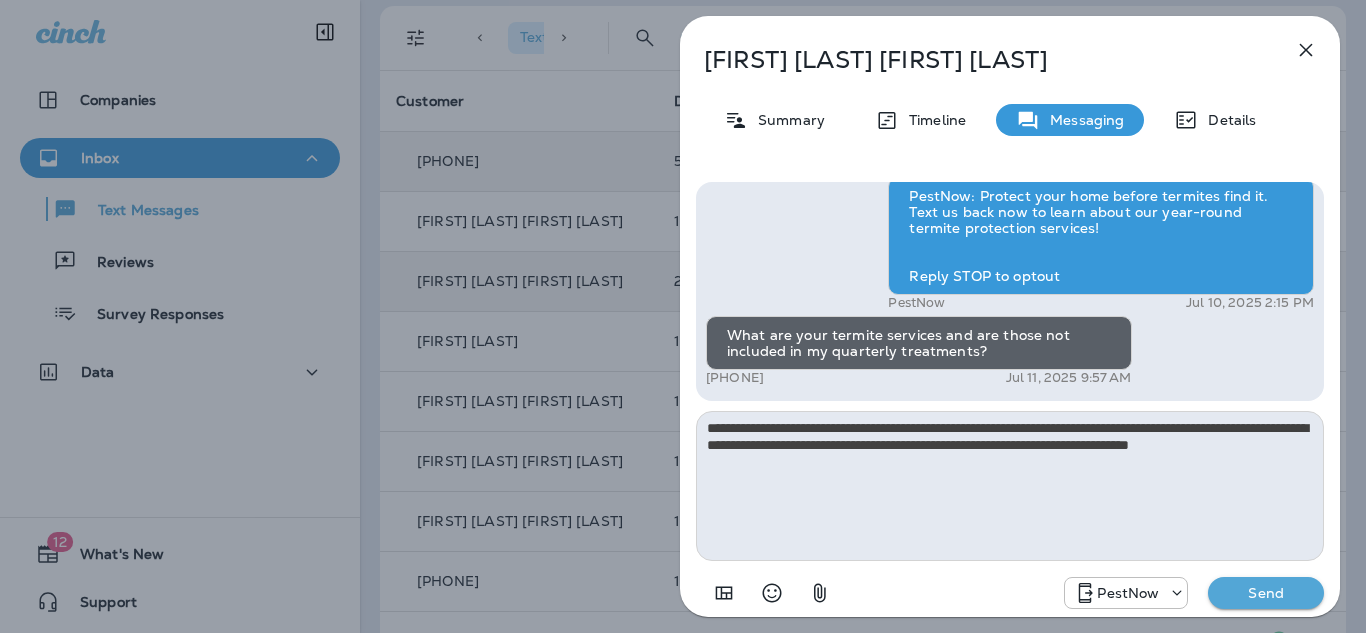 type on "**********" 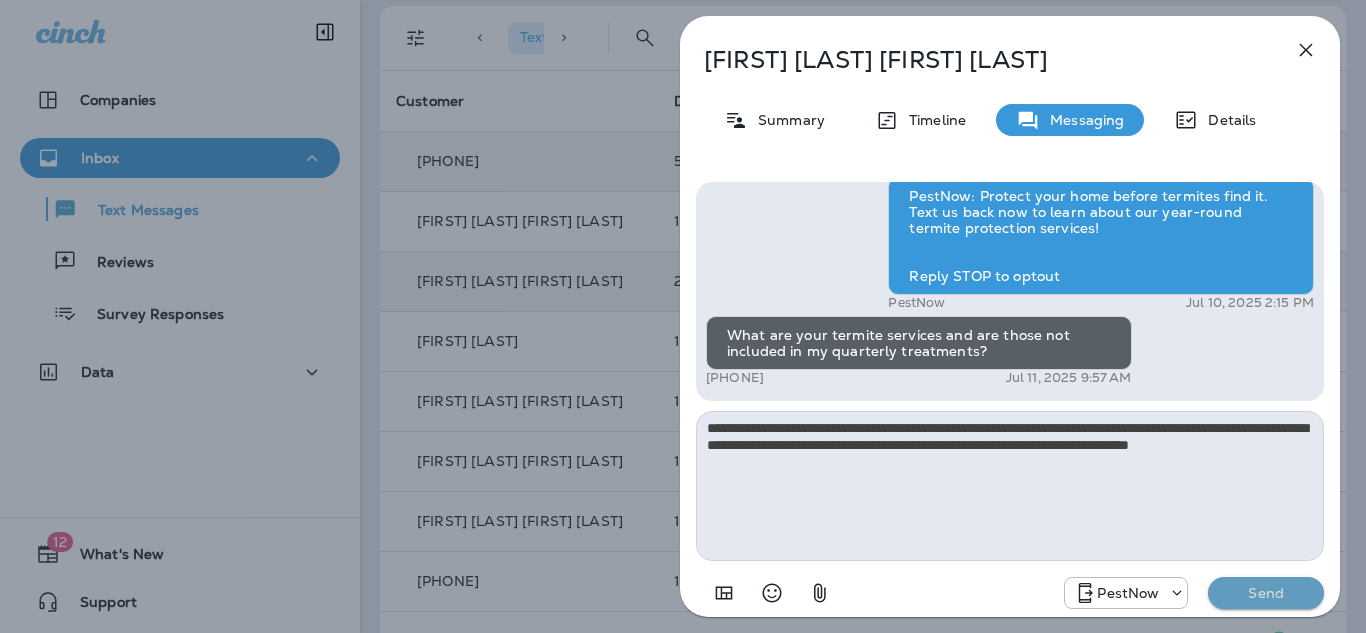 click on "Send" at bounding box center (1266, 593) 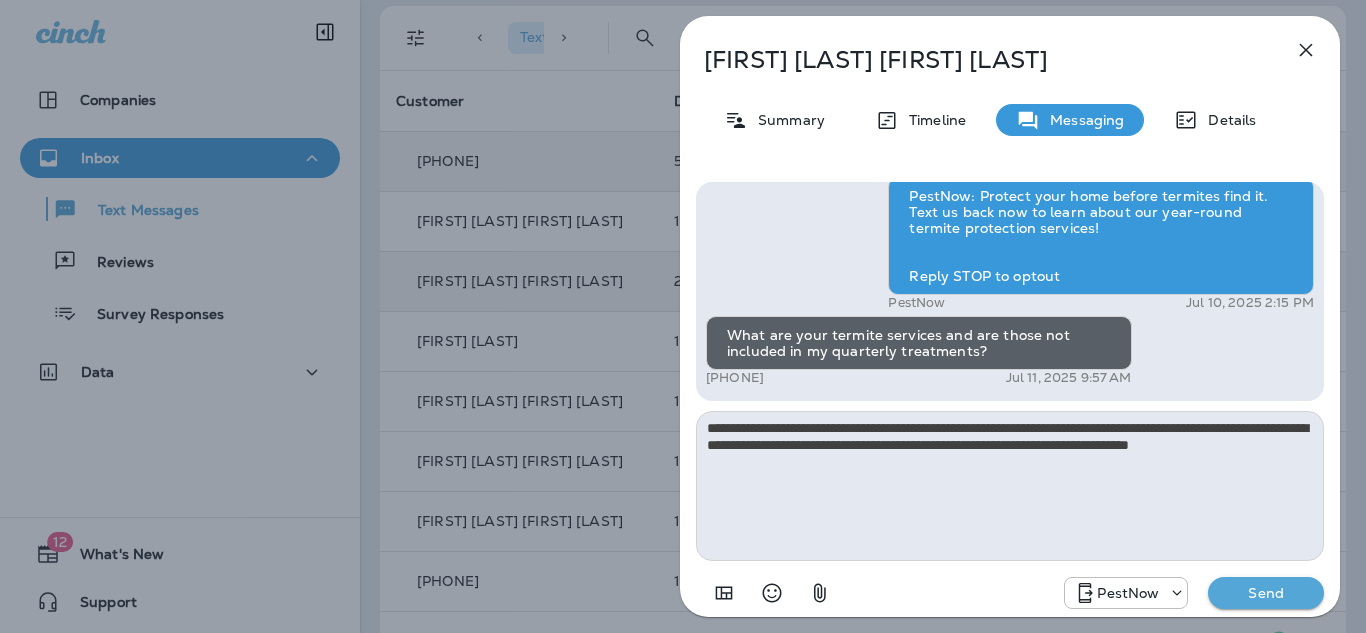 type 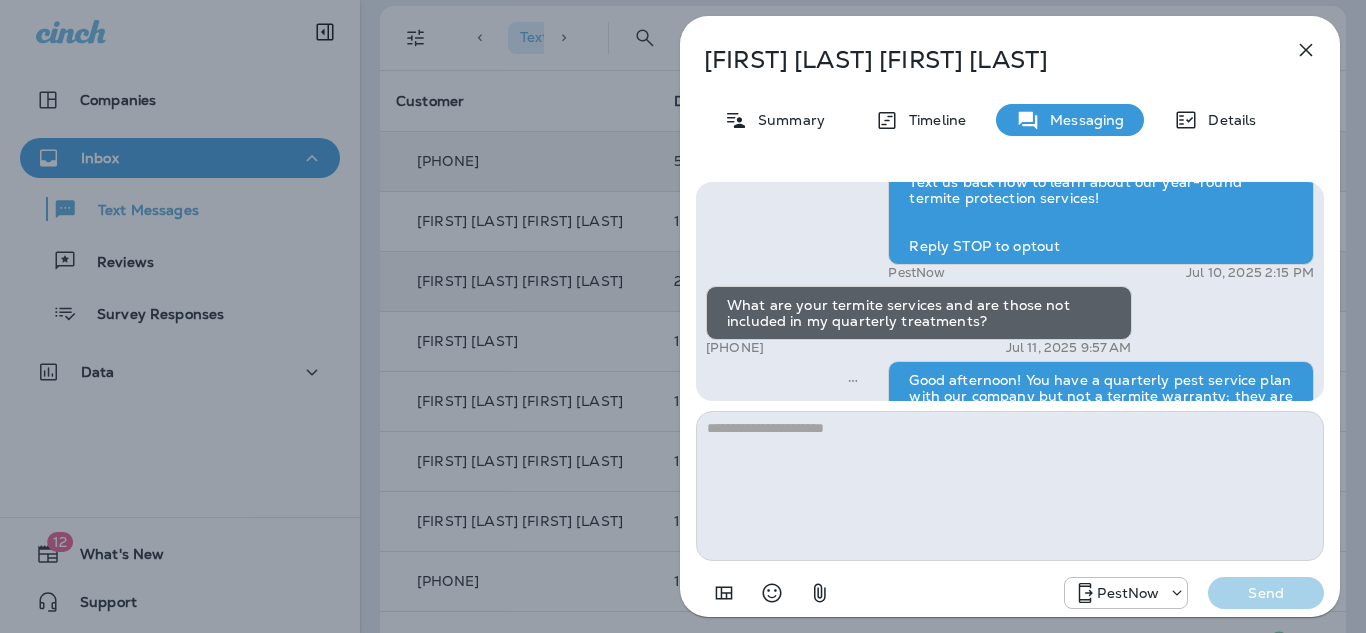 scroll, scrollTop: -100, scrollLeft: 0, axis: vertical 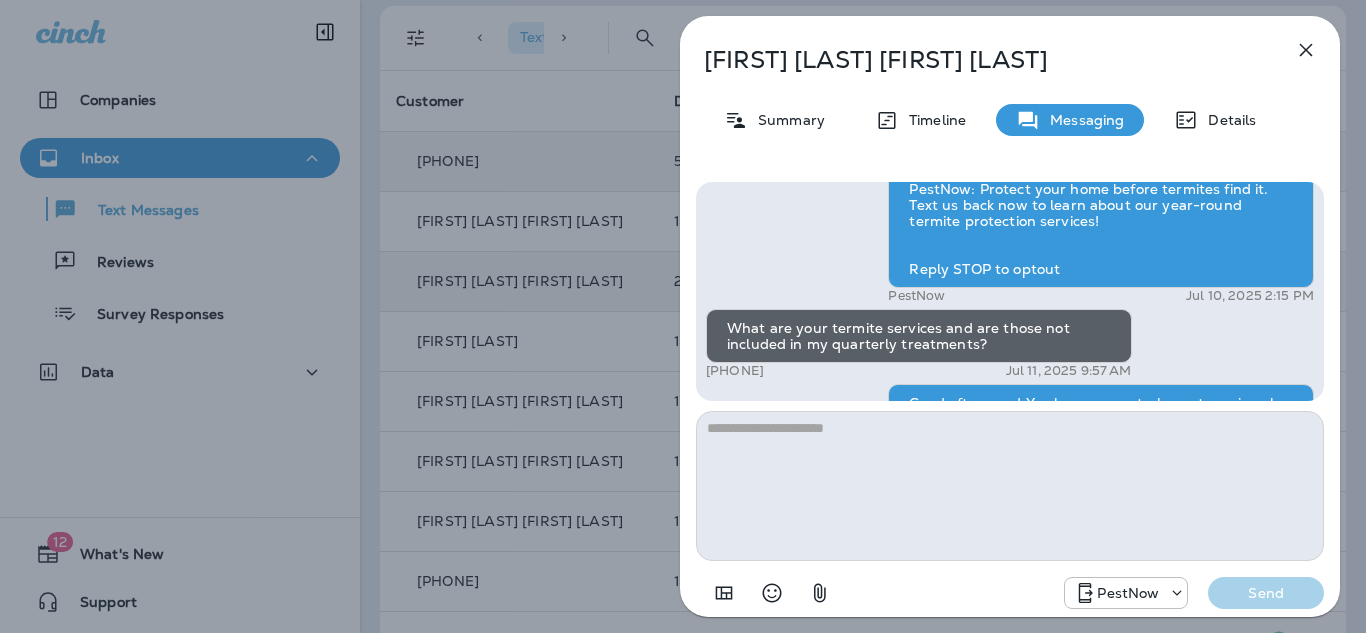 click 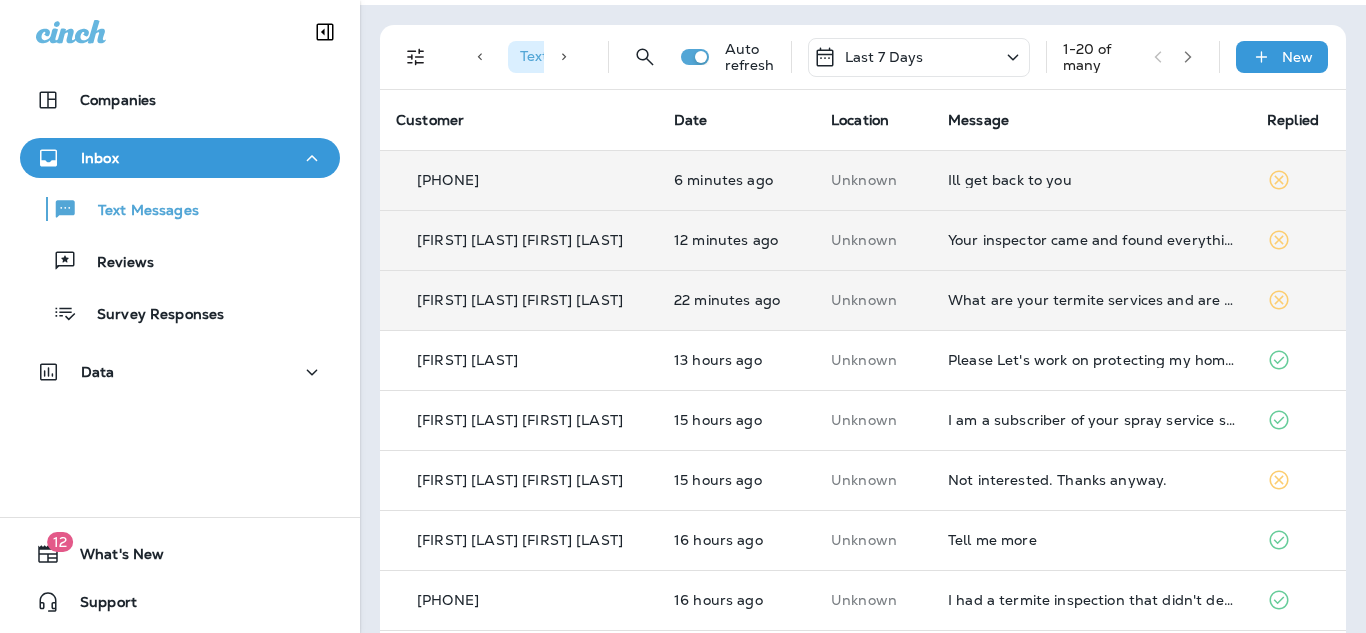 scroll, scrollTop: 0, scrollLeft: 0, axis: both 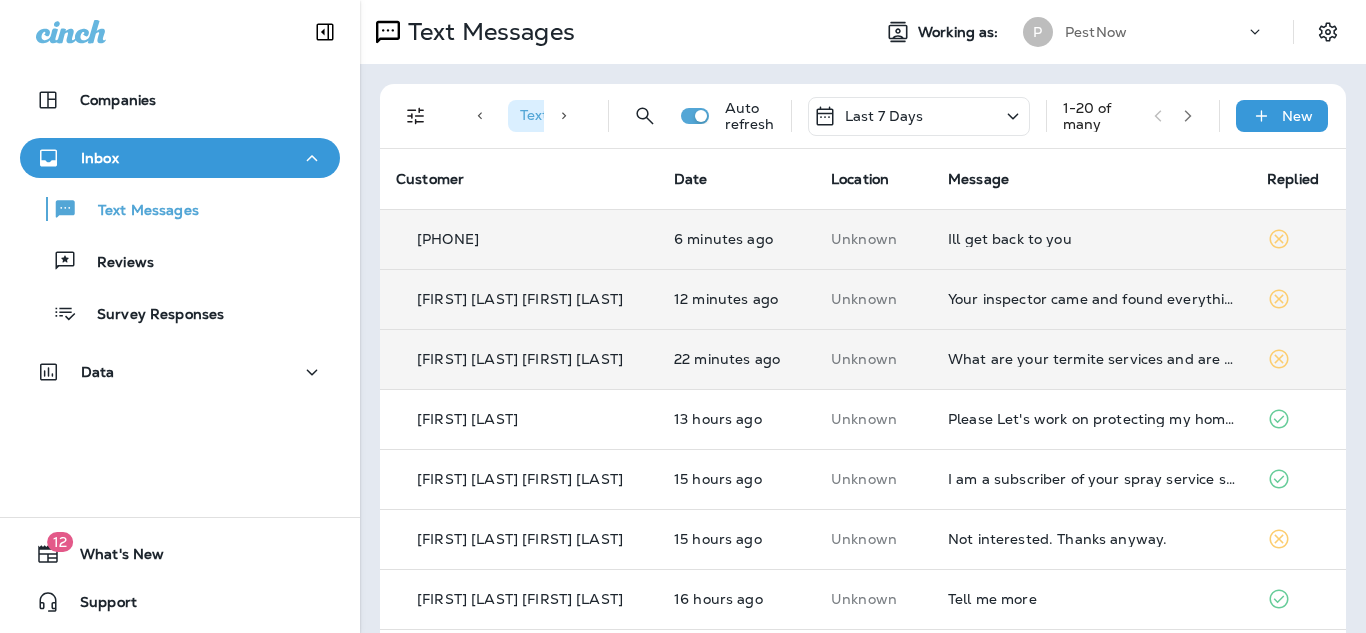 click on "Your inspector came and found everything ok. Can you put me back on the warranty?" at bounding box center (1091, 299) 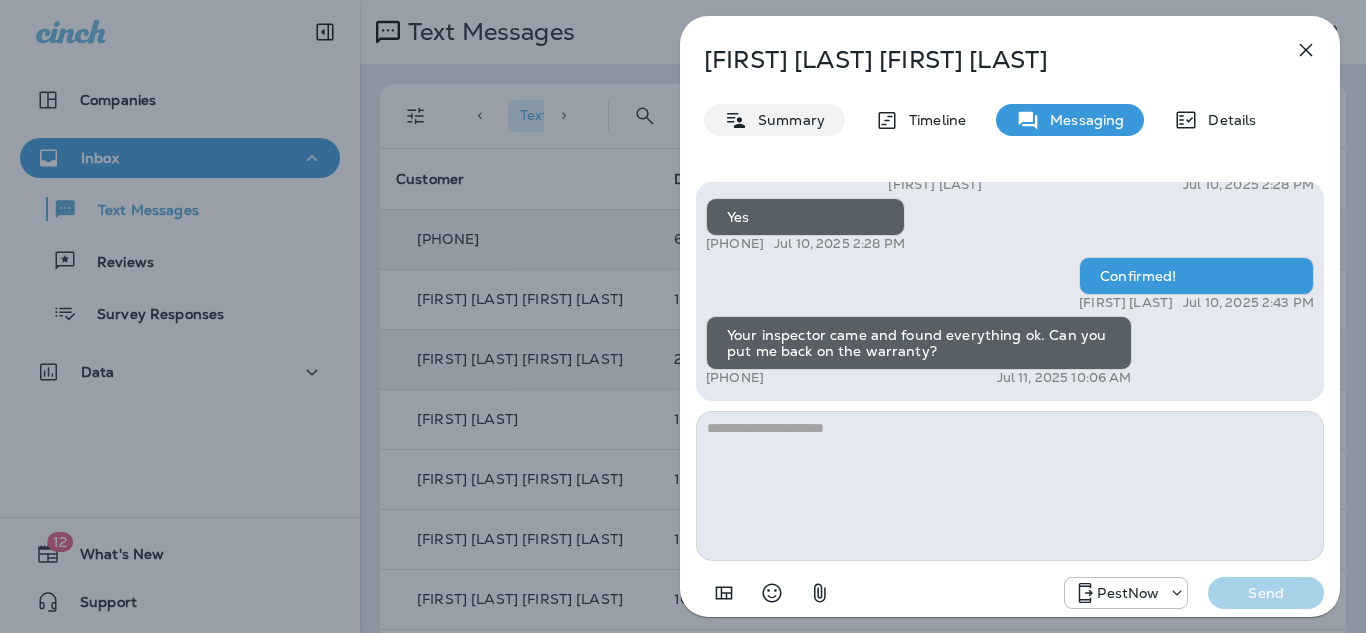 drag, startPoint x: 808, startPoint y: 116, endPoint x: 830, endPoint y: 155, distance: 44.777225 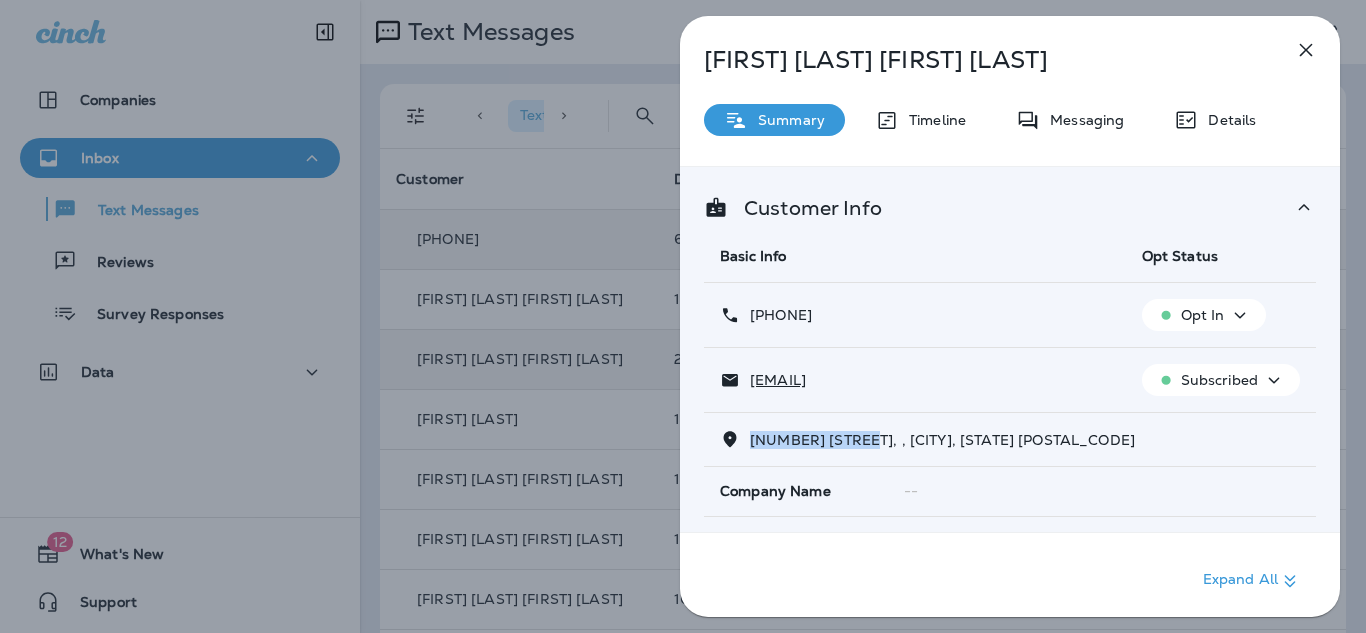 drag, startPoint x: 877, startPoint y: 442, endPoint x: 764, endPoint y: 443, distance: 113.004425 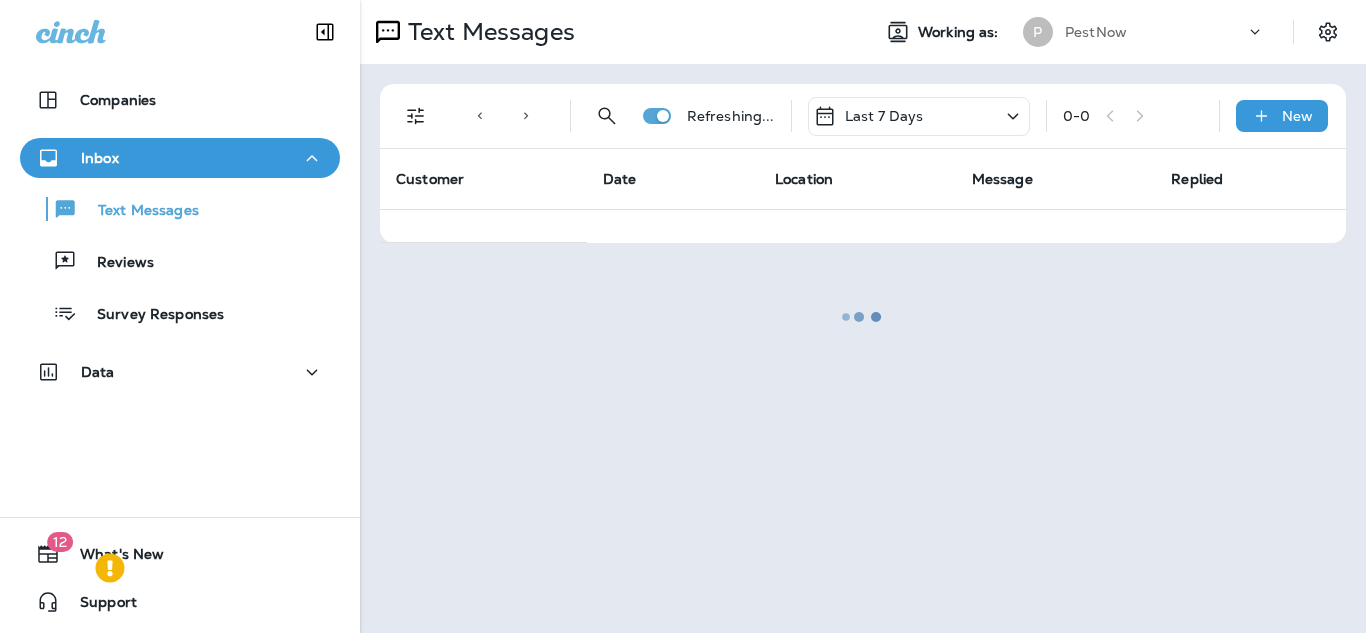 scroll, scrollTop: 0, scrollLeft: 0, axis: both 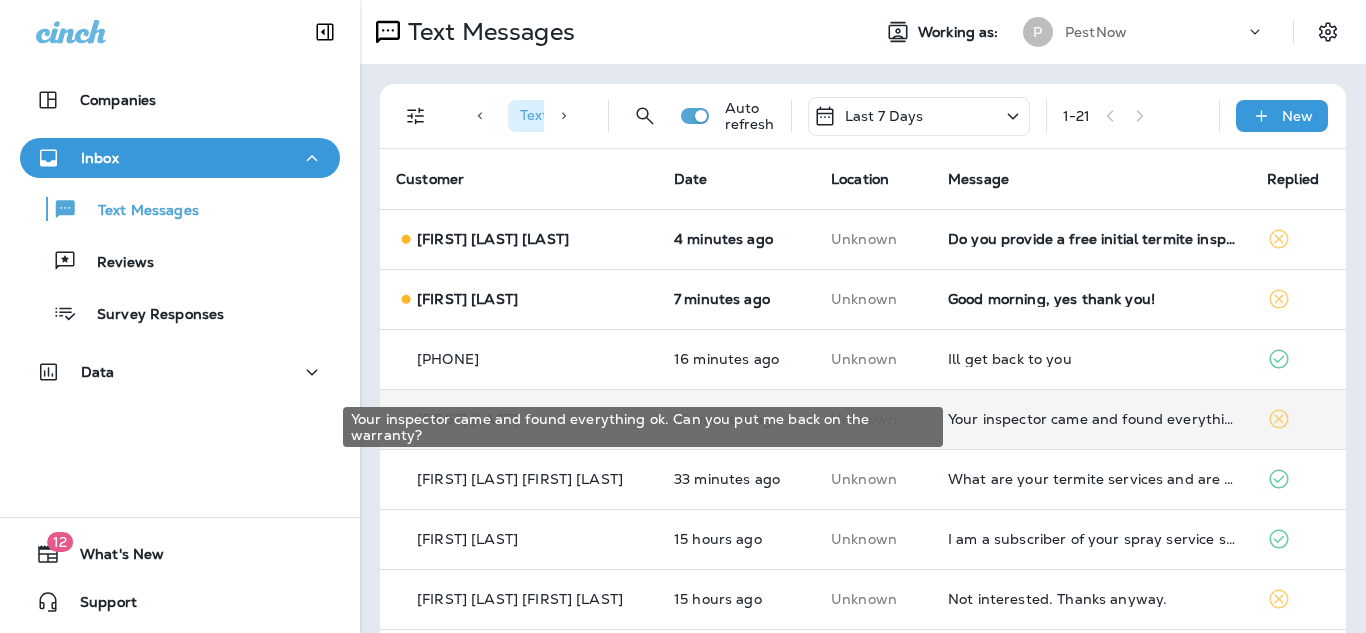 click on "Your inspector came and found everything ok. Can you put me back on the warranty?" at bounding box center (1091, 419) 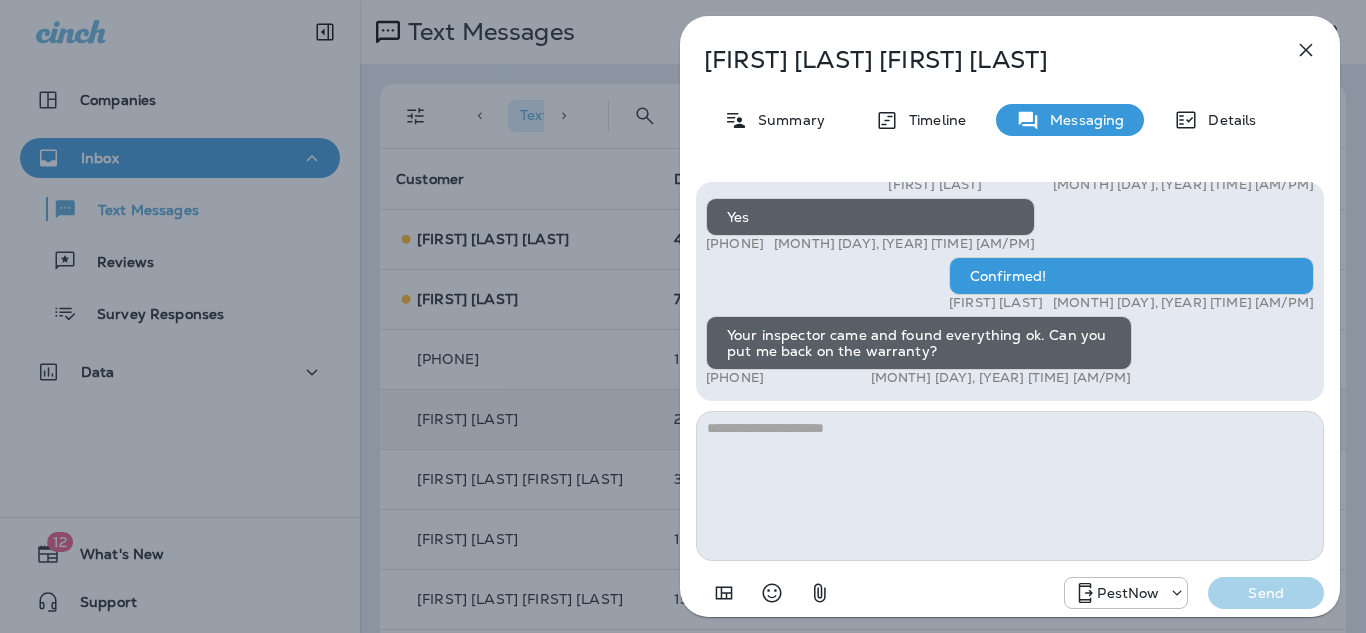 click at bounding box center [1010, 486] 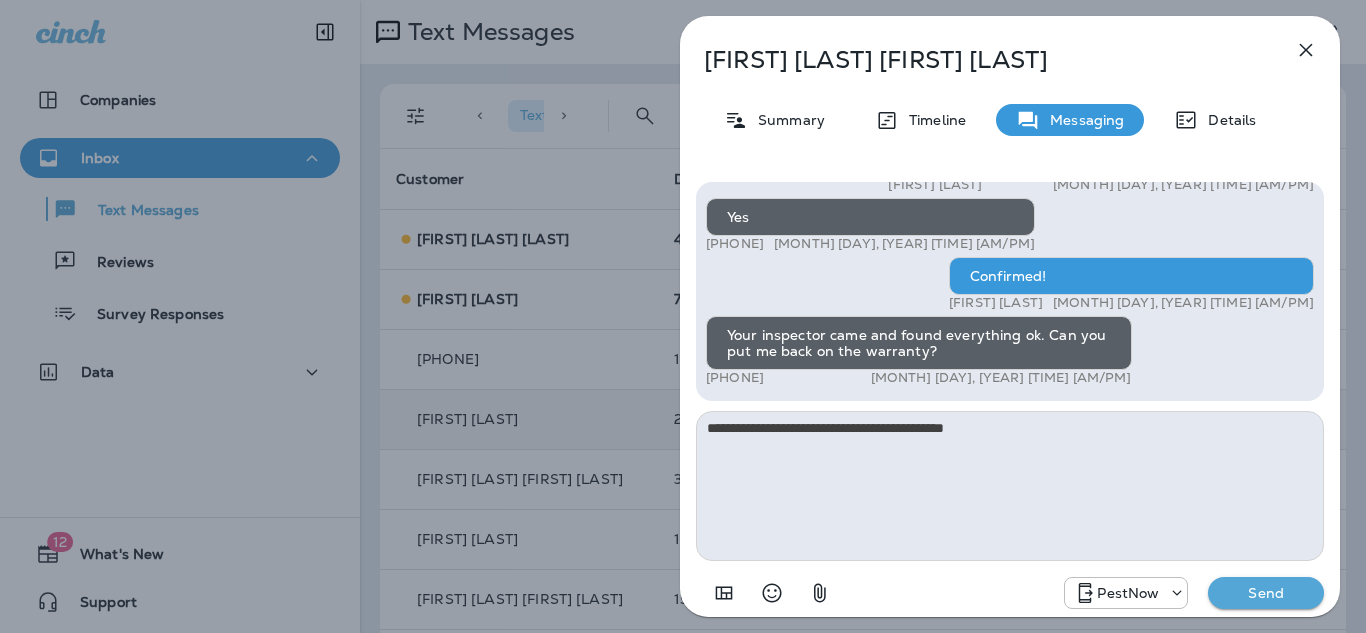 click on "**********" at bounding box center [1010, 486] 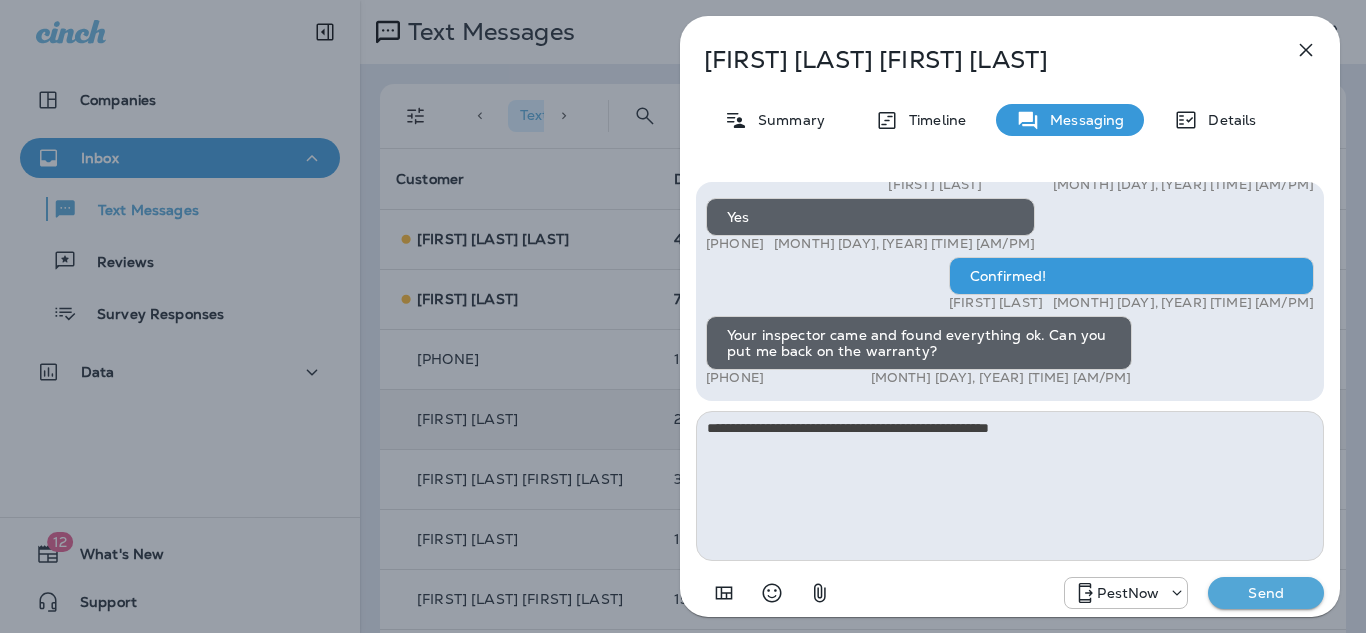type on "**********" 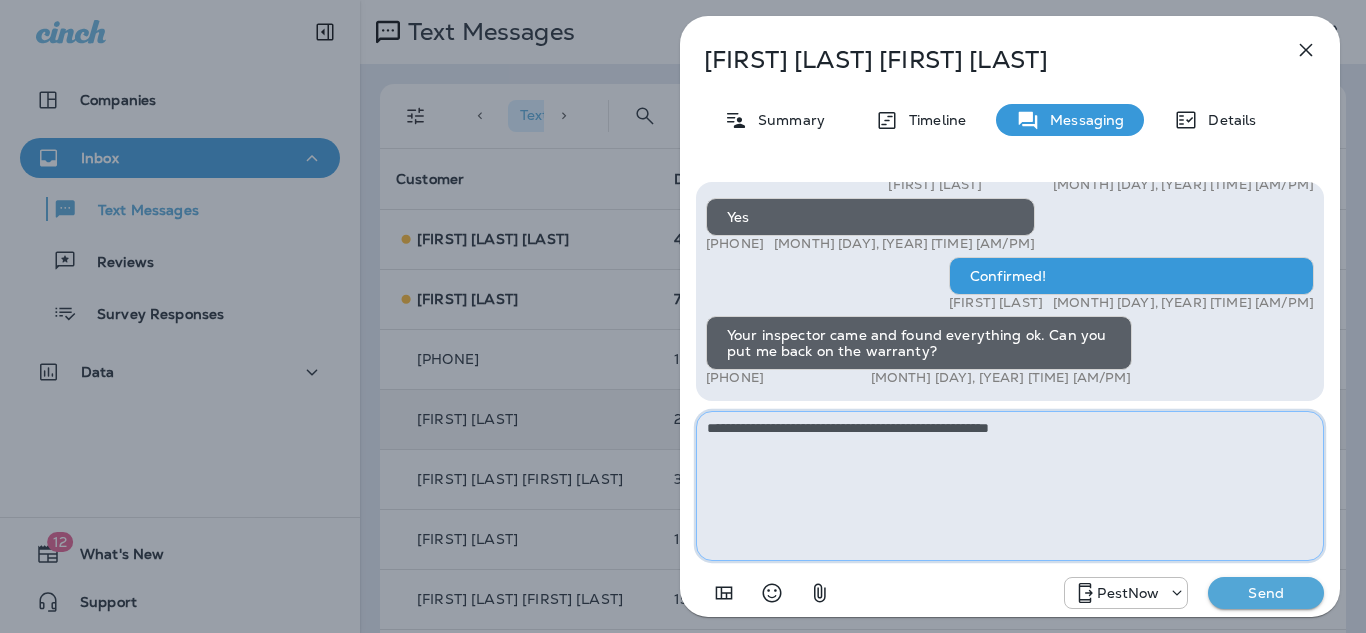 drag, startPoint x: 1122, startPoint y: 449, endPoint x: 695, endPoint y: 399, distance: 429.91742 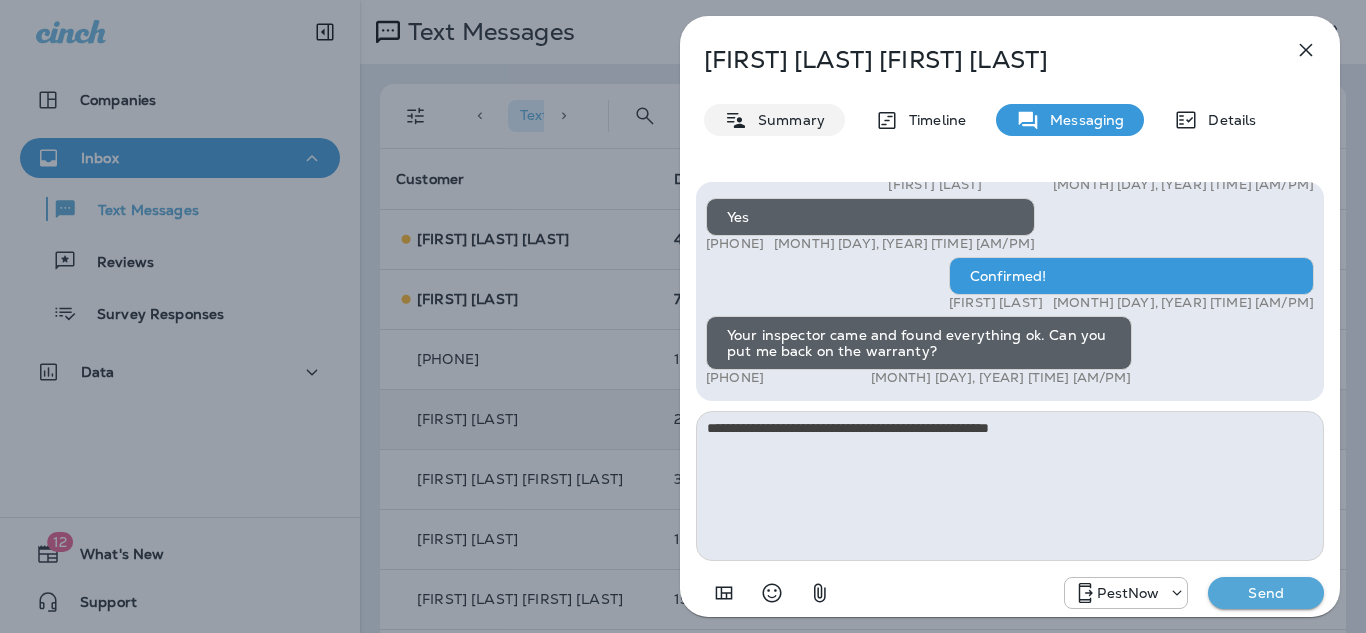 click on "Summary" at bounding box center [786, 120] 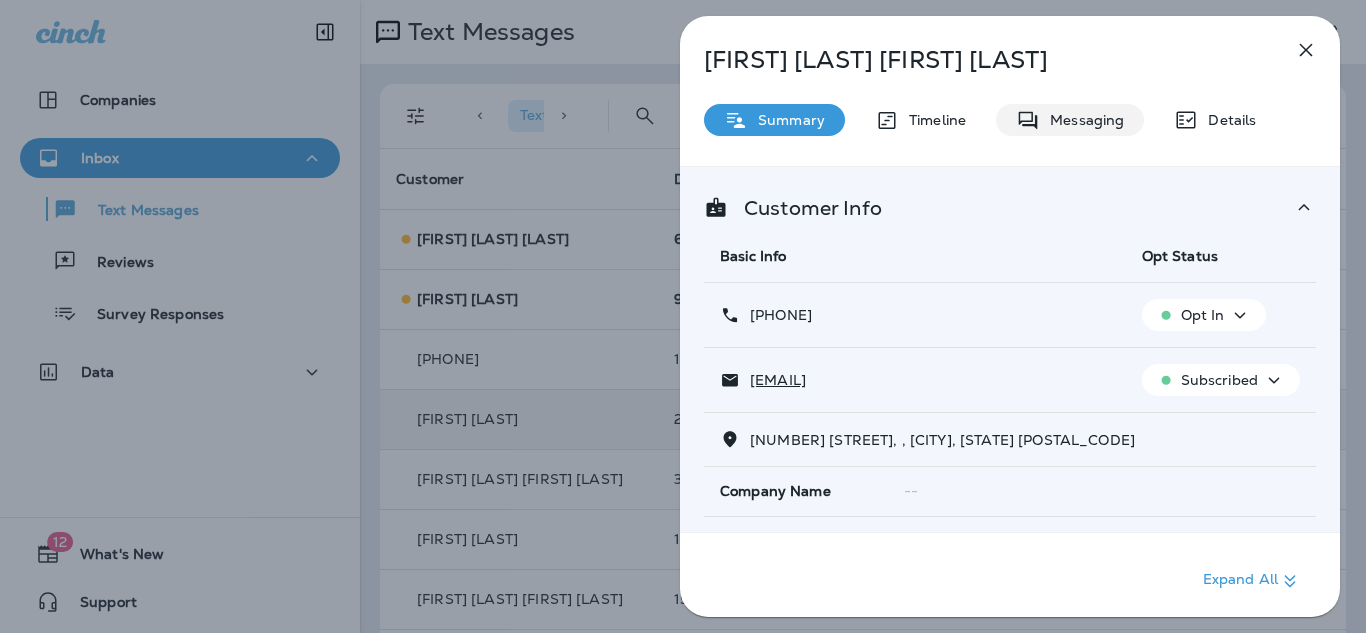 click on "Messaging" at bounding box center (1082, 120) 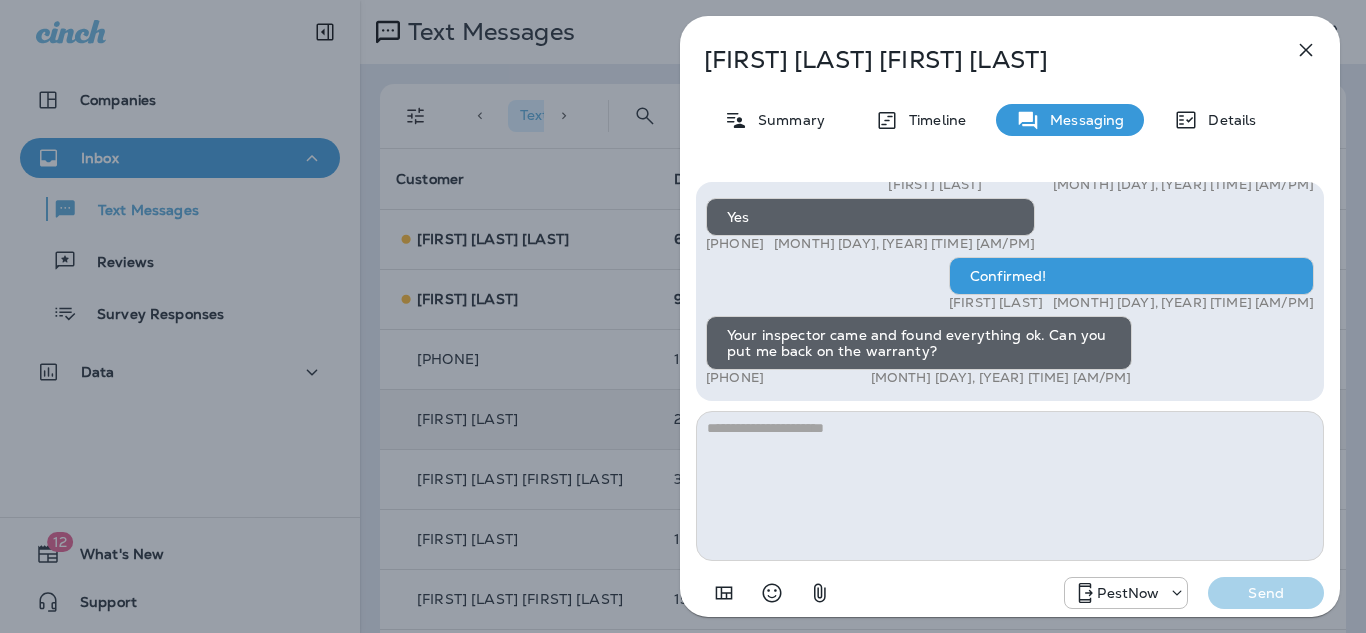 click at bounding box center [1010, 486] 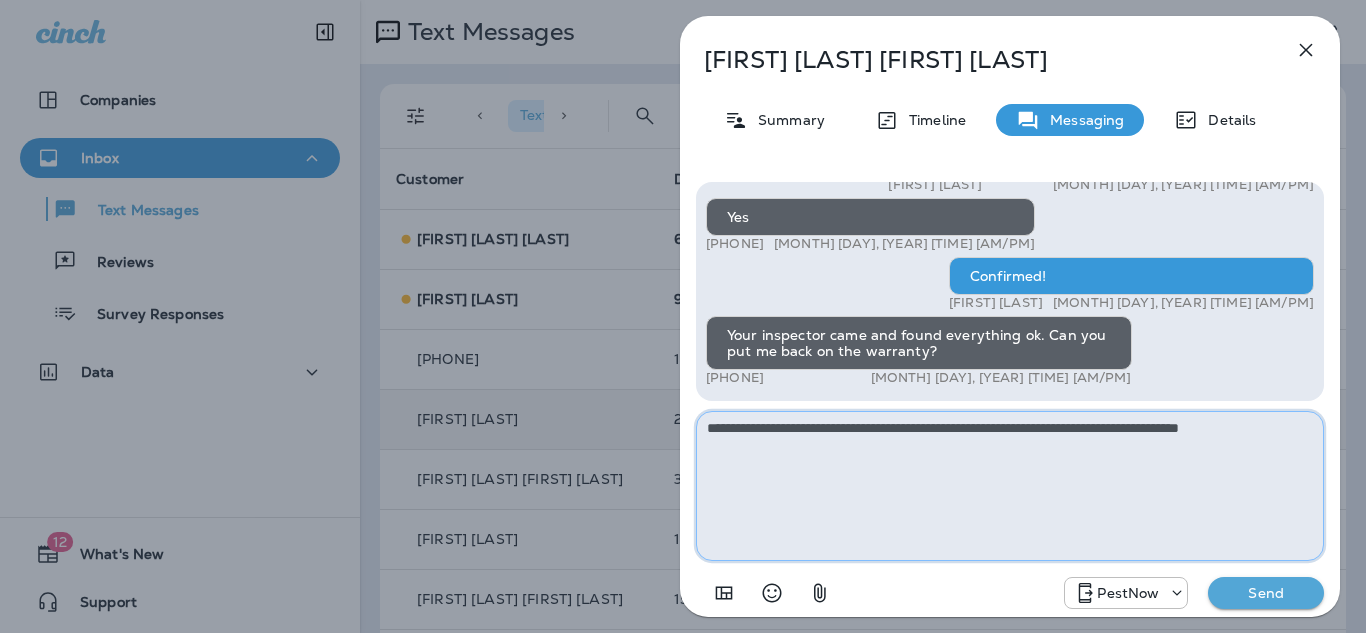drag, startPoint x: 1303, startPoint y: 427, endPoint x: 1111, endPoint y: 432, distance: 192.0651 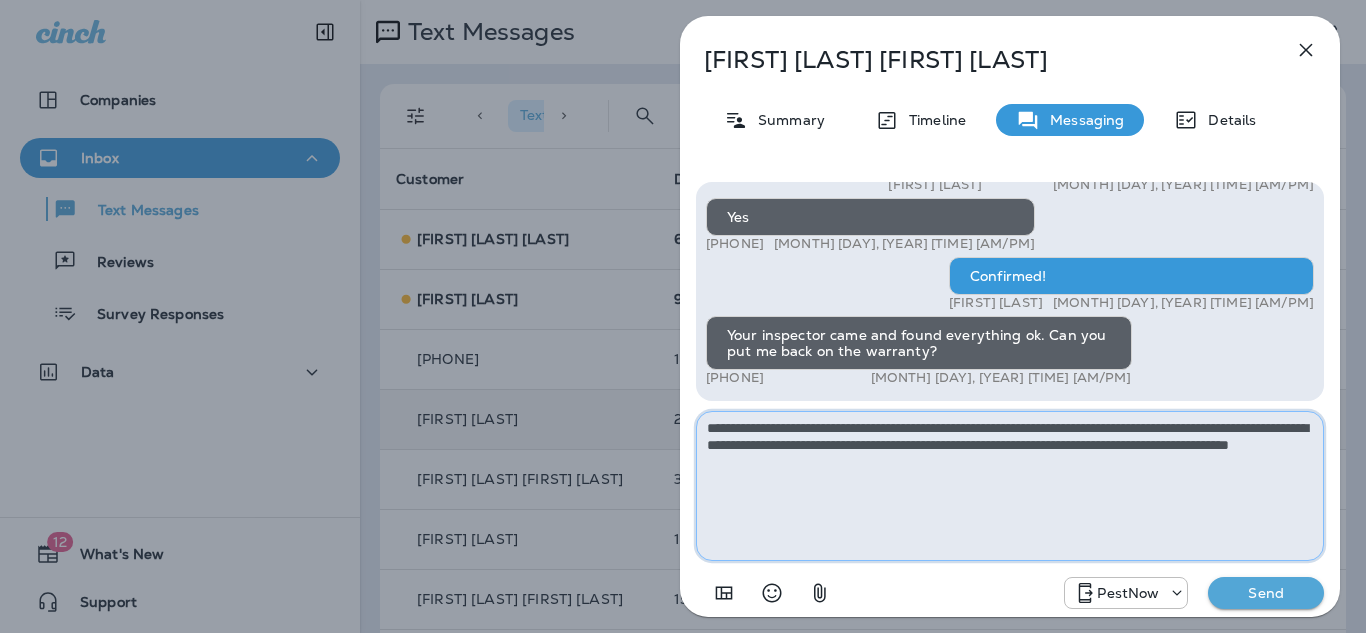 click on "**********" at bounding box center [1010, 486] 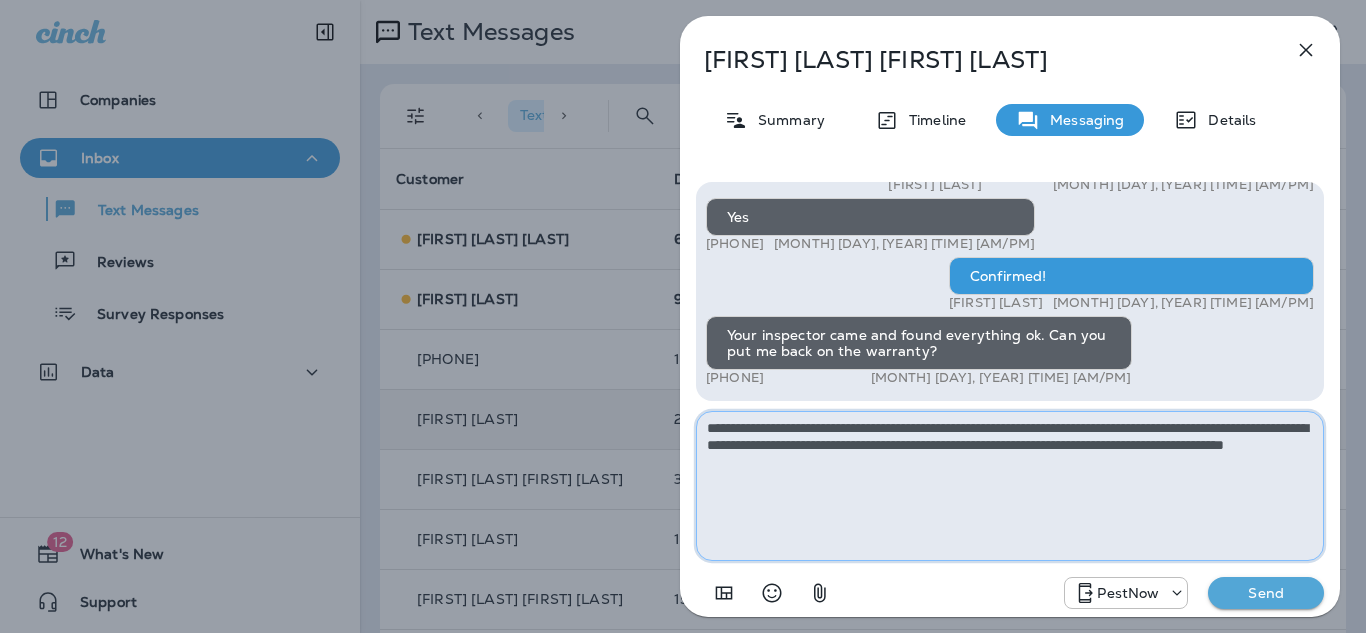 drag, startPoint x: 896, startPoint y: 450, endPoint x: 897, endPoint y: 460, distance: 10.049875 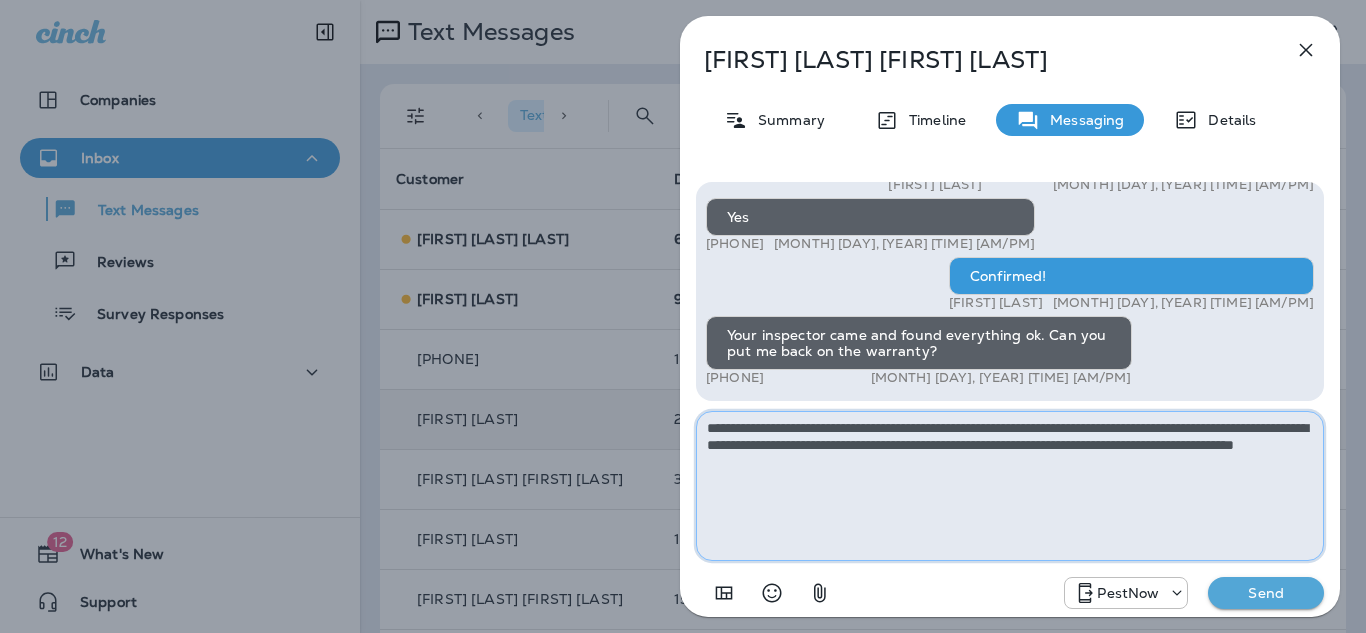 click on "**********" at bounding box center (1010, 486) 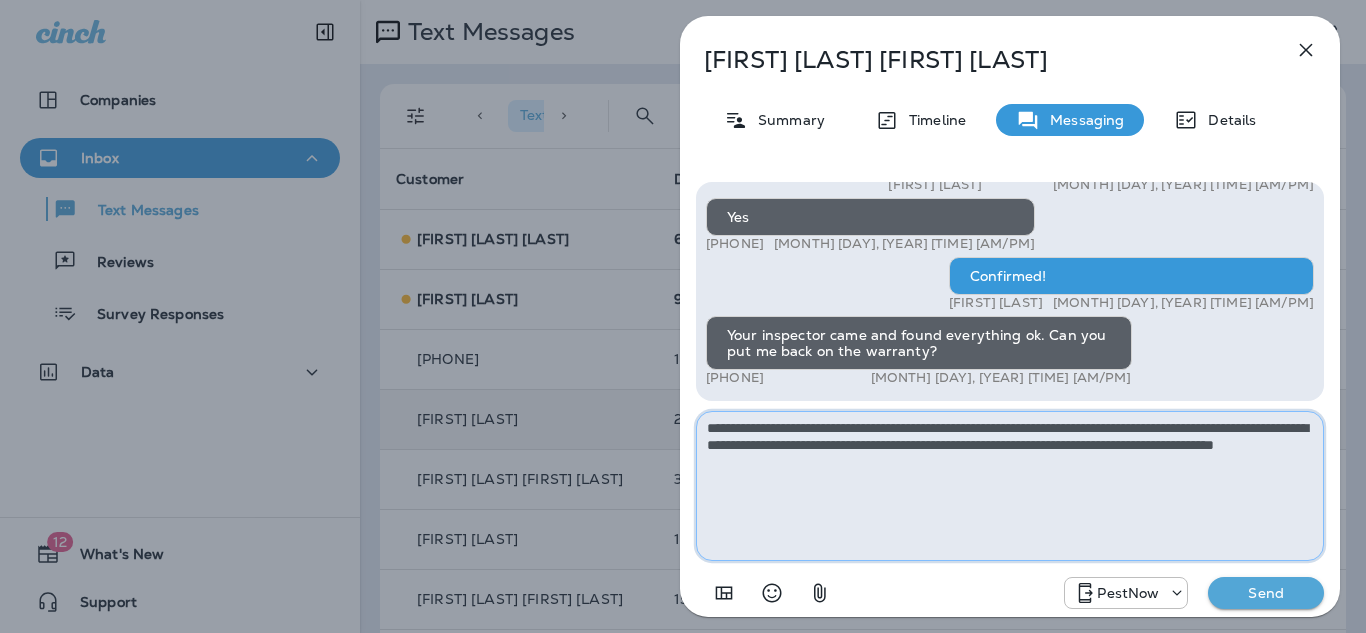 click on "**********" at bounding box center (1010, 486) 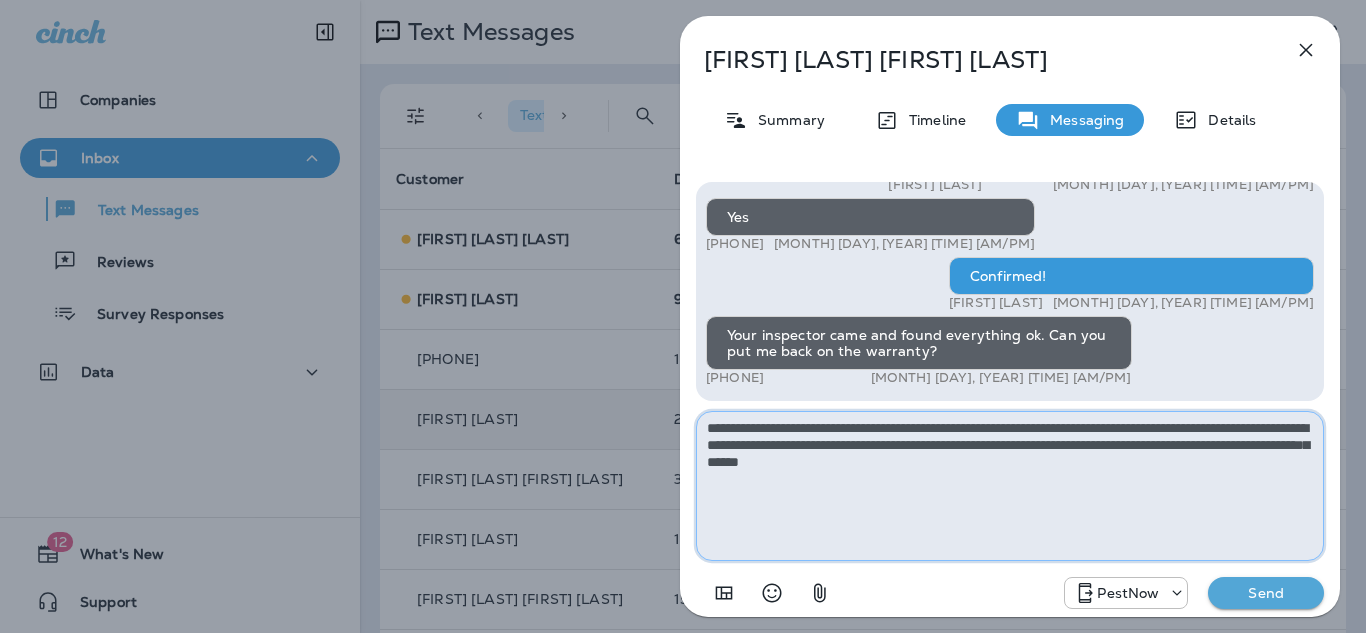 click on "**********" at bounding box center (1010, 486) 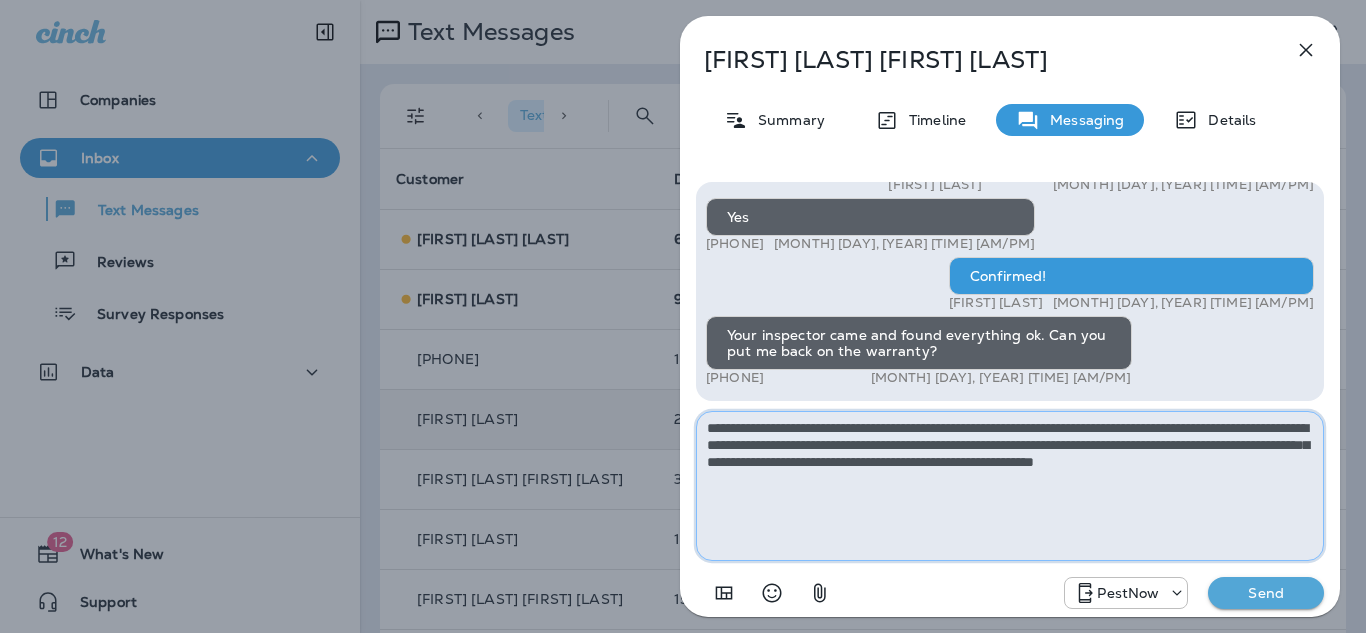 drag, startPoint x: 740, startPoint y: 440, endPoint x: 1237, endPoint y: 436, distance: 497.01608 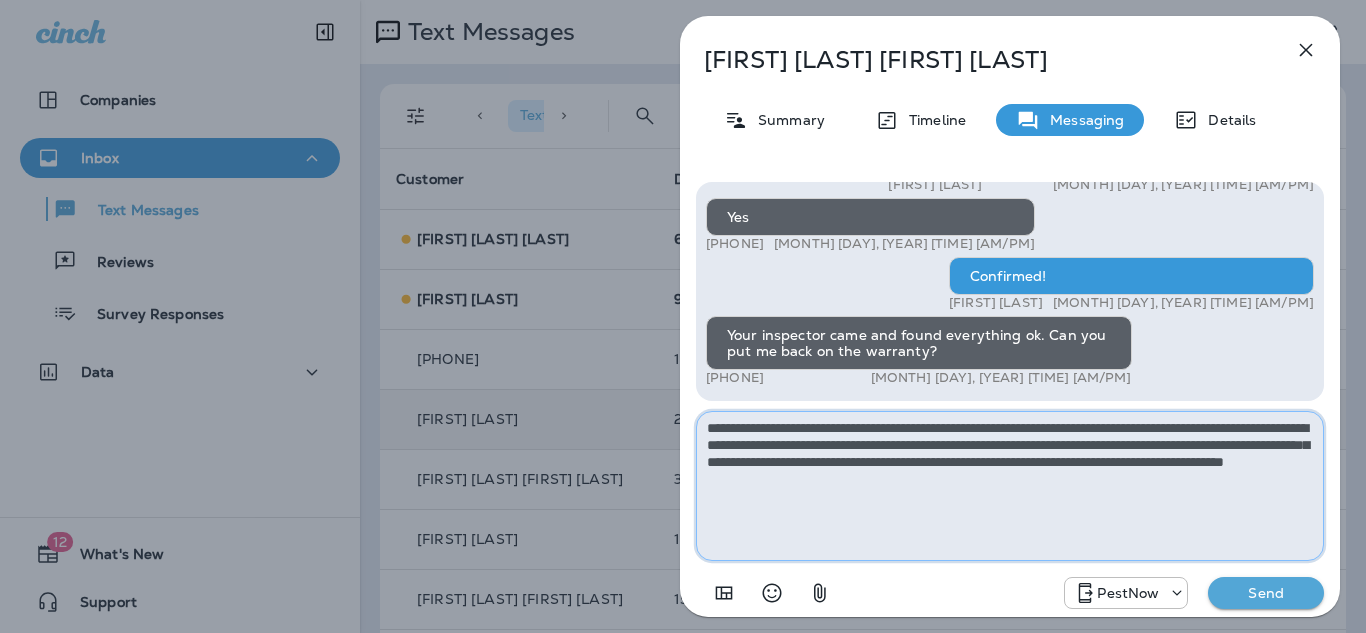 drag, startPoint x: 1297, startPoint y: 465, endPoint x: 1303, endPoint y: 476, distance: 12.529964 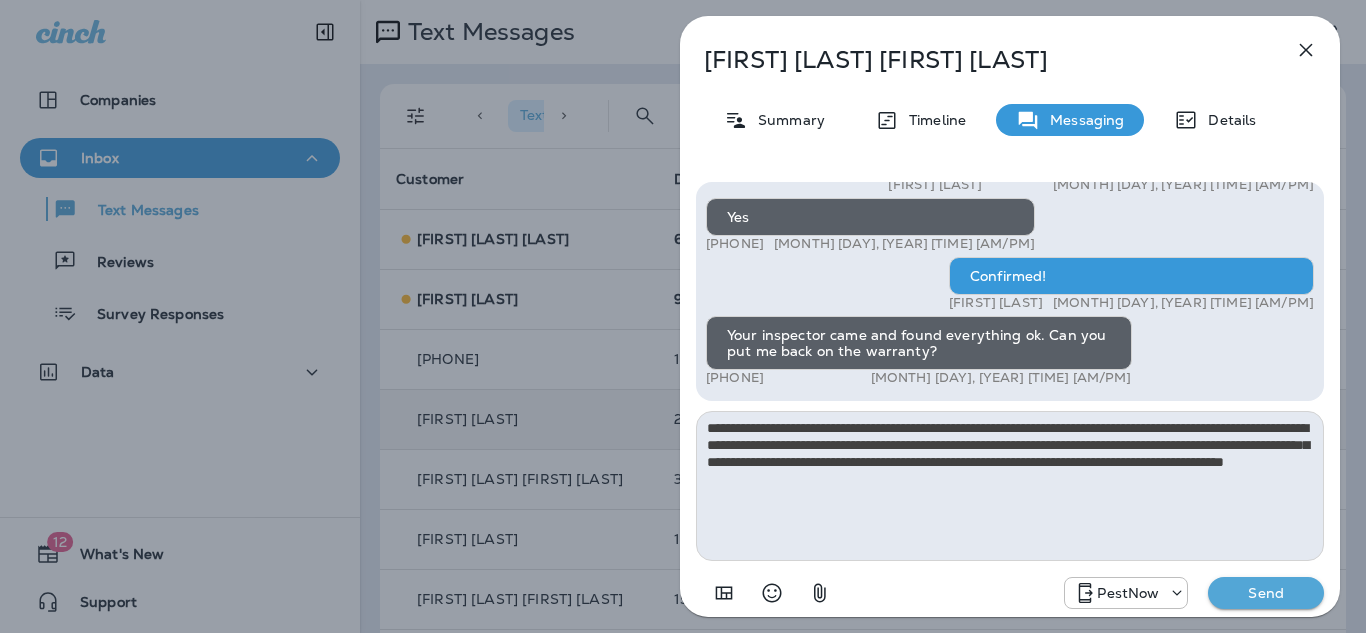 click on "Send" at bounding box center (1266, 593) 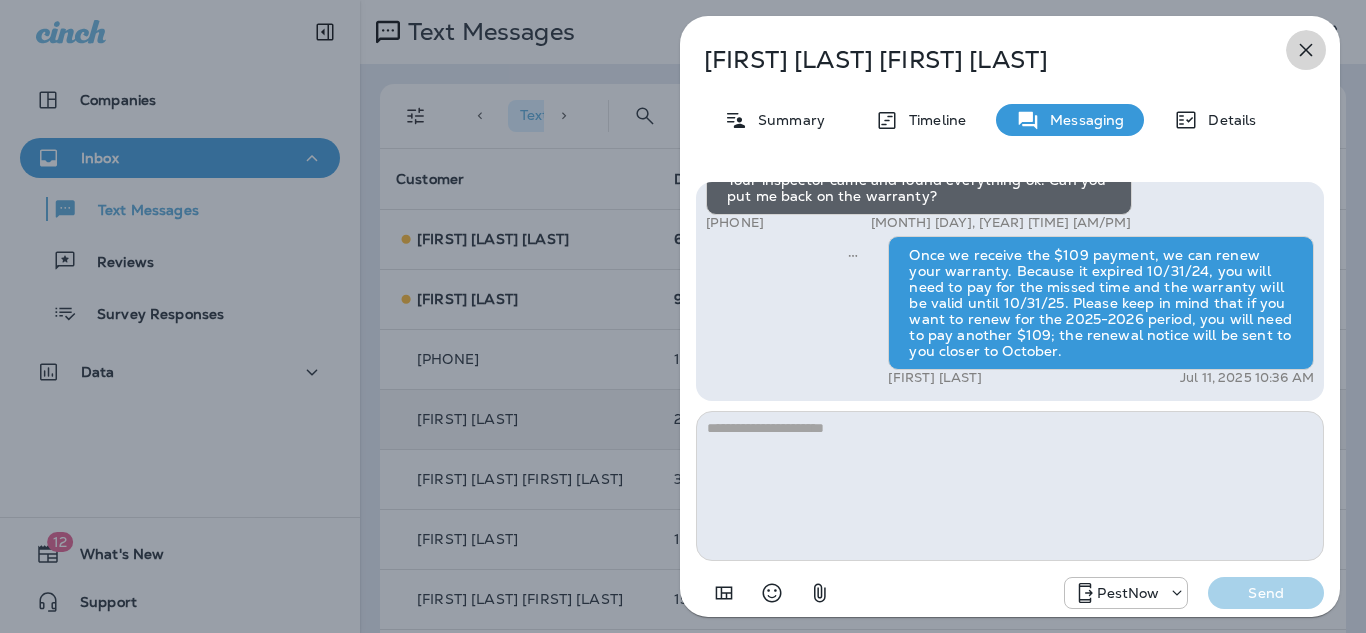 click 